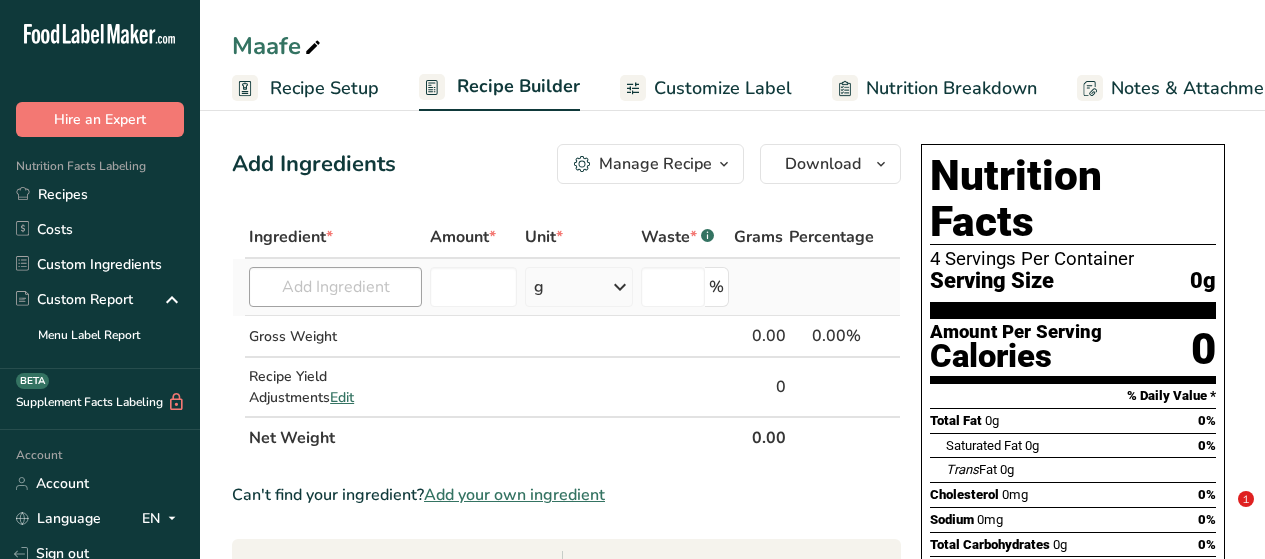 scroll, scrollTop: 0, scrollLeft: 0, axis: both 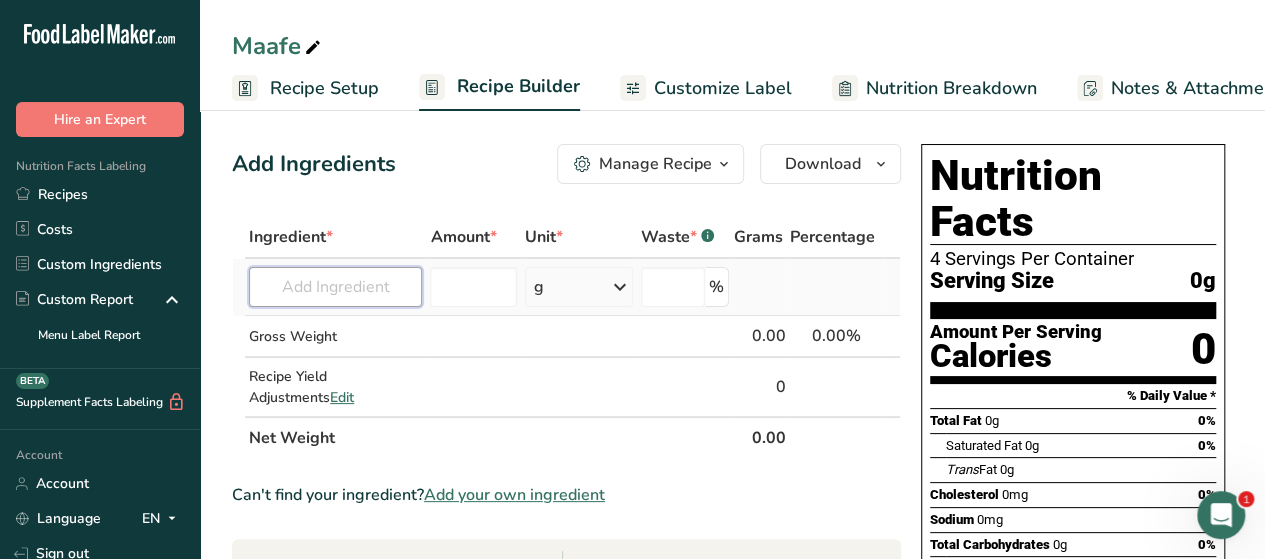 click at bounding box center [335, 287] 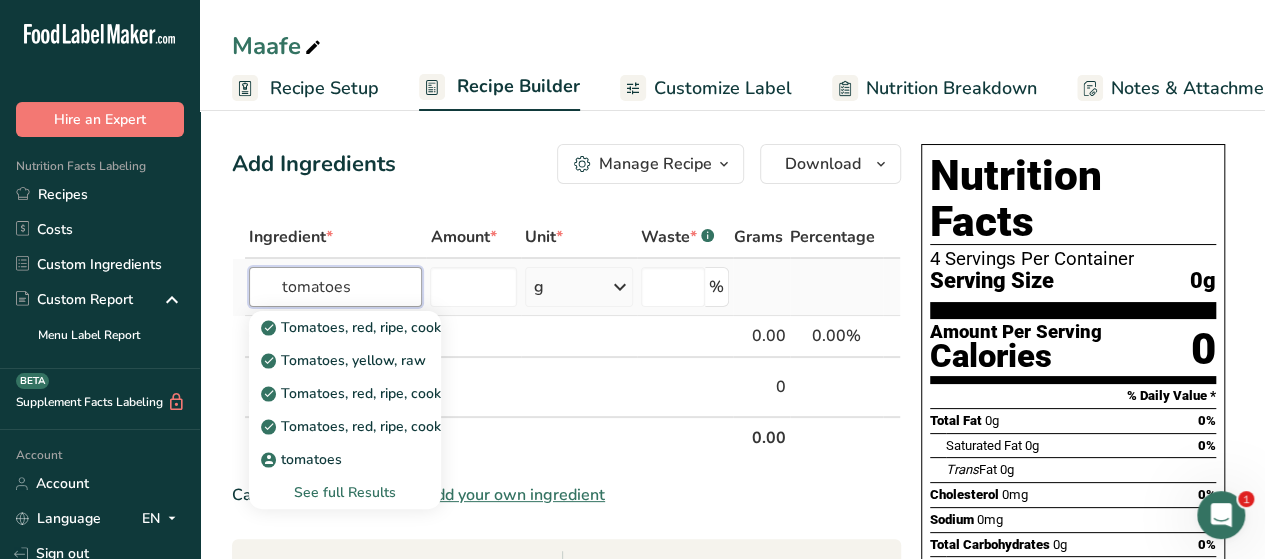 type on "tomatoes" 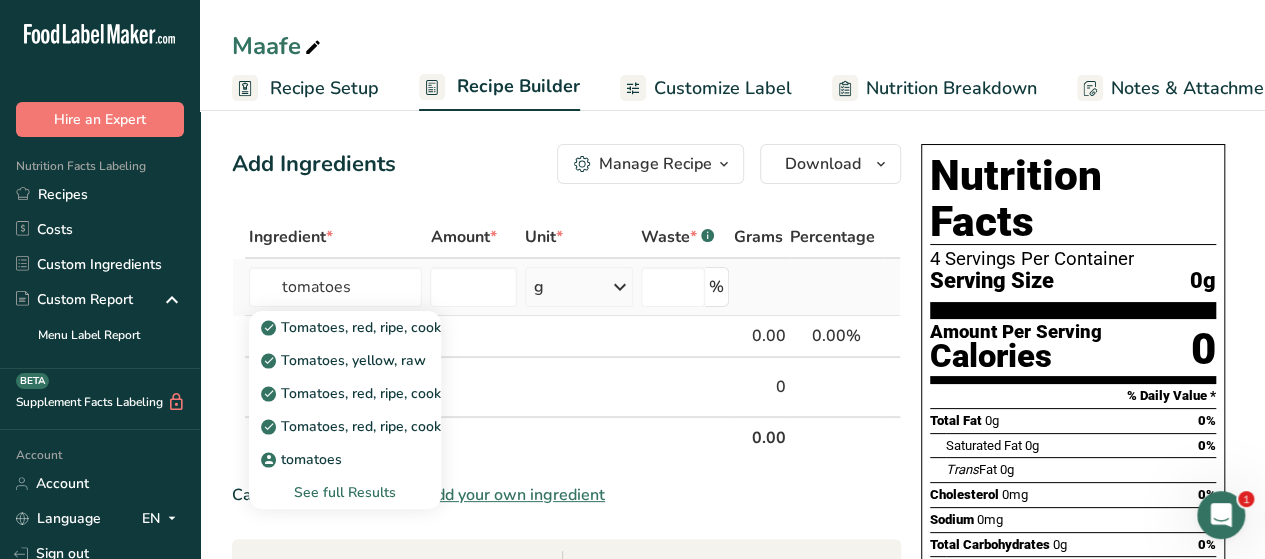 type 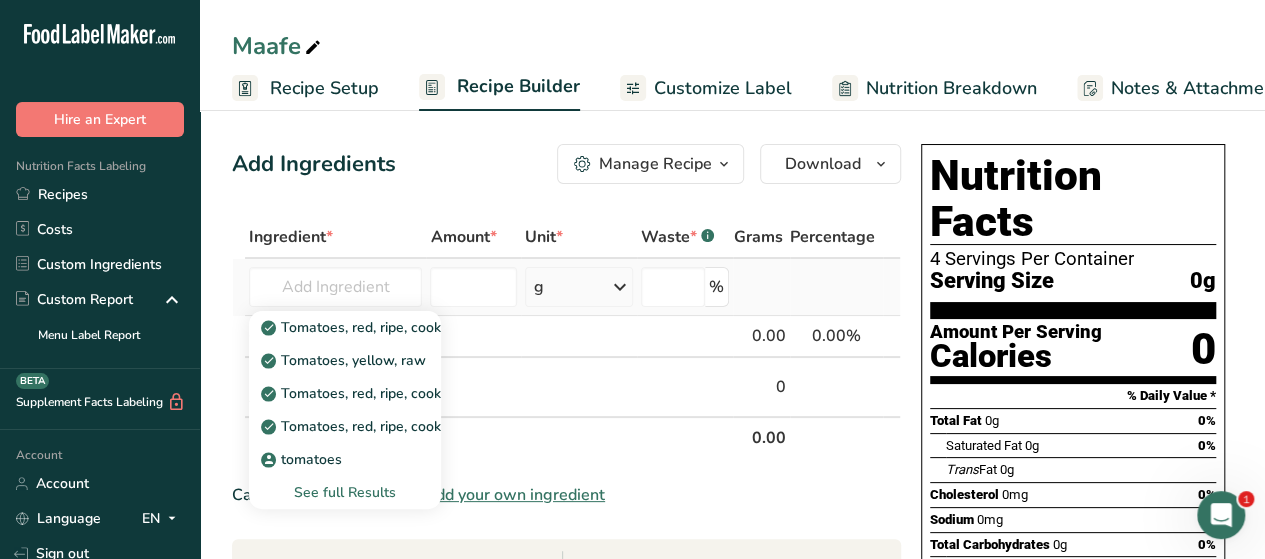 click on "See full Results" at bounding box center (345, 492) 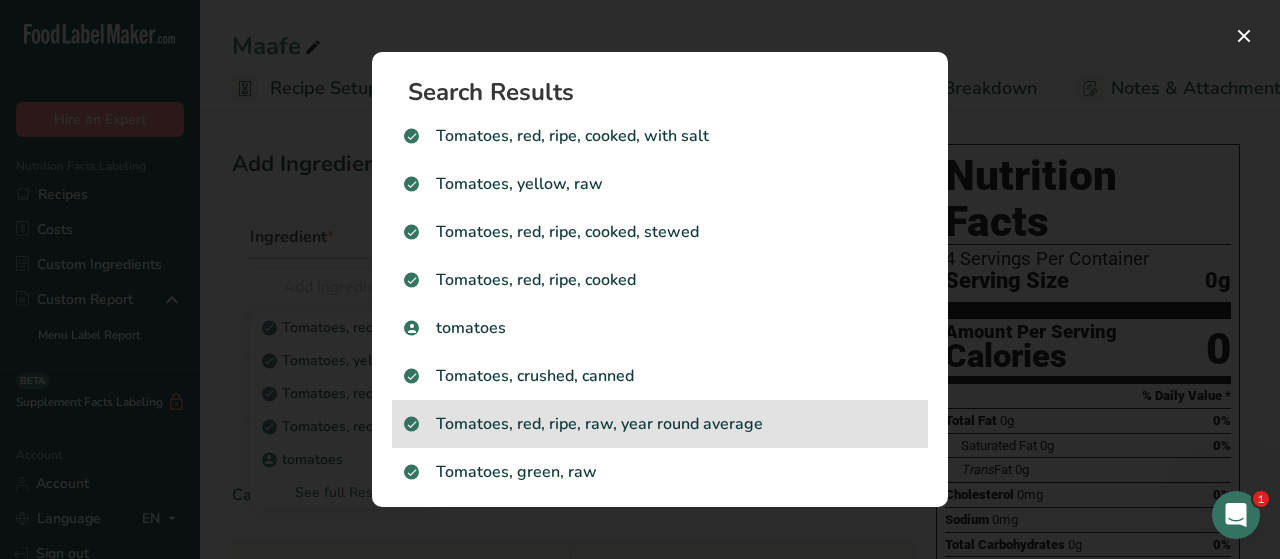 click on "Tomatoes, red, ripe, raw, year round average" at bounding box center (660, 424) 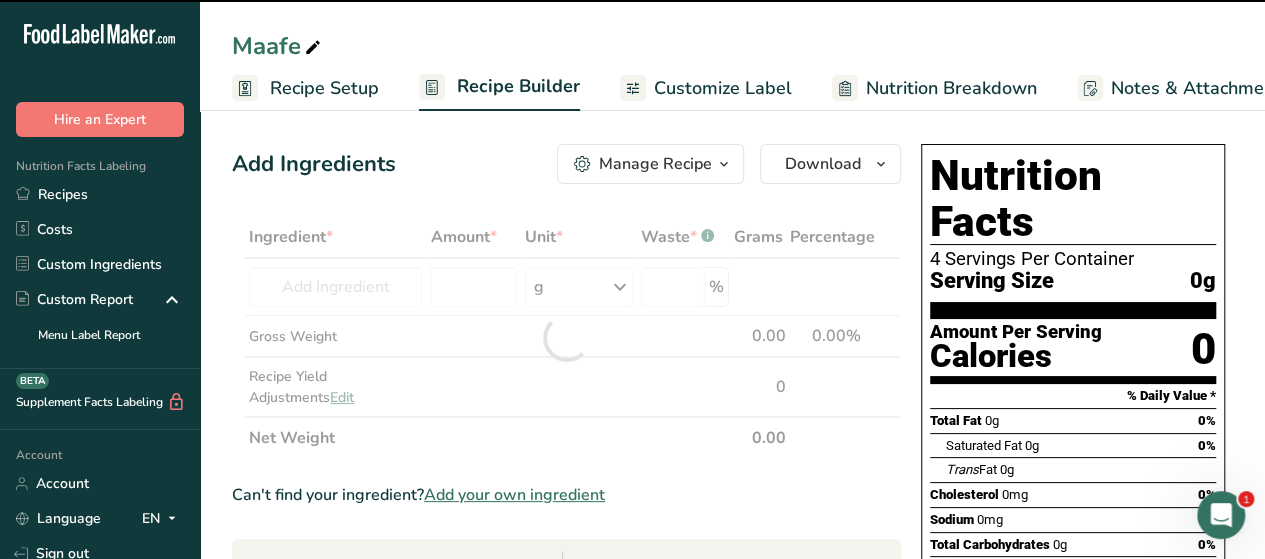 type on "0" 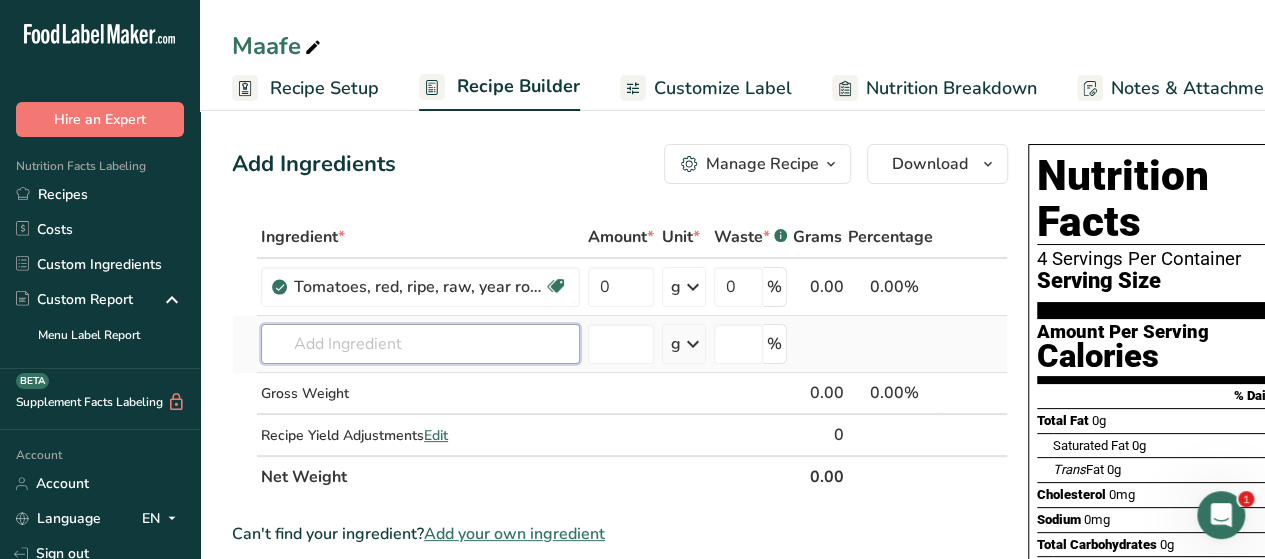 click at bounding box center [420, 344] 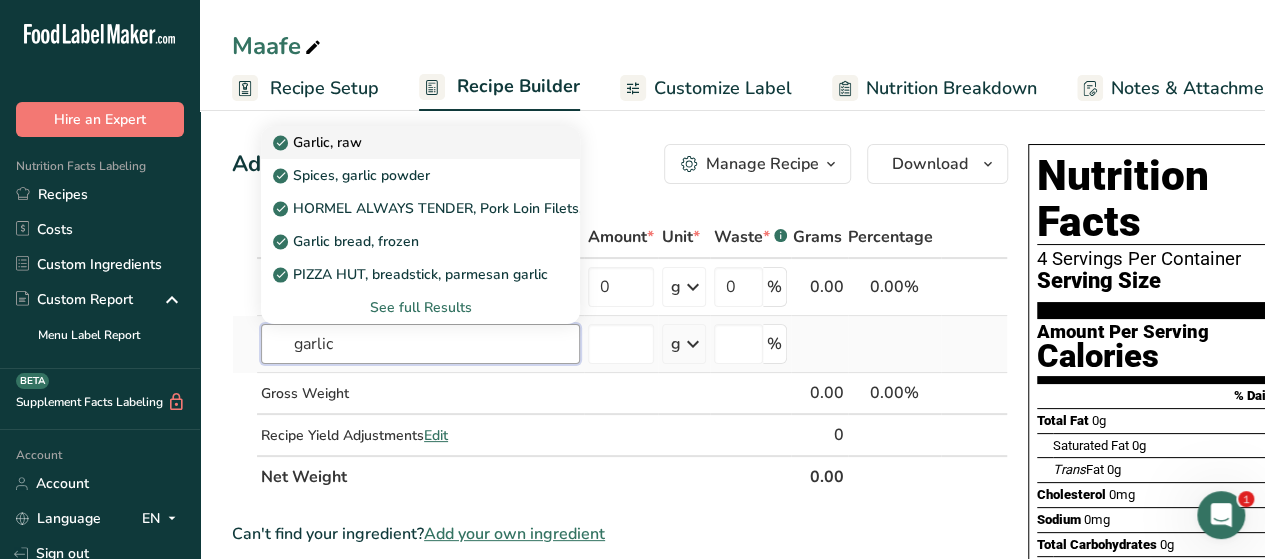 type on "garlic" 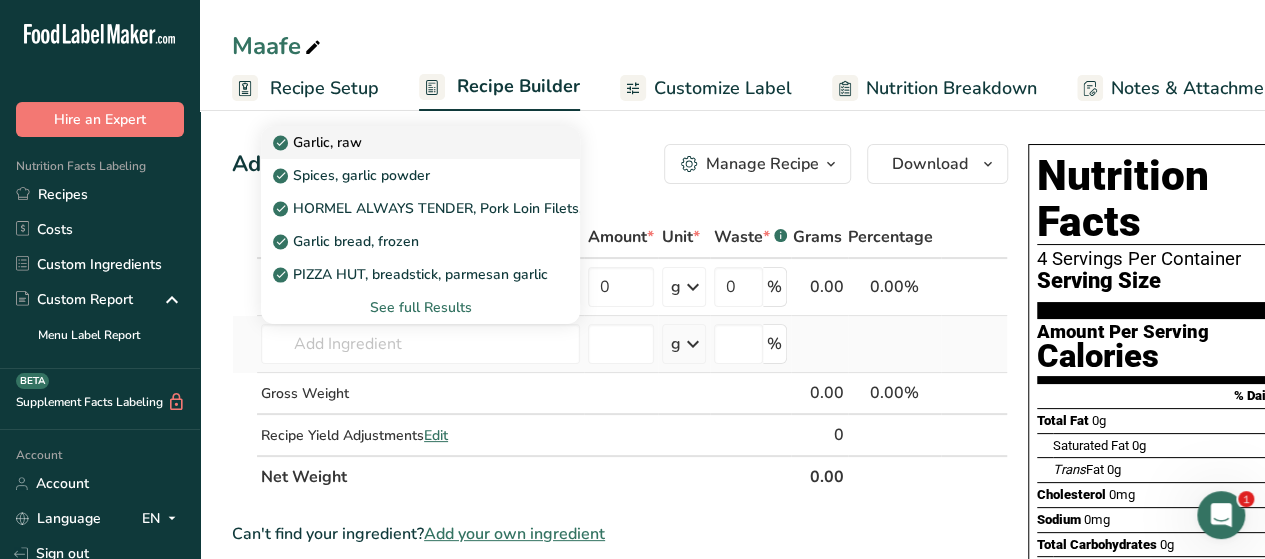 click on "Garlic, raw" at bounding box center [404, 142] 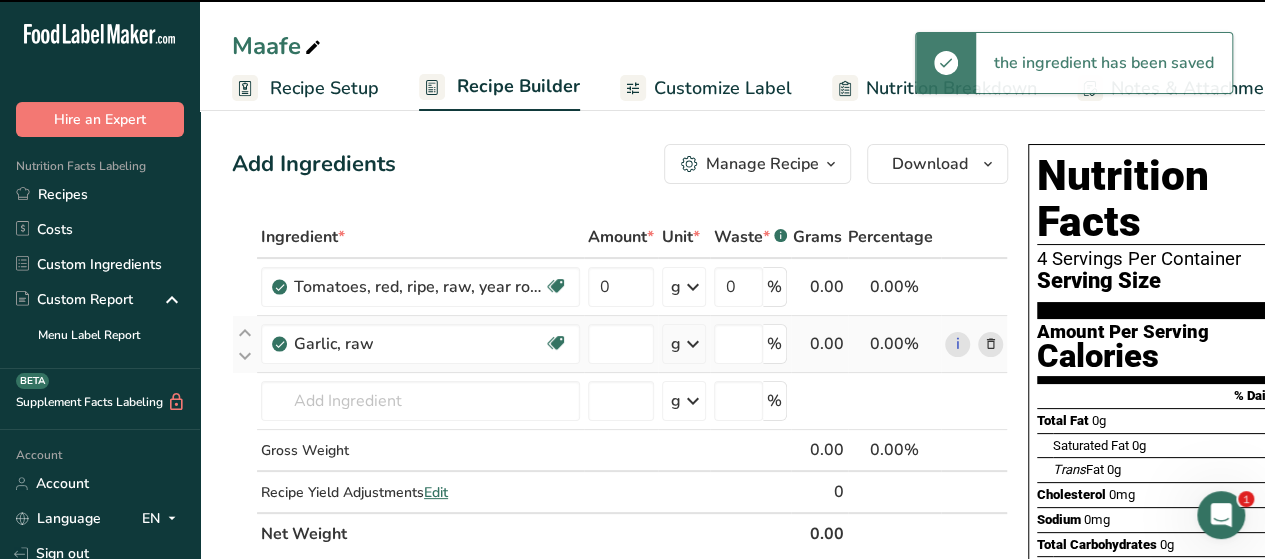 type on "0" 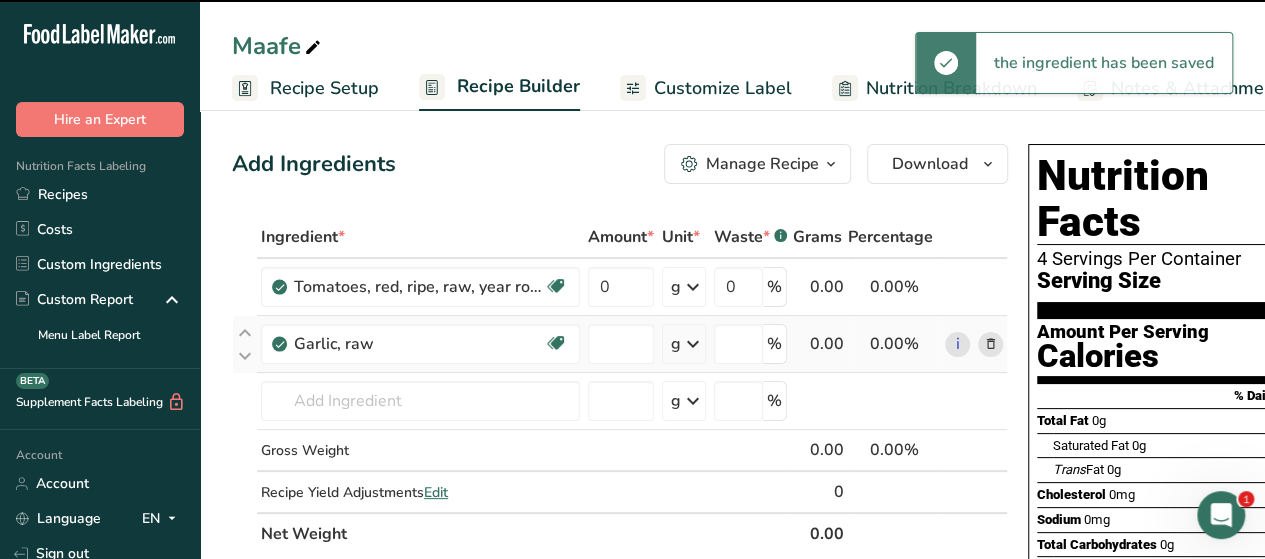 type on "0" 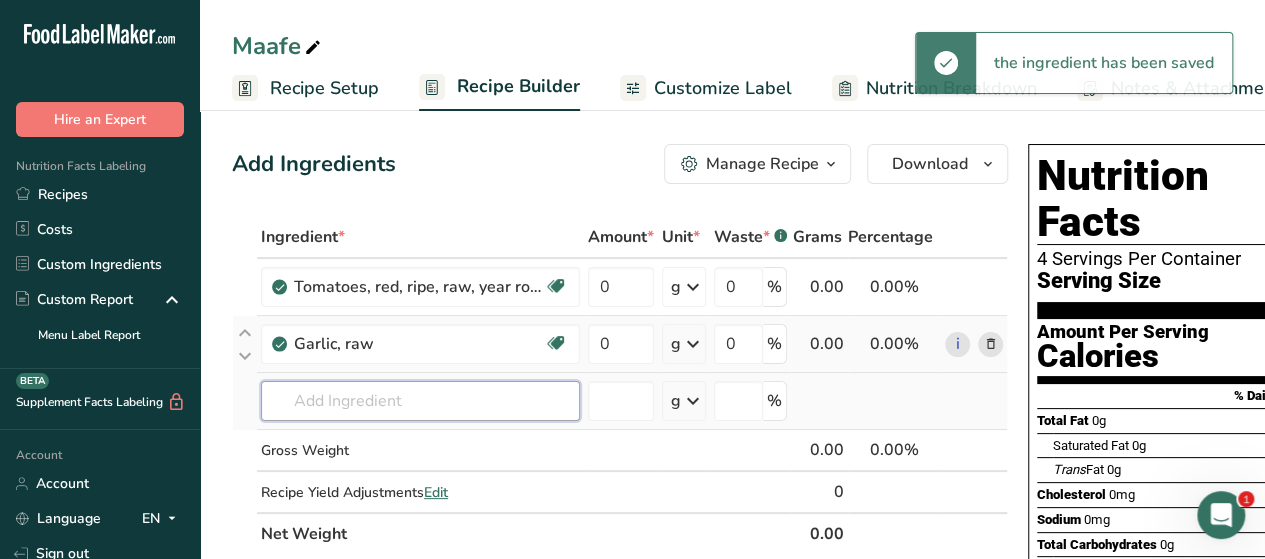 click at bounding box center [420, 401] 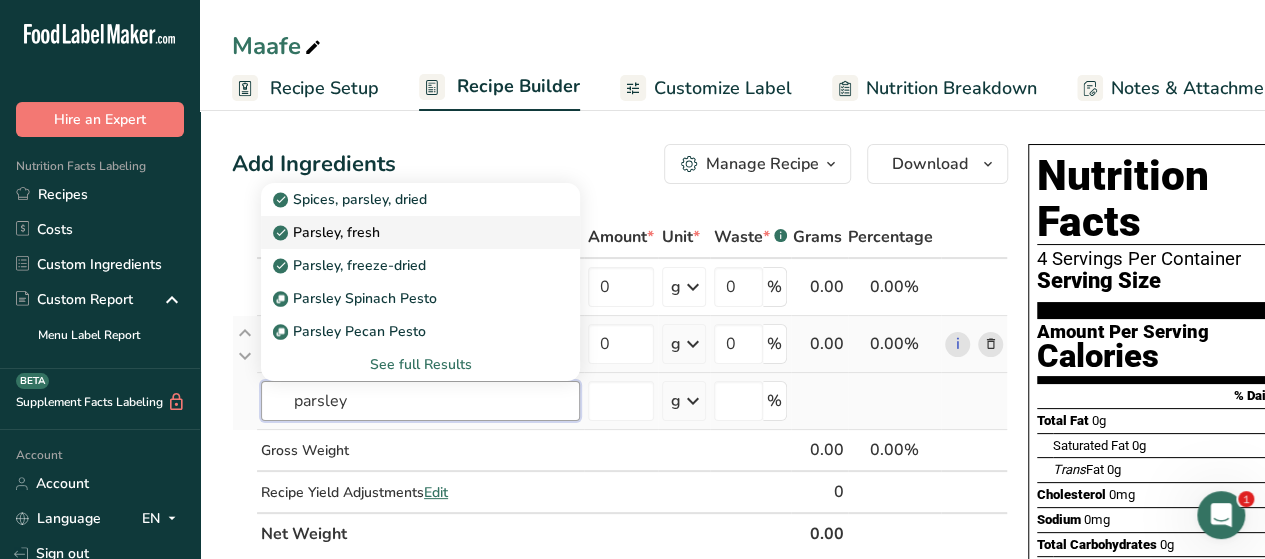 type on "parsley" 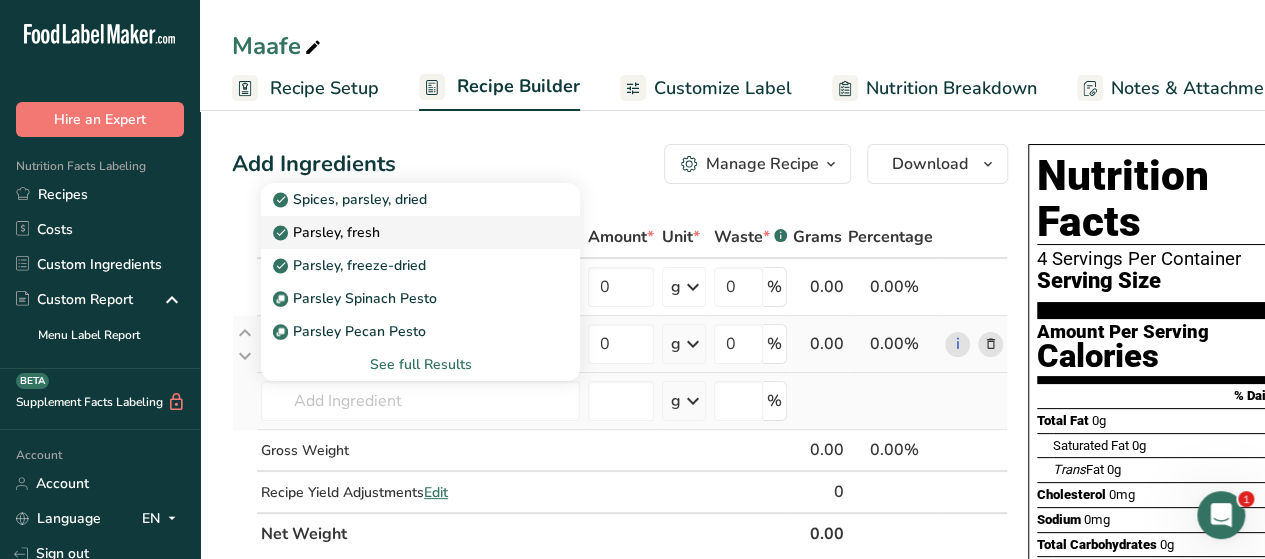 click on "Parsley, fresh" at bounding box center (328, 232) 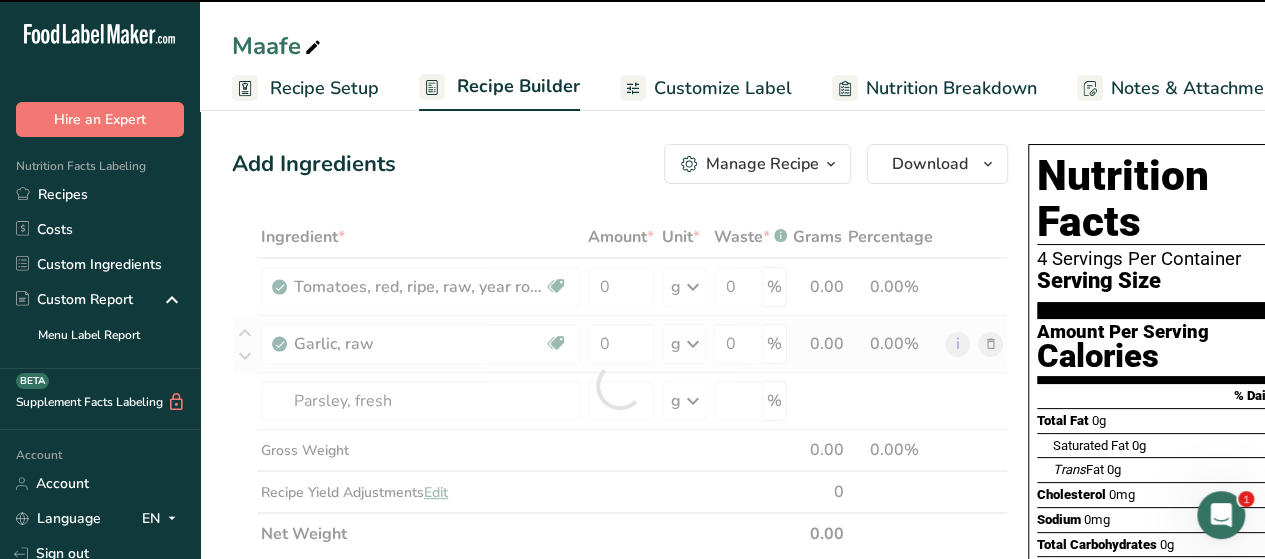 type on "0" 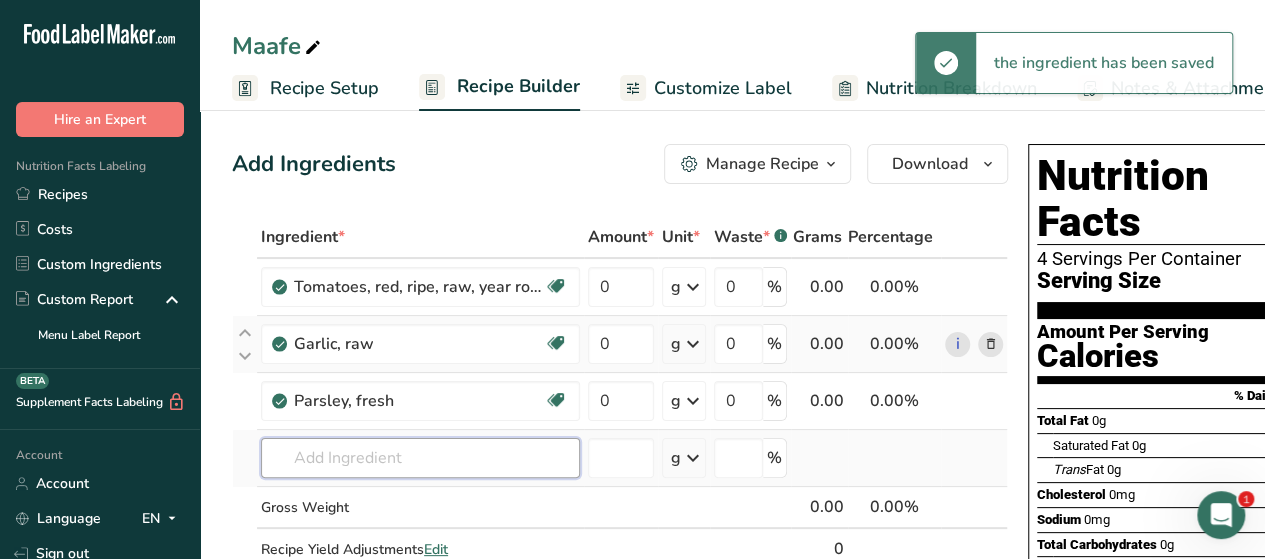 click at bounding box center [420, 458] 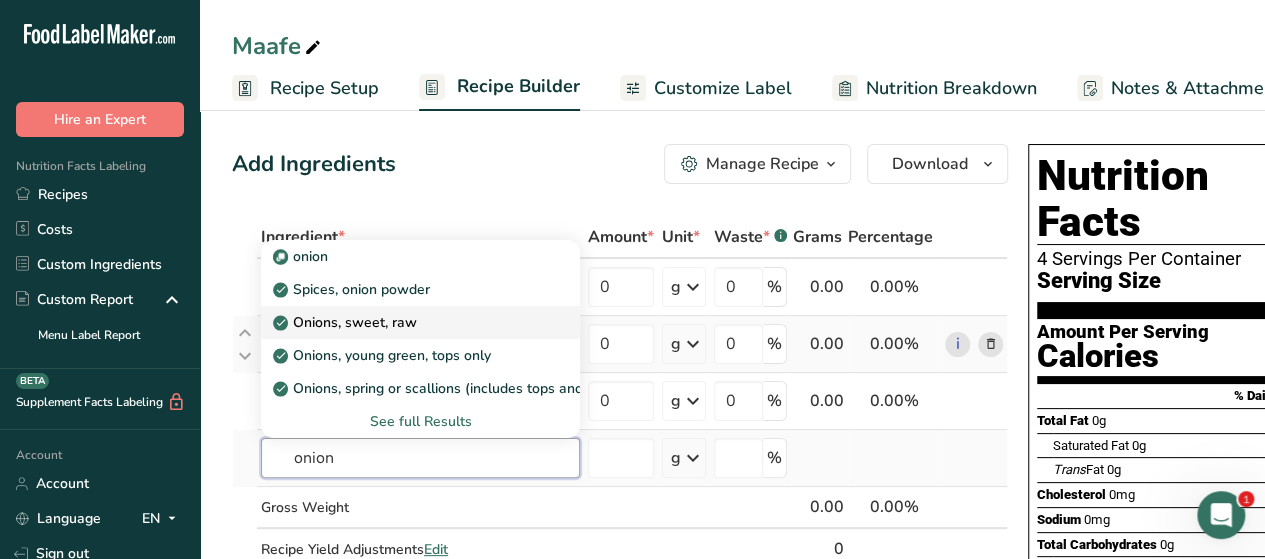 type on "onion" 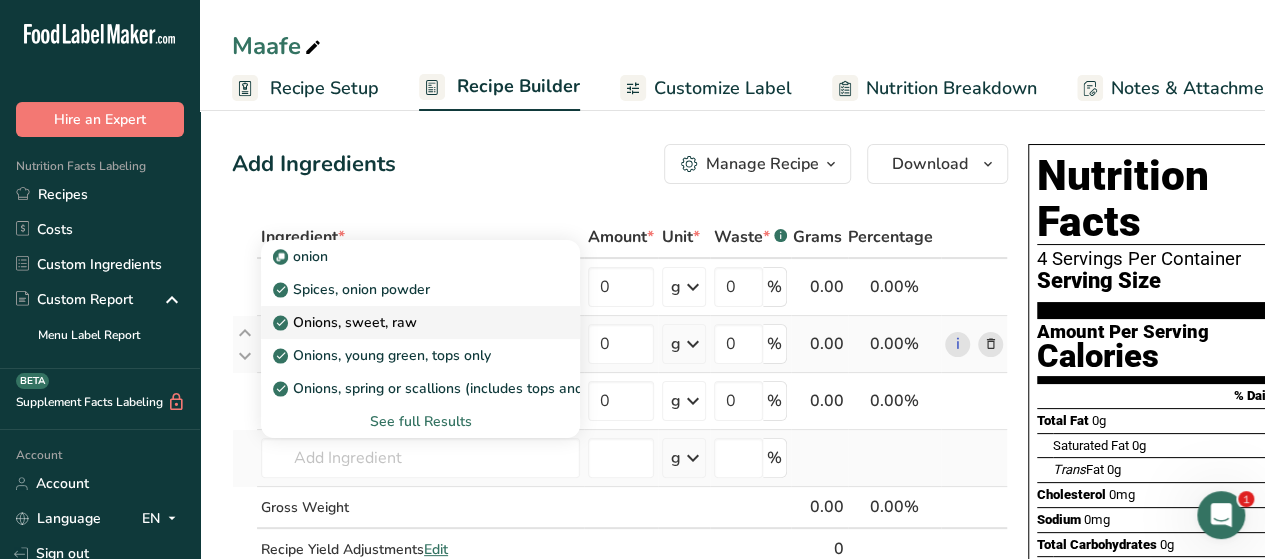 click on "Onions, sweet, raw" at bounding box center (347, 322) 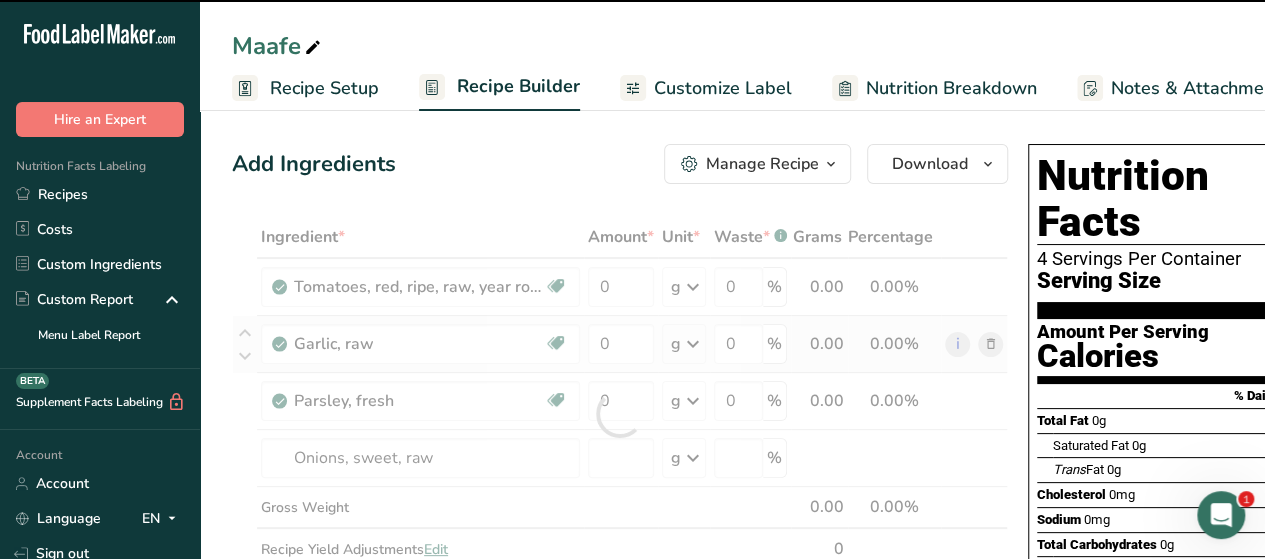 type on "0" 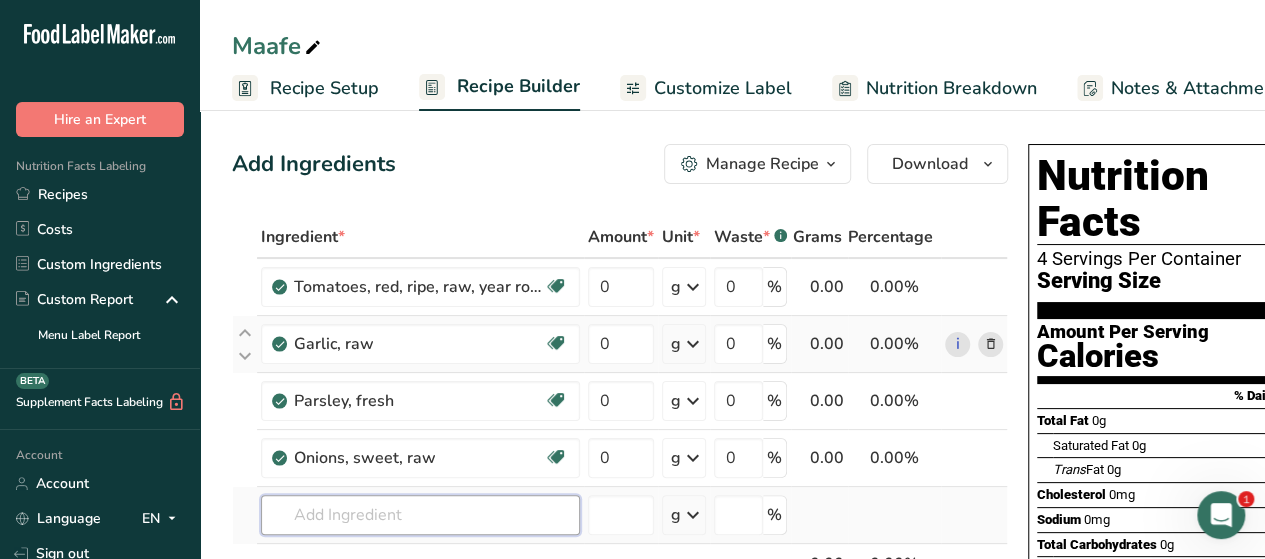 click at bounding box center [420, 515] 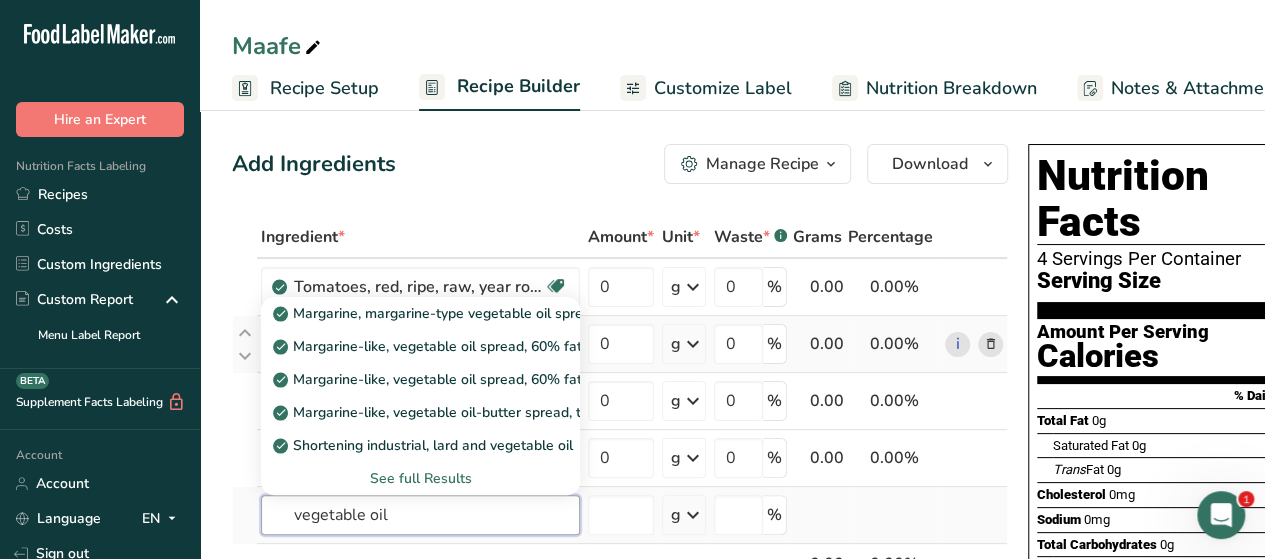 type on "vegetable oil" 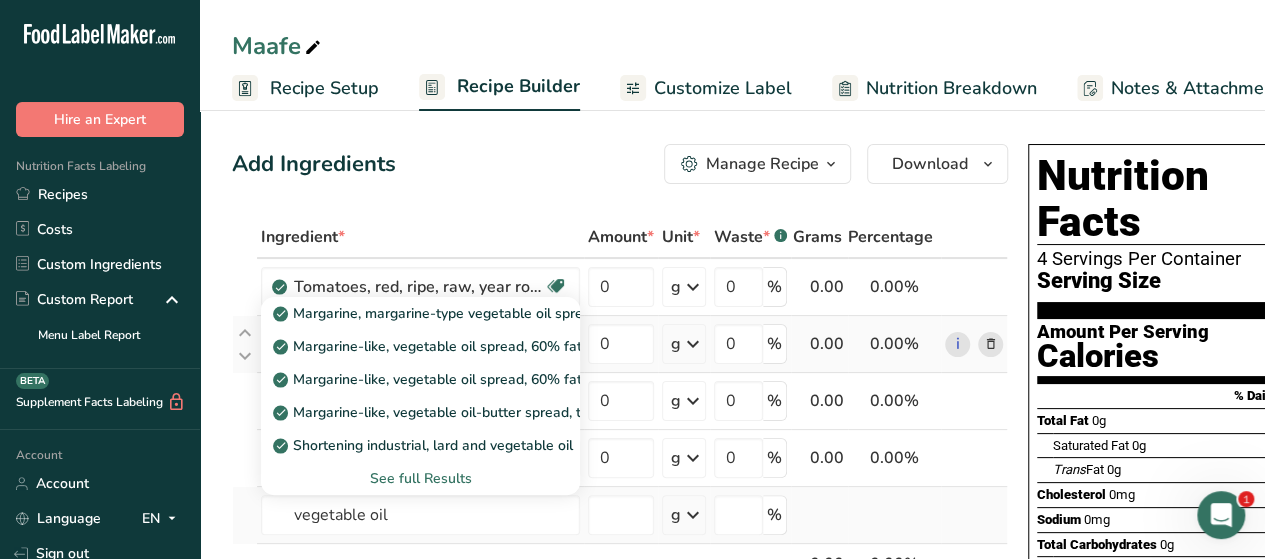 type 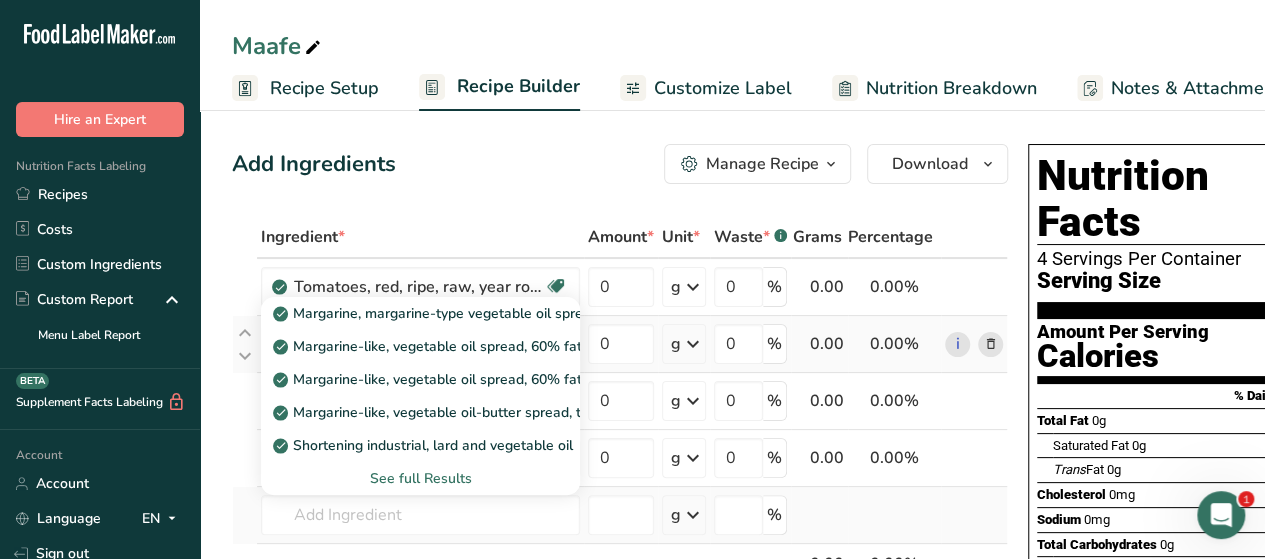 click on "See full Results" at bounding box center [420, 478] 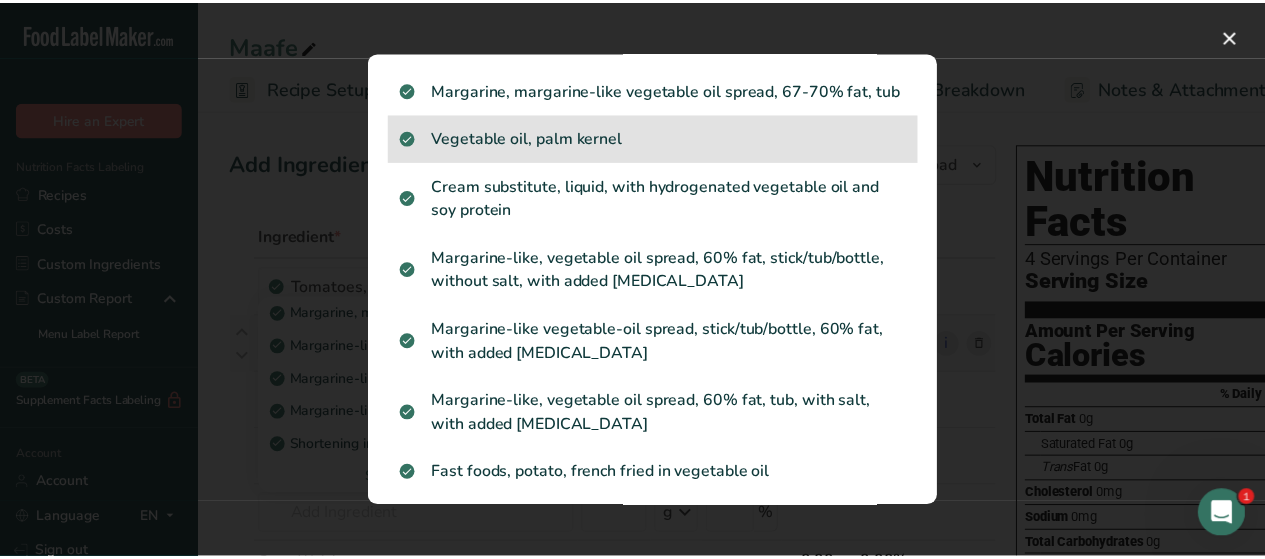 scroll, scrollTop: 836, scrollLeft: 0, axis: vertical 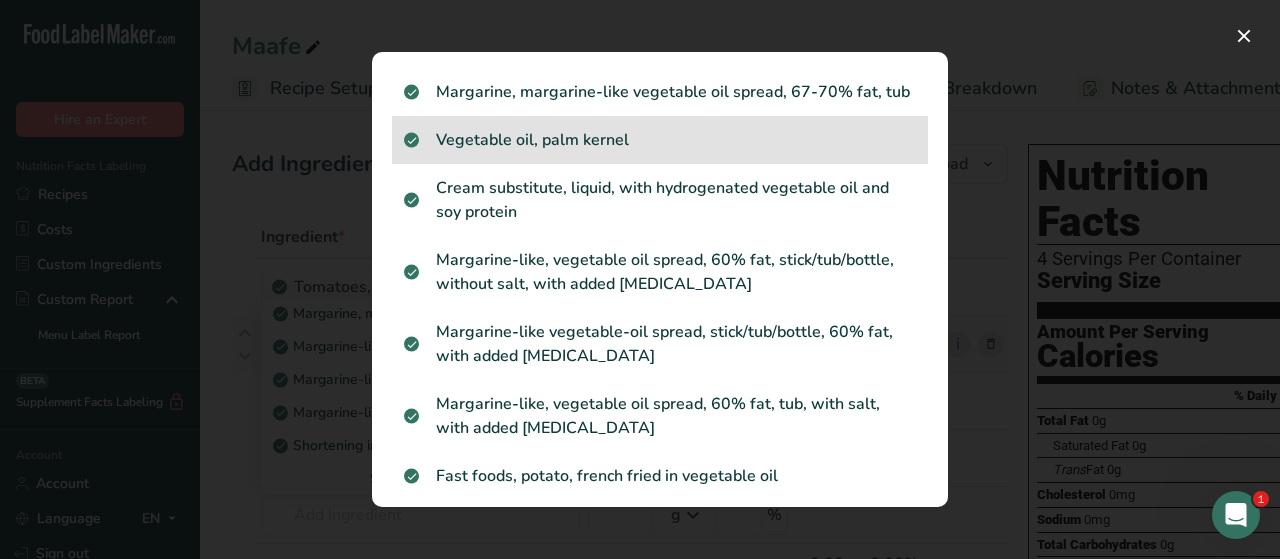 click on "Vegetable oil, palm kernel" at bounding box center (660, 140) 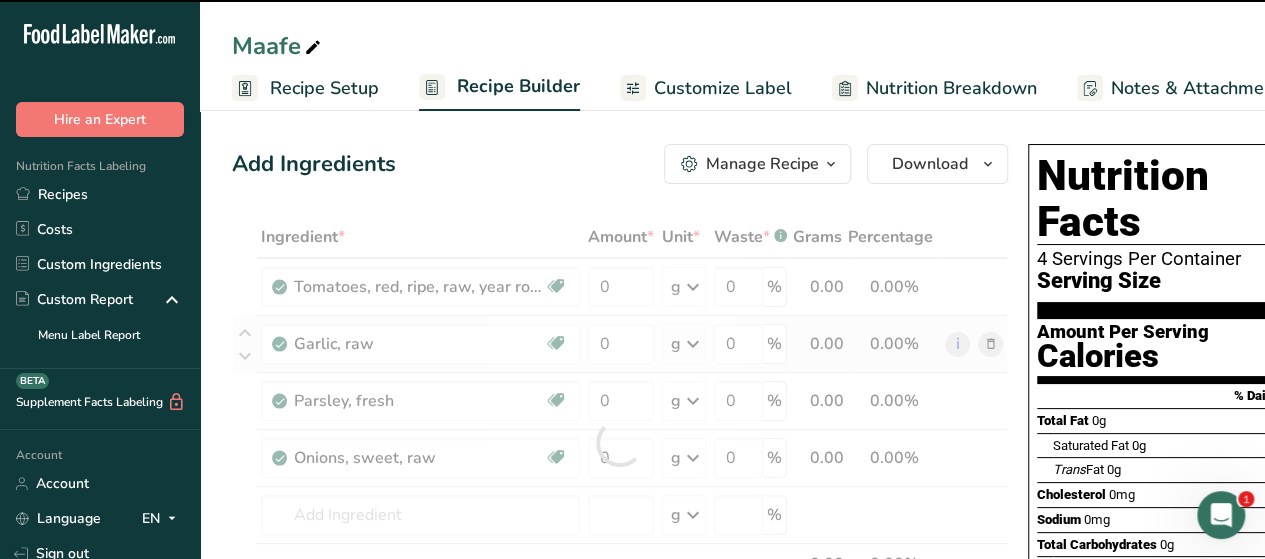 type on "0" 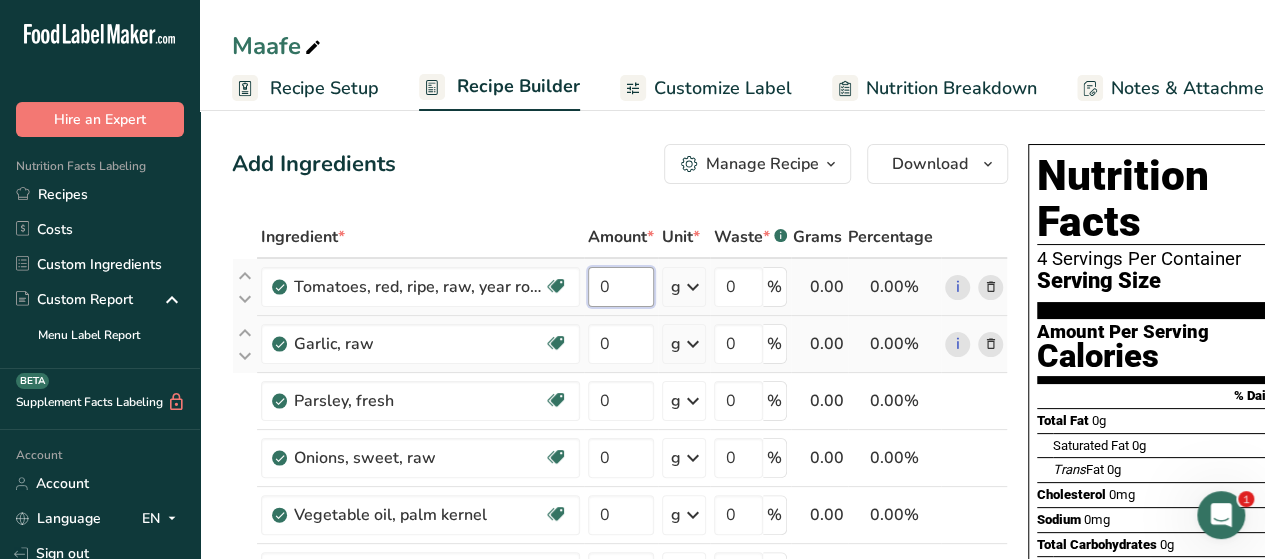 click on "0" at bounding box center [621, 287] 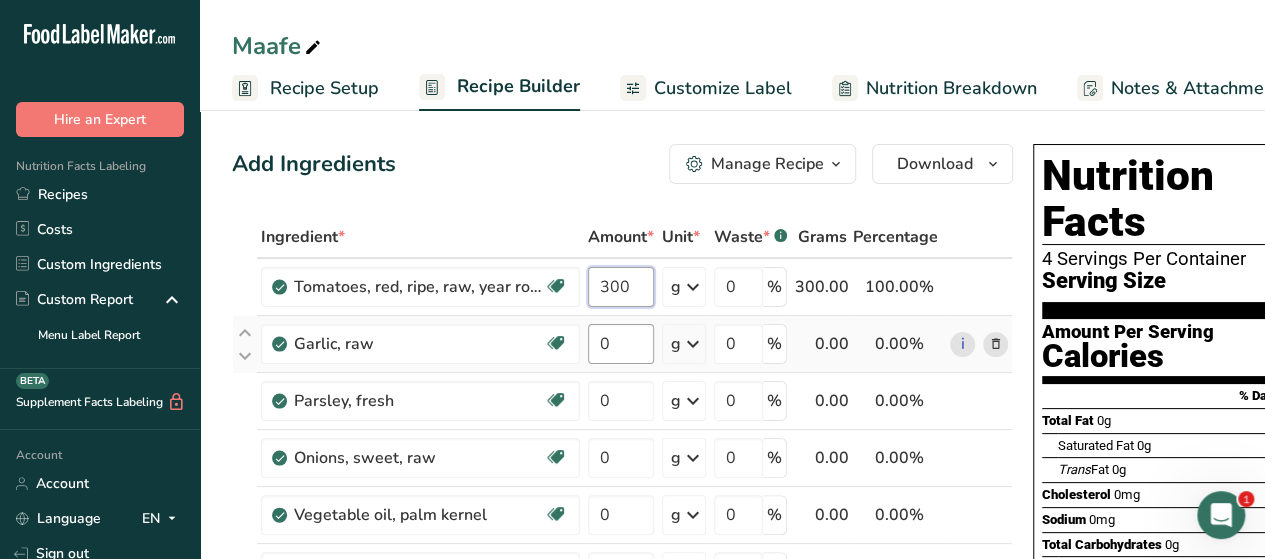 type on "300" 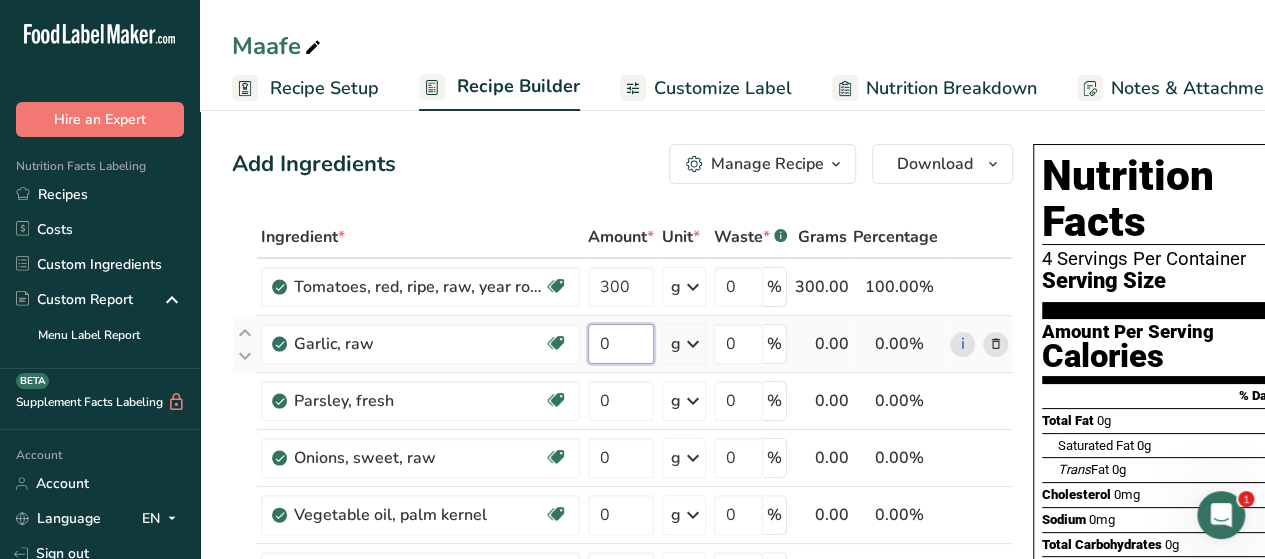 click on "Ingredient *
Amount *
Unit *
Waste *   .a-a{fill:#347362;}.b-a{fill:#fff;}          Grams
Percentage
Tomatoes, red, ripe, raw, year round average
Source of Antioxidants
Dairy free
Gluten free
Vegan
Vegetarian
Soy free
300
g
Portions
1 cup cherry tomatoes
1 cup, chopped or sliced
1 Italian tomato
See more
Weight Units
g
kg
mg
See more
Volume Units
l
Volume units require a density conversion. If you know your ingredient's density enter it below. Otherwise, click on "RIA" our AI Regulatory bot - she will be able to help you
lb/ft3
mL" at bounding box center [622, 471] 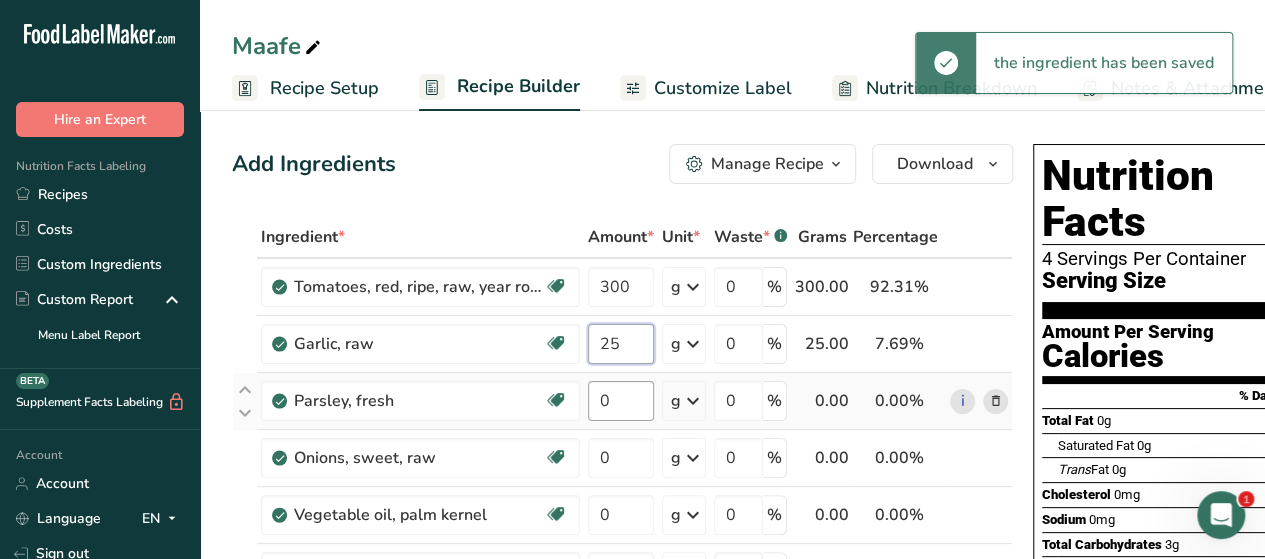 type on "25" 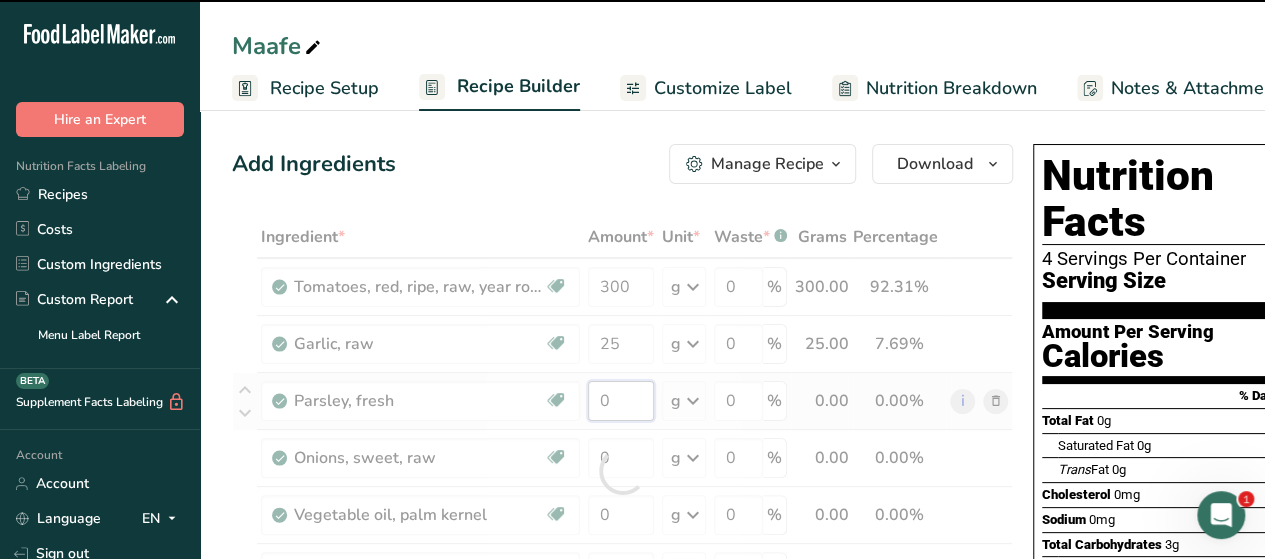 click on "Ingredient *
Amount *
Unit *
Waste *   .a-a{fill:#347362;}.b-a{fill:#fff;}          Grams
Percentage
Tomatoes, red, ripe, raw, year round average
Source of Antioxidants
Dairy free
Gluten free
Vegan
Vegetarian
Soy free
300
g
Portions
1 cup cherry tomatoes
1 cup, chopped or sliced
1 Italian tomato
See more
Weight Units
g
kg
mg
See more
Volume Units
l
Volume units require a density conversion. If you know your ingredient's density enter it below. Otherwise, click on "RIA" our AI Regulatory bot - she will be able to help you
lb/ft3
mL" at bounding box center (622, 471) 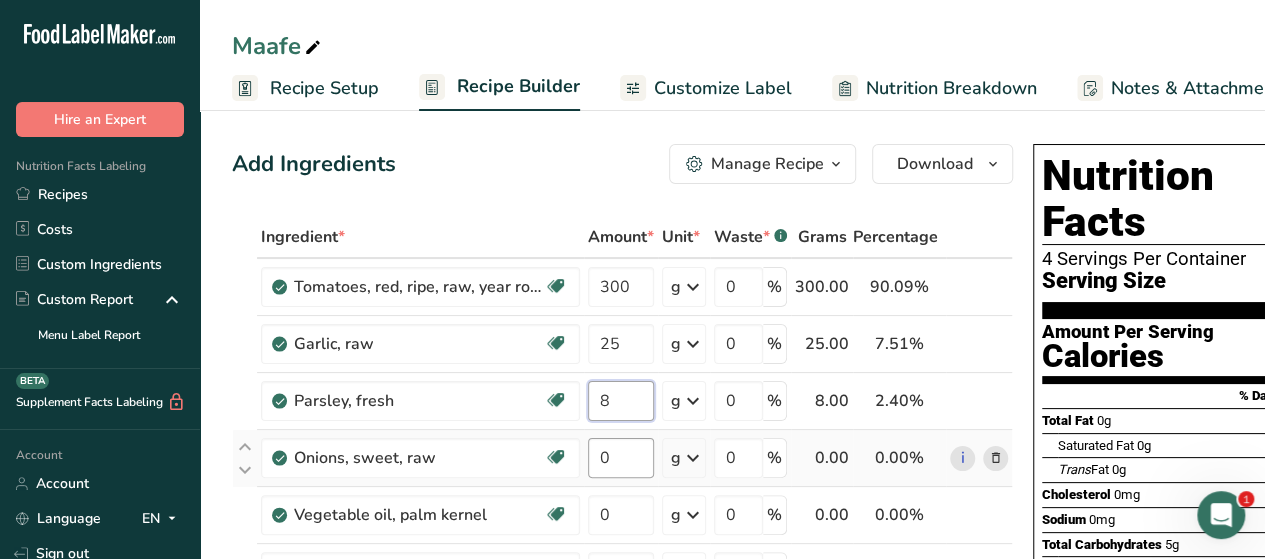 type on "8" 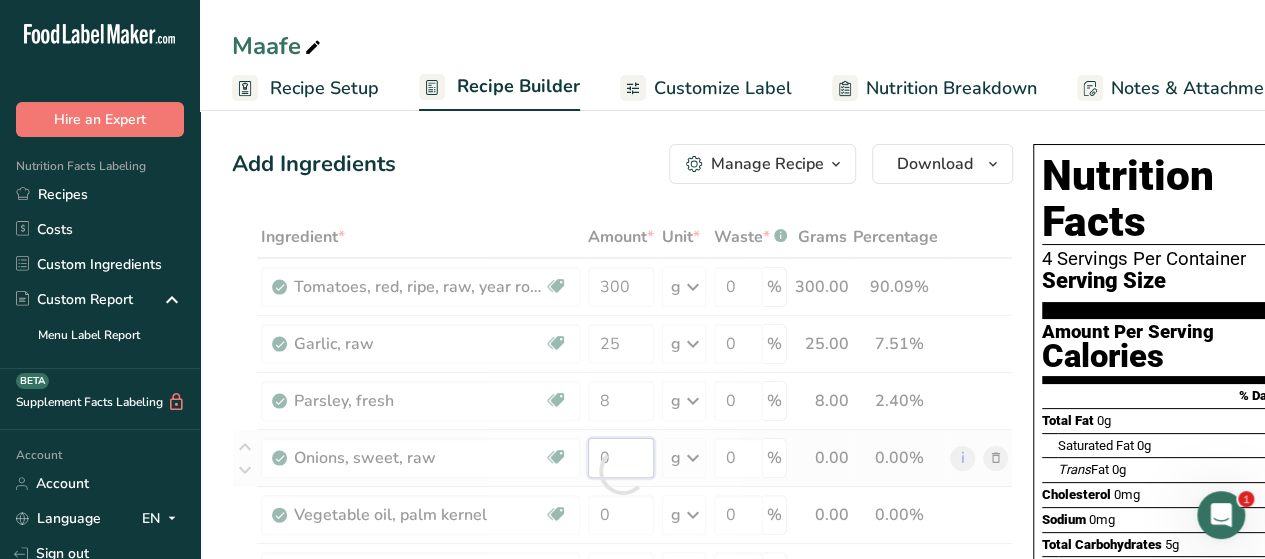 click on "Ingredient *
Amount *
Unit *
Waste *   .a-a{fill:#347362;}.b-a{fill:#fff;}          Grams
Percentage
Tomatoes, red, ripe, raw, year round average
Source of Antioxidants
Dairy free
Gluten free
Vegan
Vegetarian
Soy free
300
g
Portions
1 cup cherry tomatoes
1 cup, chopped or sliced
1 Italian tomato
See more
Weight Units
g
kg
mg
See more
Volume Units
l
Volume units require a density conversion. If you know your ingredient's density enter it below. Otherwise, click on "RIA" our AI Regulatory bot - she will be able to help you
lb/ft3
mL" at bounding box center [622, 471] 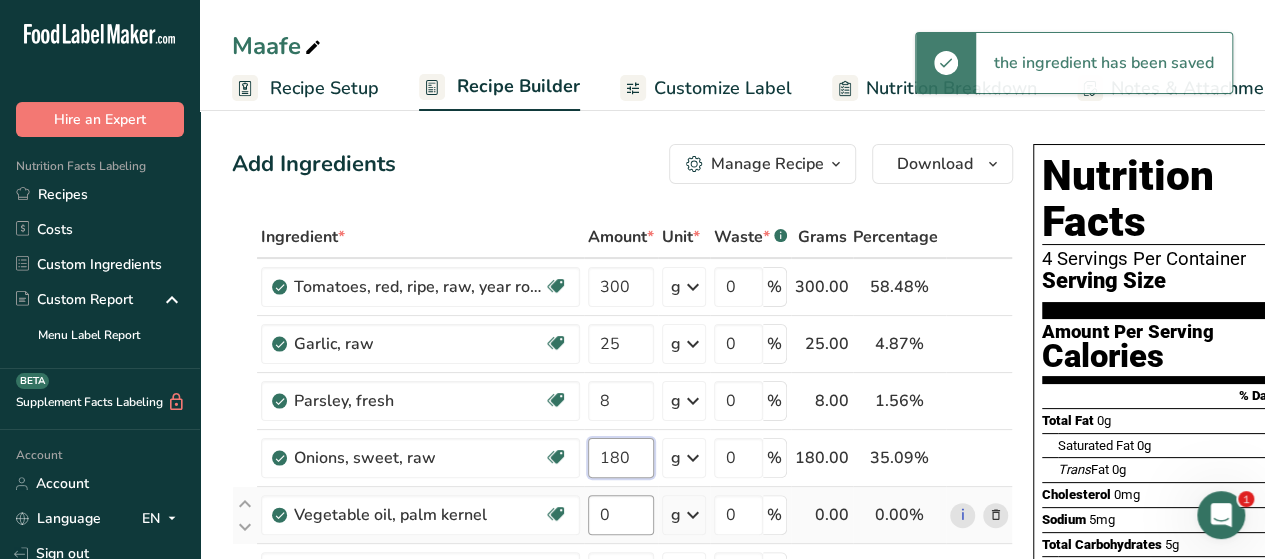 type on "180" 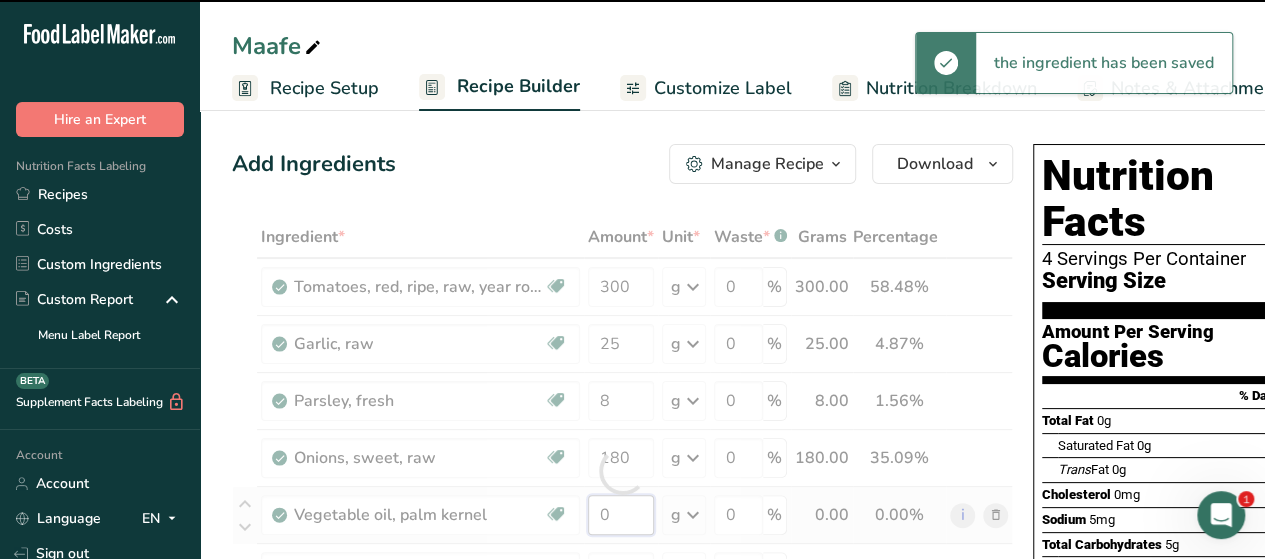 click on "Ingredient *
Amount *
Unit *
Waste *   .a-a{fill:#347362;}.b-a{fill:#fff;}          Grams
Percentage
Tomatoes, red, ripe, raw, year round average
Source of Antioxidants
Dairy free
Gluten free
Vegan
Vegetarian
Soy free
300
g
Portions
1 cup cherry tomatoes
1 cup, chopped or sliced
1 Italian tomato
See more
Weight Units
g
kg
mg
See more
Volume Units
l
Volume units require a density conversion. If you know your ingredient's density enter it below. Otherwise, click on "RIA" our AI Regulatory bot - she will be able to help you
lb/ft3
mL" at bounding box center [622, 471] 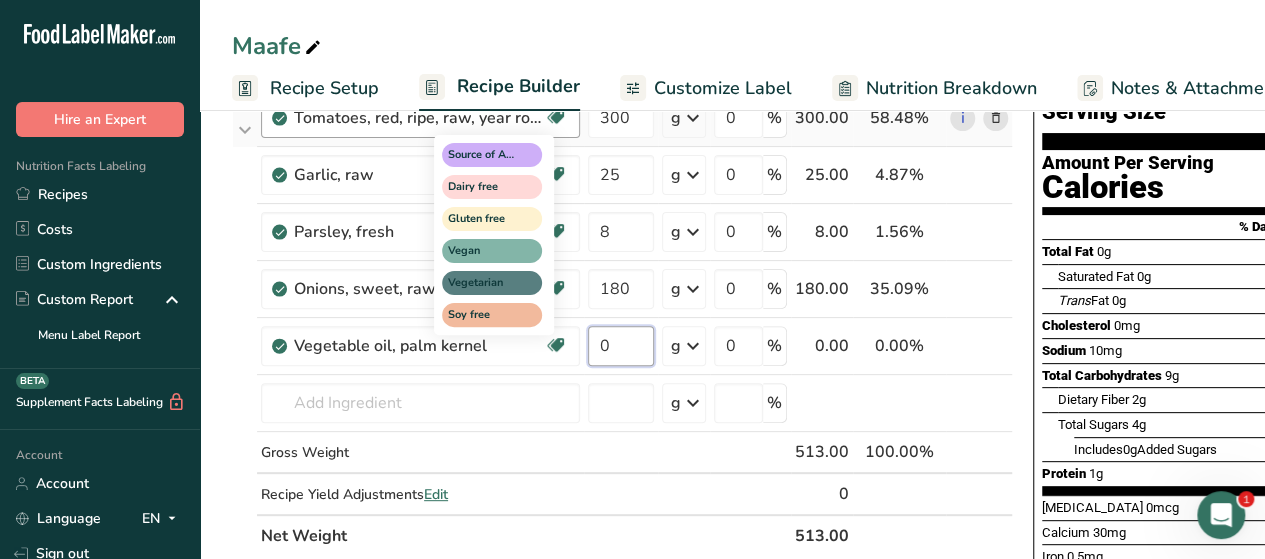 scroll, scrollTop: 198, scrollLeft: 0, axis: vertical 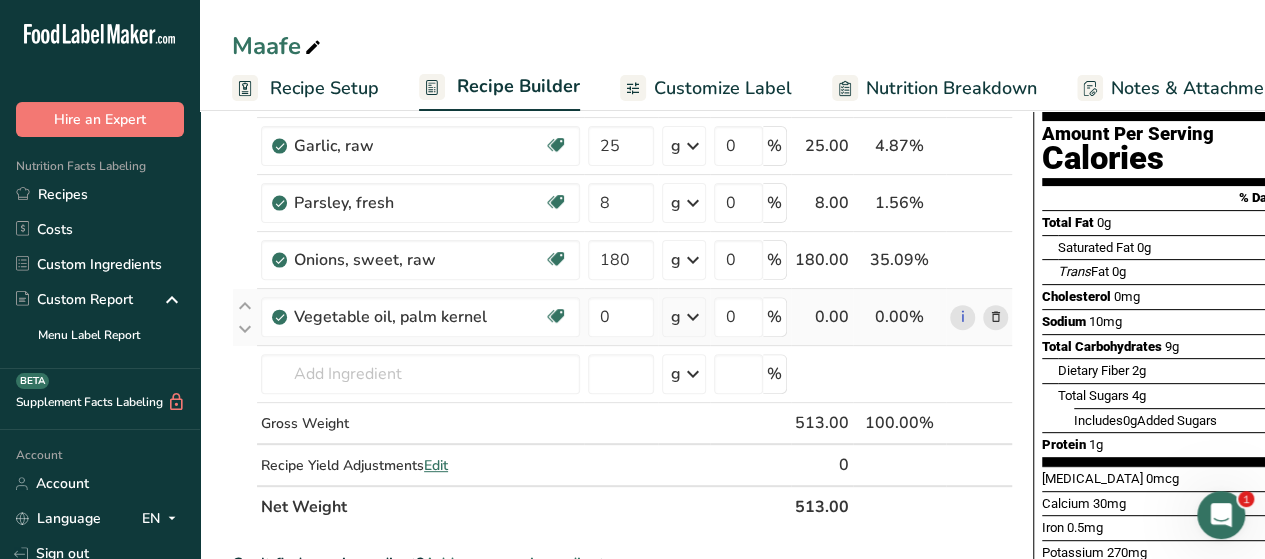 click on "Ingredient *
Amount *
Unit *
Waste *   .a-a{fill:#347362;}.b-a{fill:#fff;}          Grams
Percentage
Tomatoes, red, ripe, raw, year round average
Source of Antioxidants
Dairy free
Gluten free
Vegan
Vegetarian
Soy free
300
g
Portions
1 cup cherry tomatoes
1 cup, chopped or sliced
1 Italian tomato
See more
Weight Units
g
kg
mg
See more
Volume Units
l
Volume units require a density conversion. If you know your ingredient's density enter it below. Otherwise, click on "RIA" our AI Regulatory bot - she will be able to help you
lb/ft3
mL" at bounding box center [622, 273] 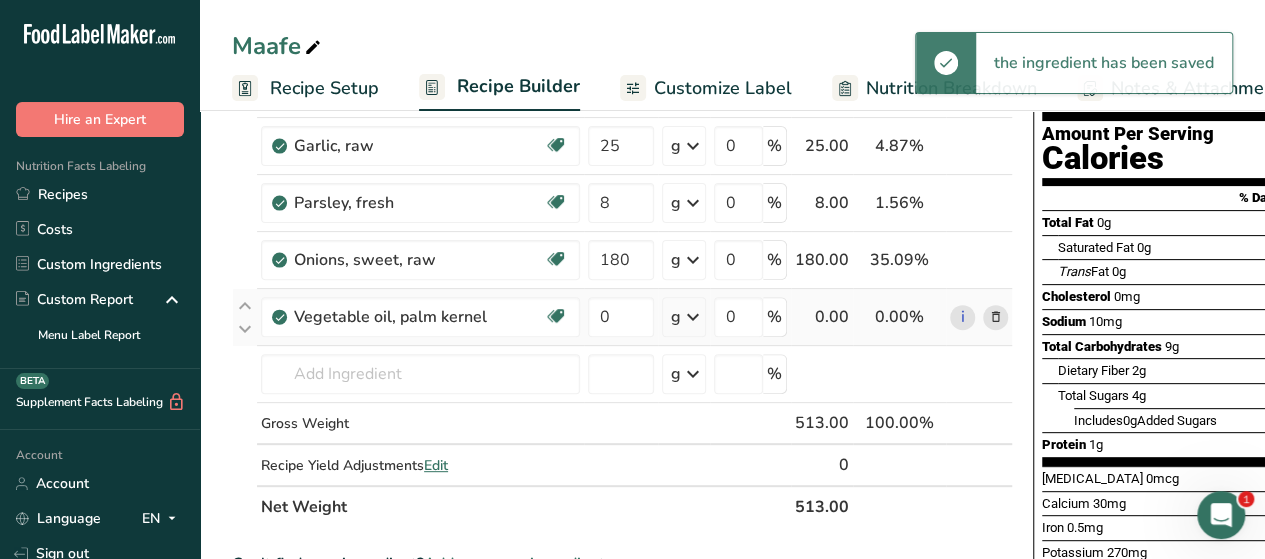 click at bounding box center [693, 317] 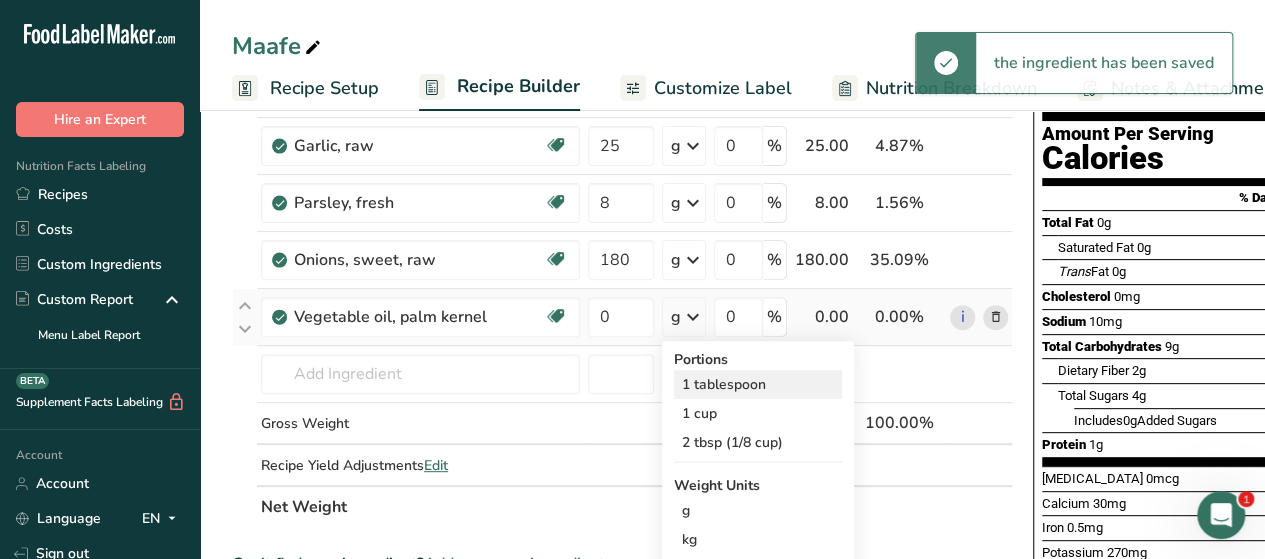 click on "1 tablespoon" at bounding box center (758, 384) 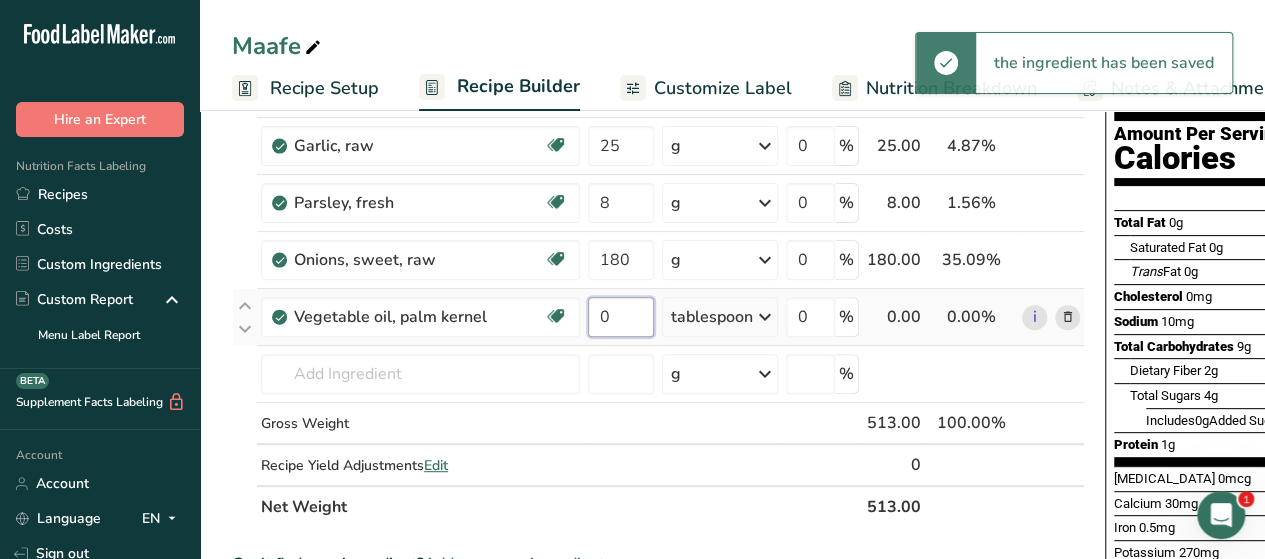 click on "0" at bounding box center (621, 317) 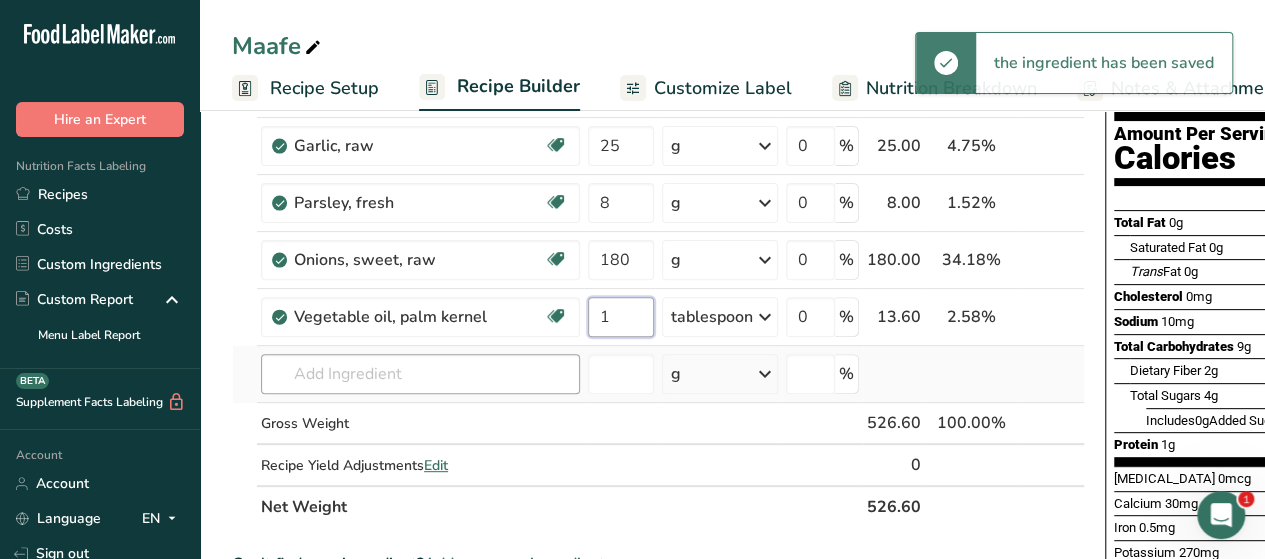 type on "1" 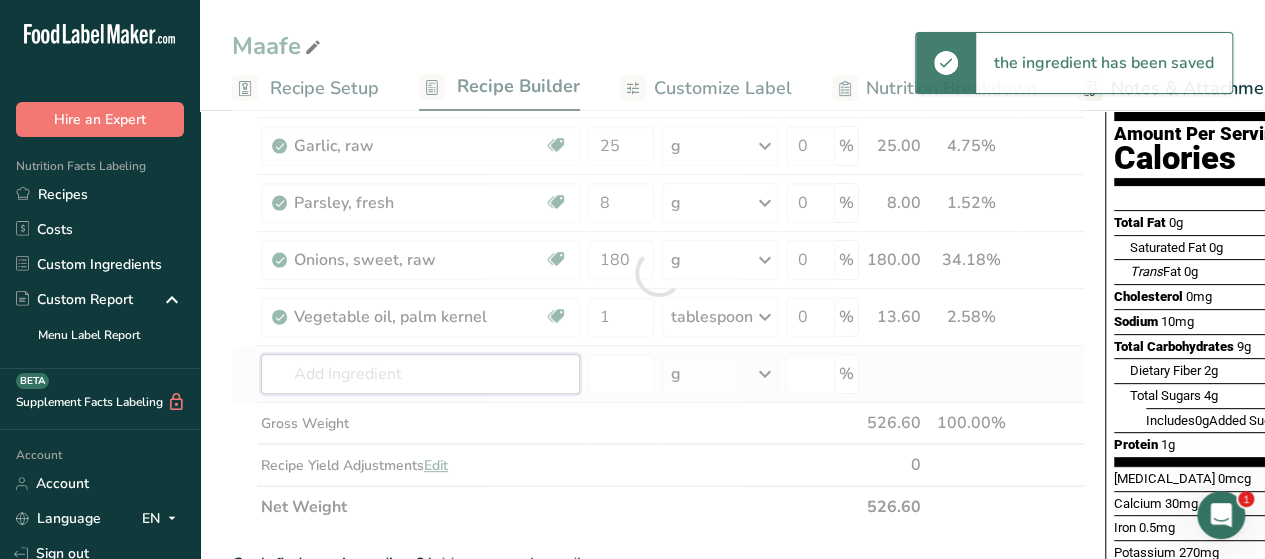 click on "Ingredient *
Amount *
Unit *
Waste *   .a-a{fill:#347362;}.b-a{fill:#fff;}          Grams
Percentage
Tomatoes, red, ripe, raw, year round average
Source of Antioxidants
Dairy free
Gluten free
Vegan
Vegetarian
Soy free
300
g
Portions
1 cup cherry tomatoes
1 cup, chopped or sliced
1 Italian tomato
See more
Weight Units
g
kg
mg
See more
Volume Units
l
Volume units require a density conversion. If you know your ingredient's density enter it below. Otherwise, click on "RIA" our AI Regulatory bot - she will be able to help you
lb/ft3
mL" at bounding box center [658, 273] 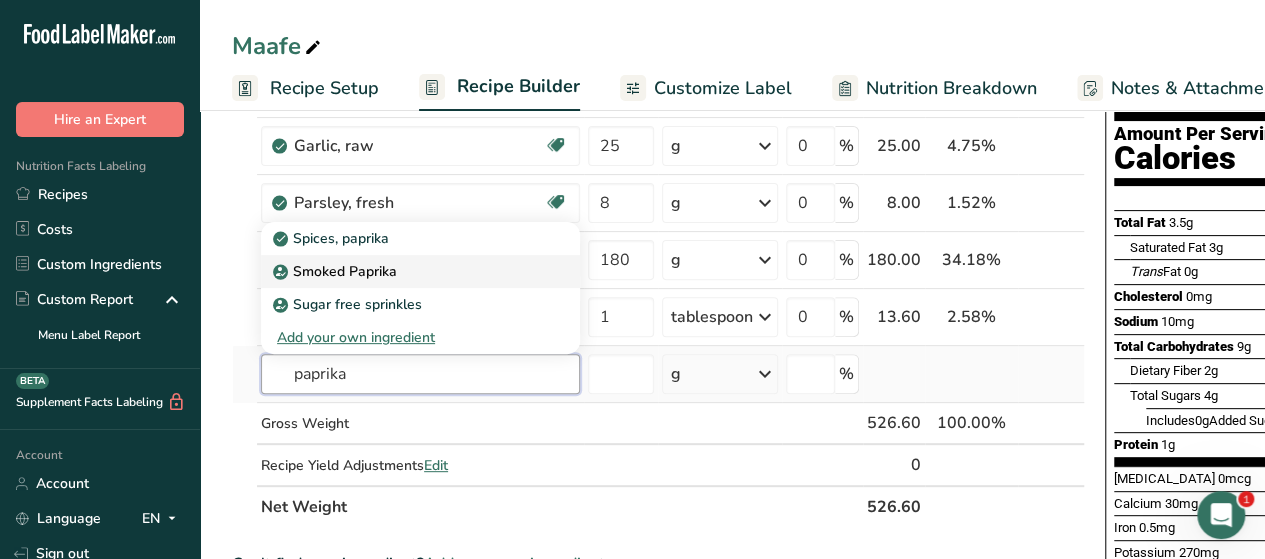 type on "paprika" 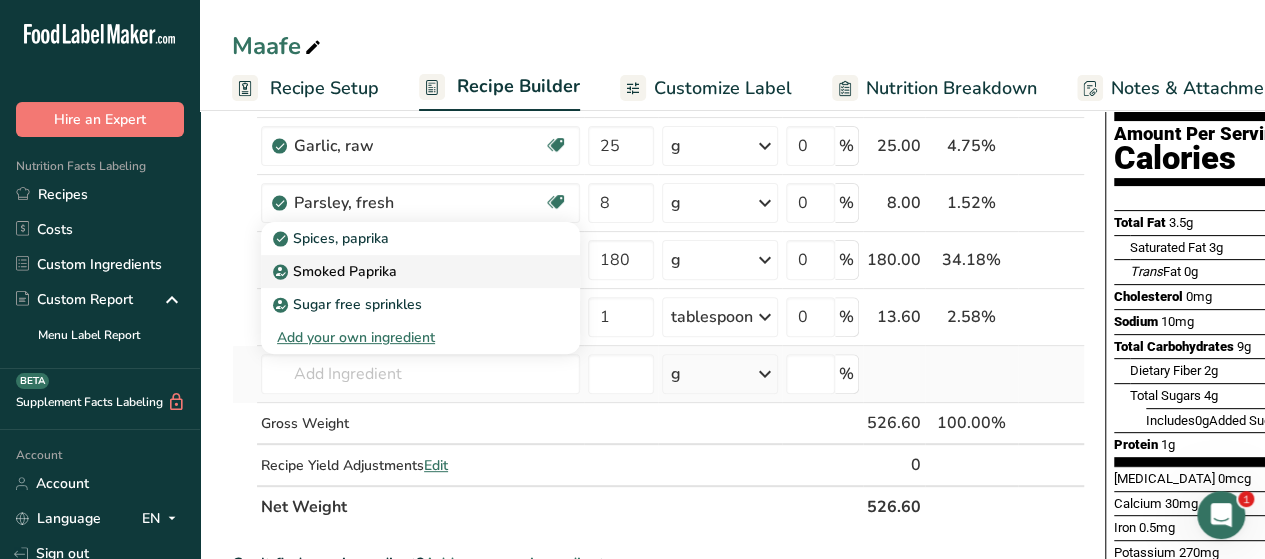 click on "Smoked Paprika" at bounding box center (337, 271) 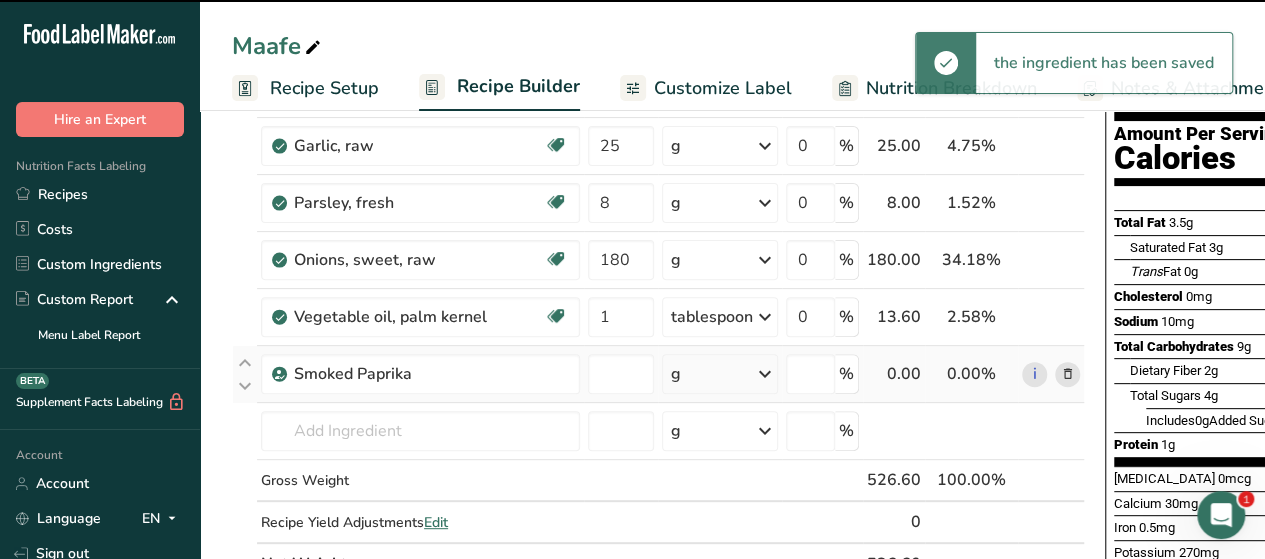 type on "0" 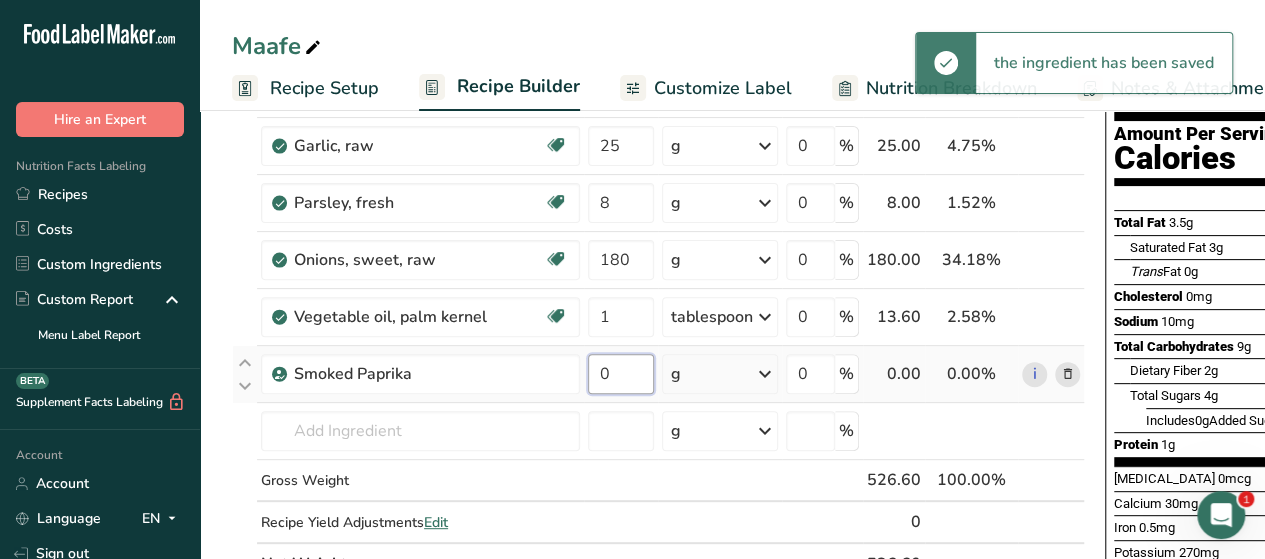 click on "0" at bounding box center (621, 374) 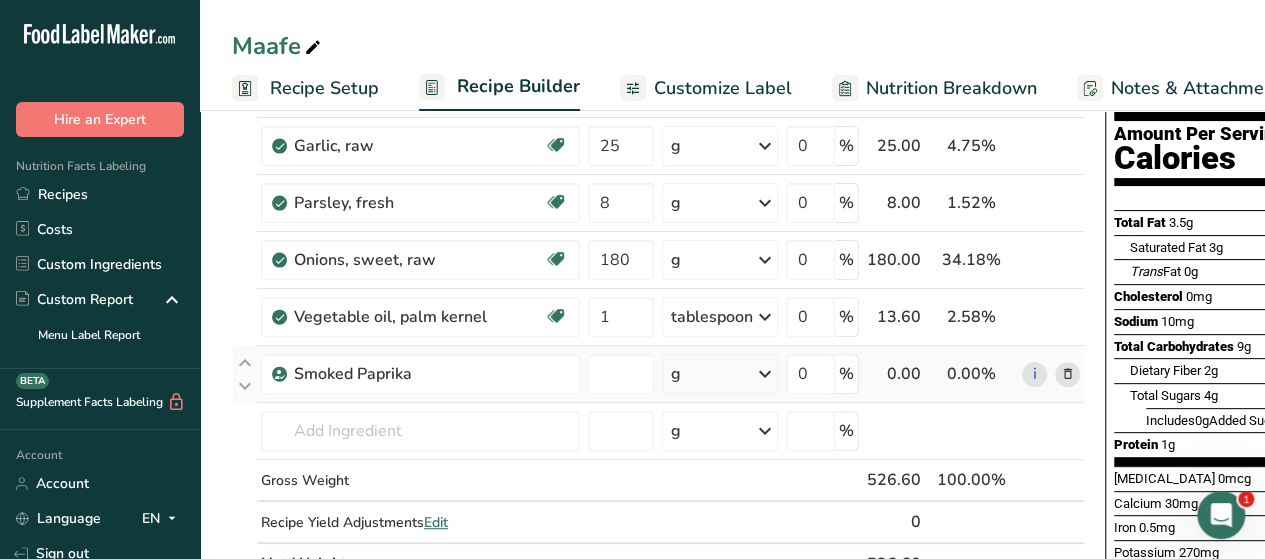 click on "Ingredient *
Amount *
Unit *
Waste *   .a-a{fill:#347362;}.b-a{fill:#fff;}          Grams
Percentage
Tomatoes, red, ripe, raw, year round average
Source of Antioxidants
Dairy free
Gluten free
Vegan
Vegetarian
Soy free
300
g
Portions
1 cup cherry tomatoes
1 cup, chopped or sliced
1 Italian tomato
See more
Weight Units
g
kg
mg
See more
Volume Units
l
Volume units require a density conversion. If you know your ingredient's density enter it below. Otherwise, click on "RIA" our AI Regulatory bot - she will be able to help you
lb/ft3
mL" at bounding box center (658, 301) 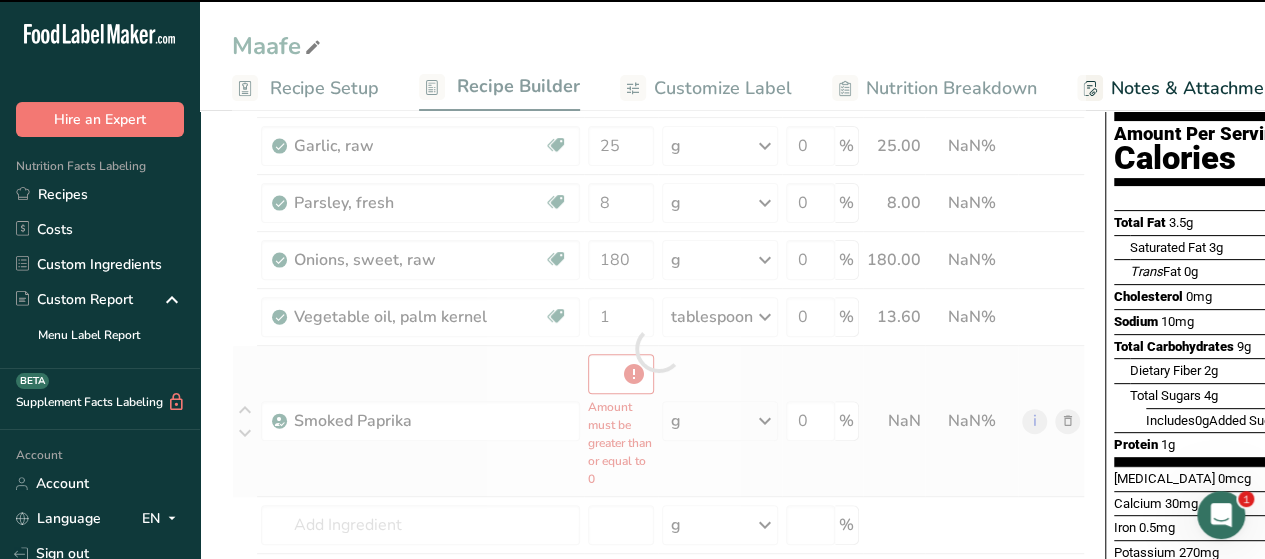 type on "0" 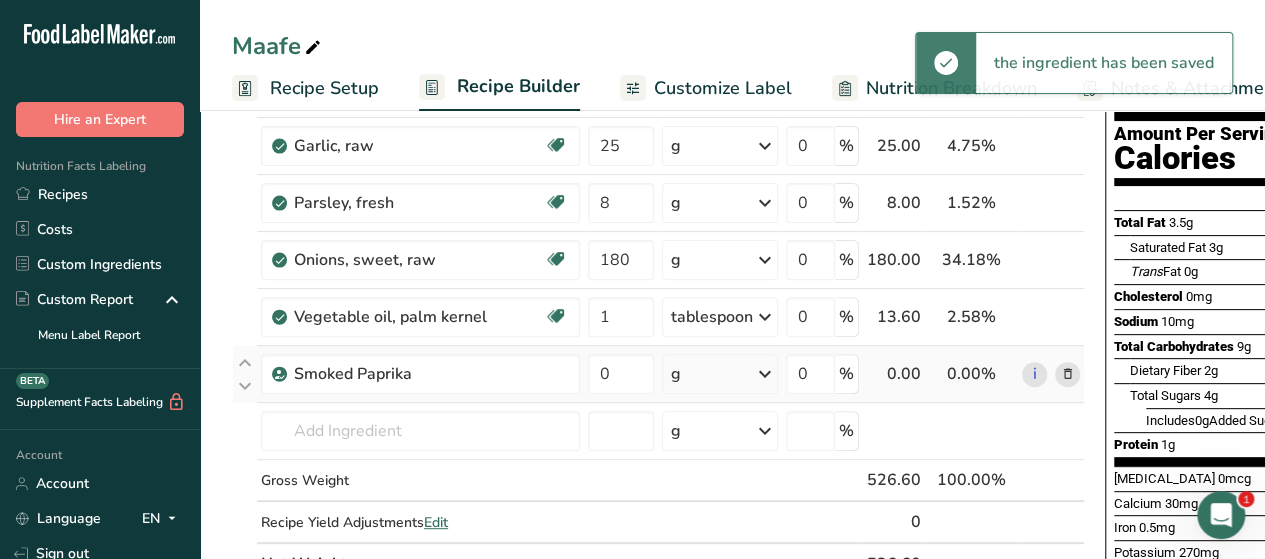 click at bounding box center [765, 374] 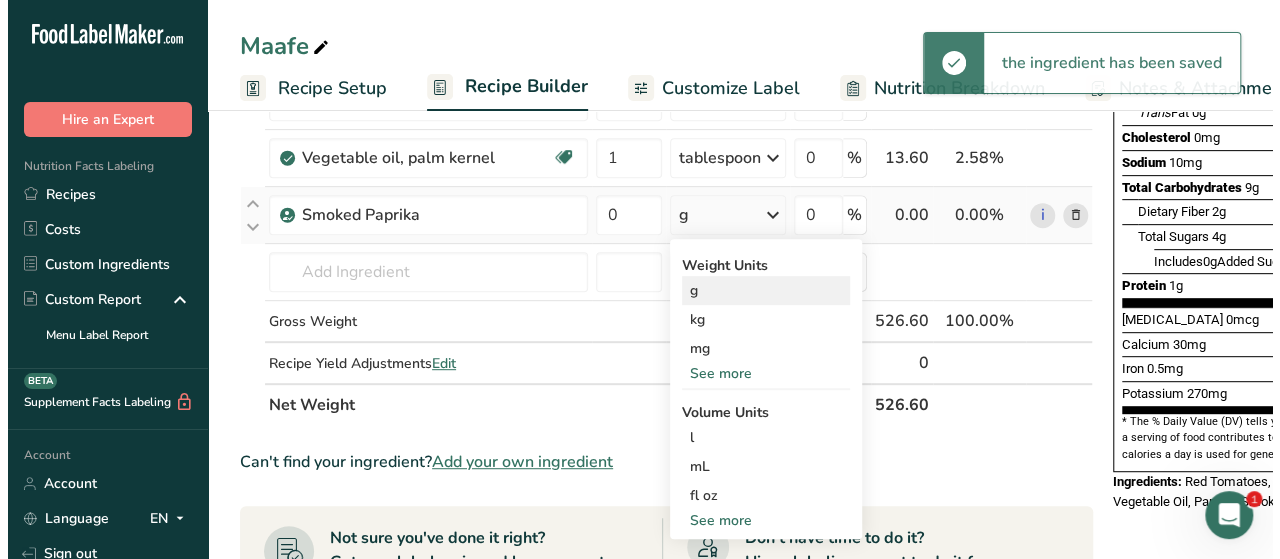 scroll, scrollTop: 358, scrollLeft: 0, axis: vertical 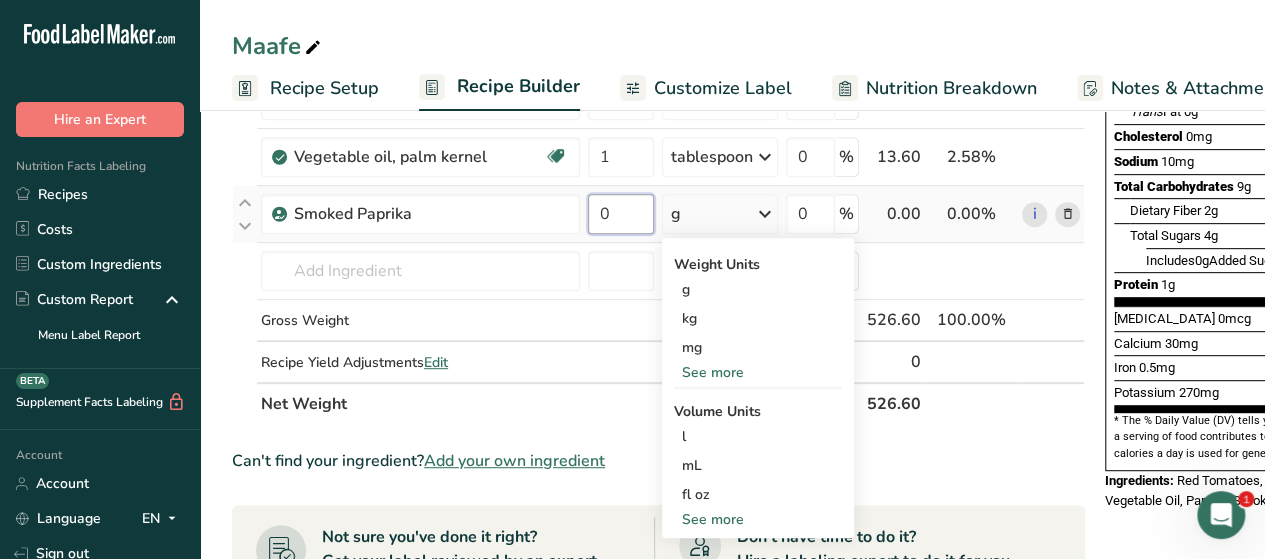 click on "0" at bounding box center [621, 214] 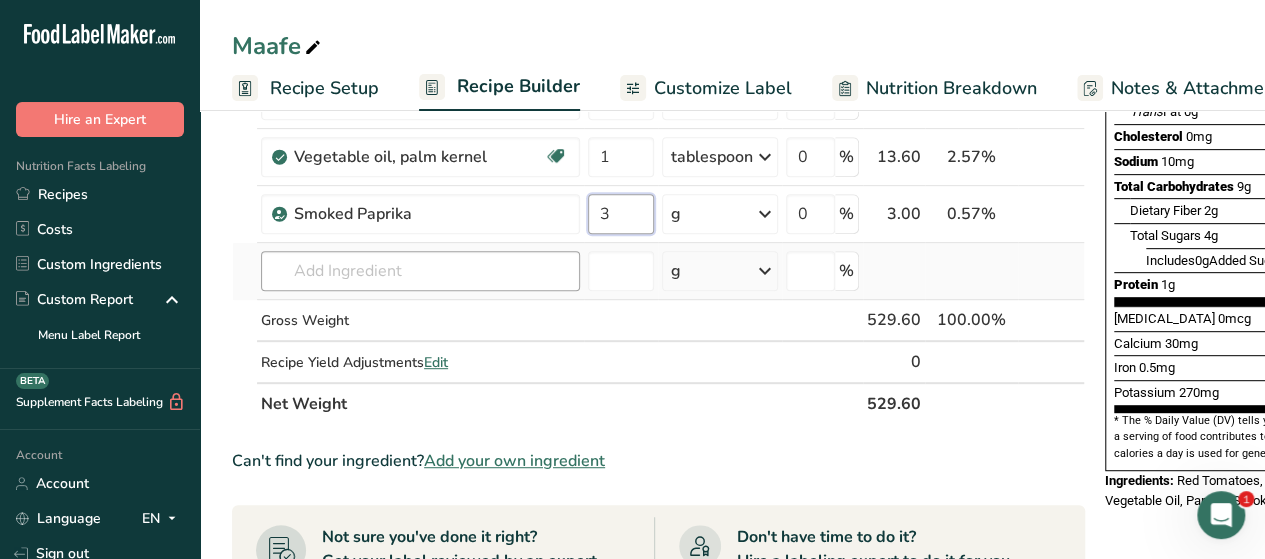 type on "3" 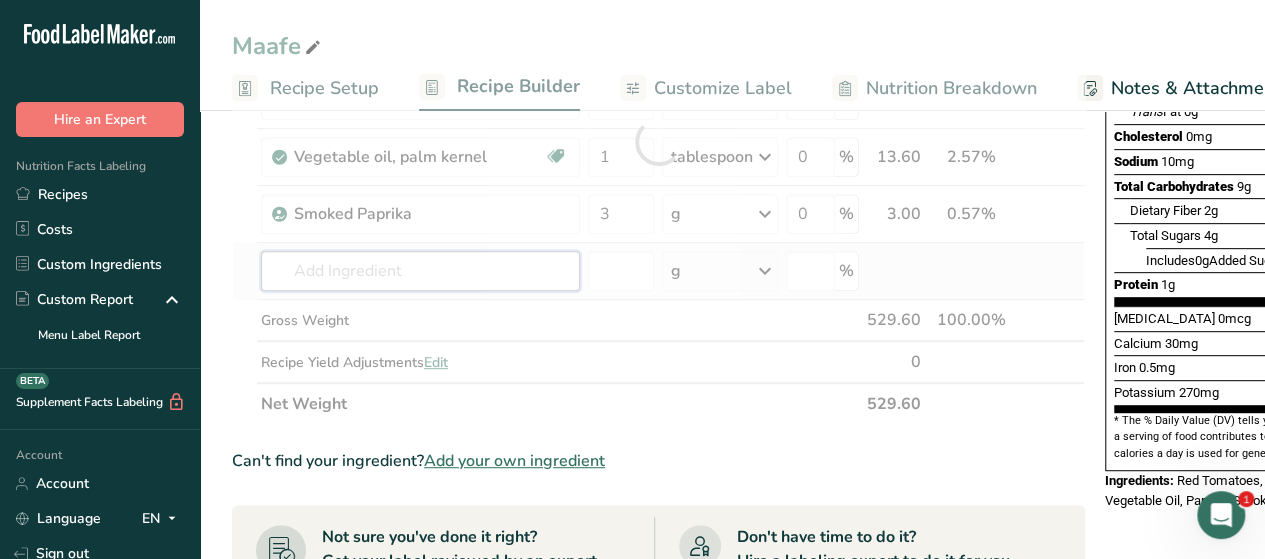 click on "Ingredient *
Amount *
Unit *
Waste *   .a-a{fill:#347362;}.b-a{fill:#fff;}          Grams
Percentage
Tomatoes, red, ripe, raw, year round average
Source of Antioxidants
Dairy free
Gluten free
Vegan
Vegetarian
Soy free
300
g
Portions
1 cup cherry tomatoes
1 cup, chopped or sliced
1 Italian tomato
See more
Weight Units
g
kg
mg
See more
Volume Units
l
Volume units require a density conversion. If you know your ingredient's density enter it below. Otherwise, click on "RIA" our AI Regulatory bot - she will be able to help you
lb/ft3
mL" at bounding box center (658, 141) 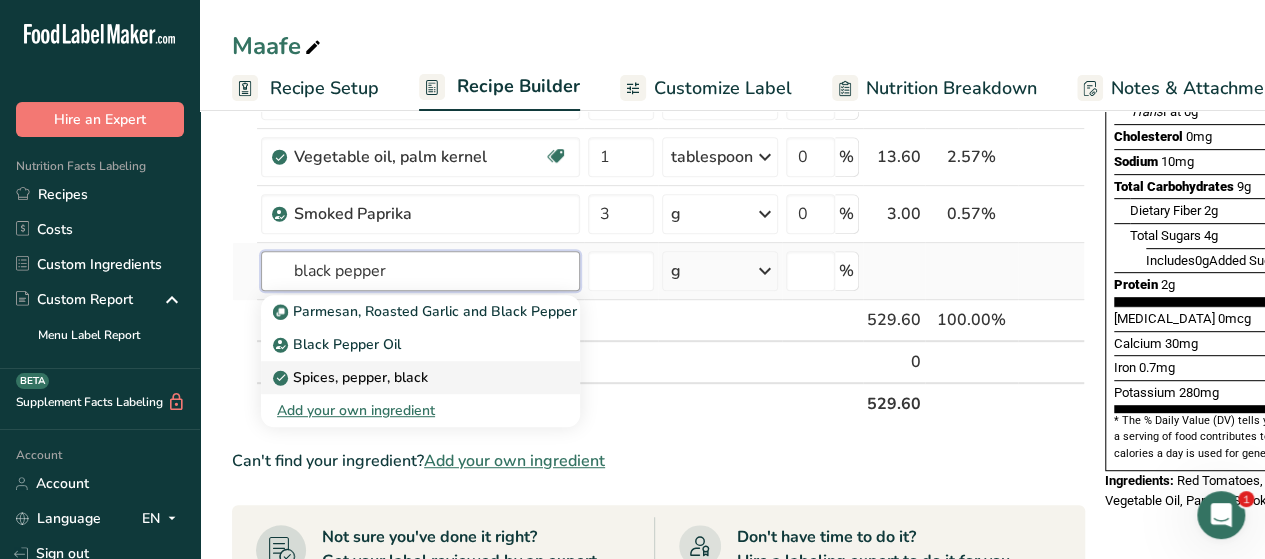 type on "black pepper" 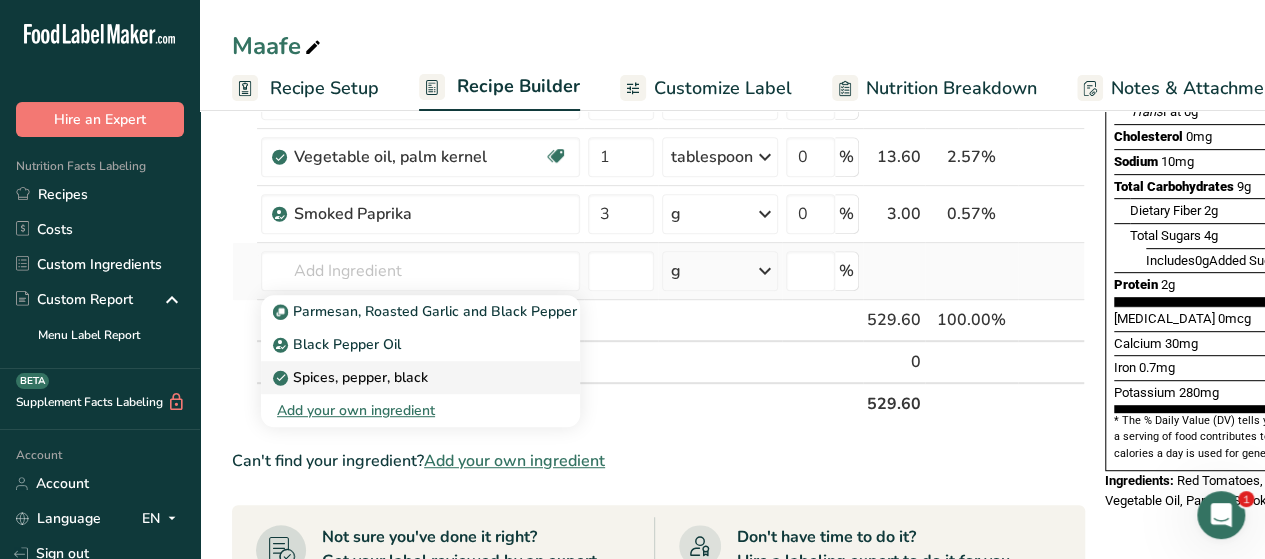 click on "Spices, pepper, black" at bounding box center [352, 377] 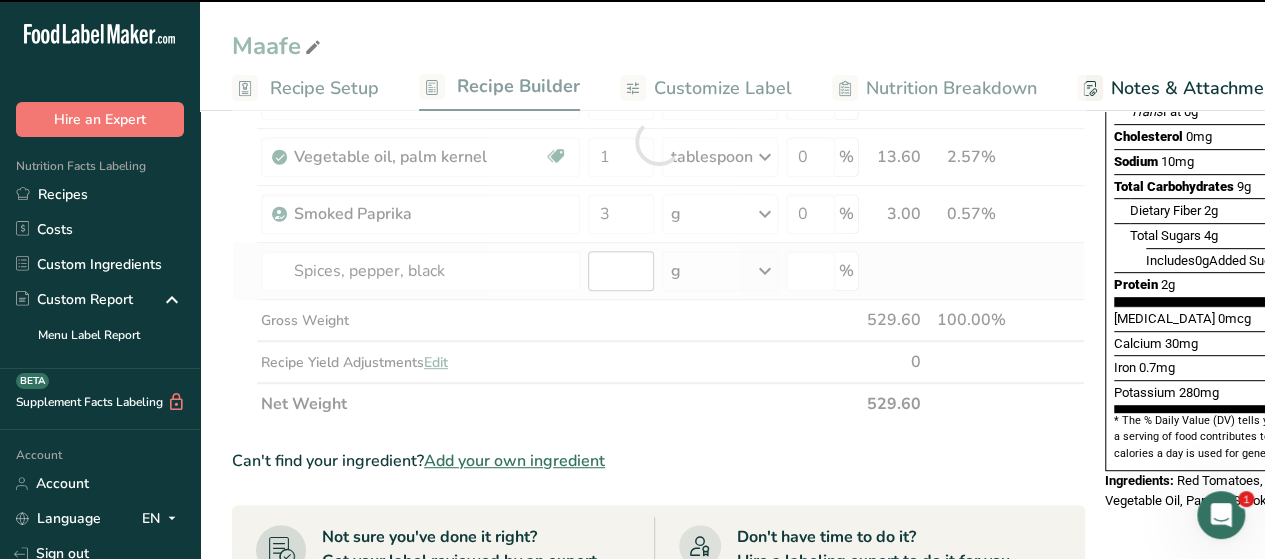 type on "0" 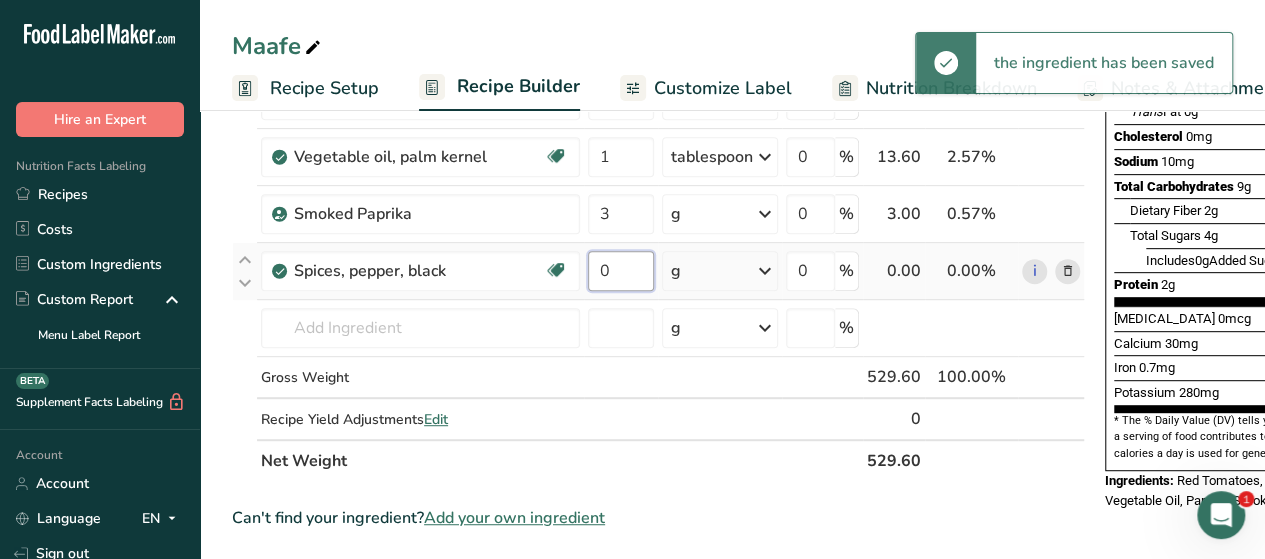 click on "0" at bounding box center (621, 271) 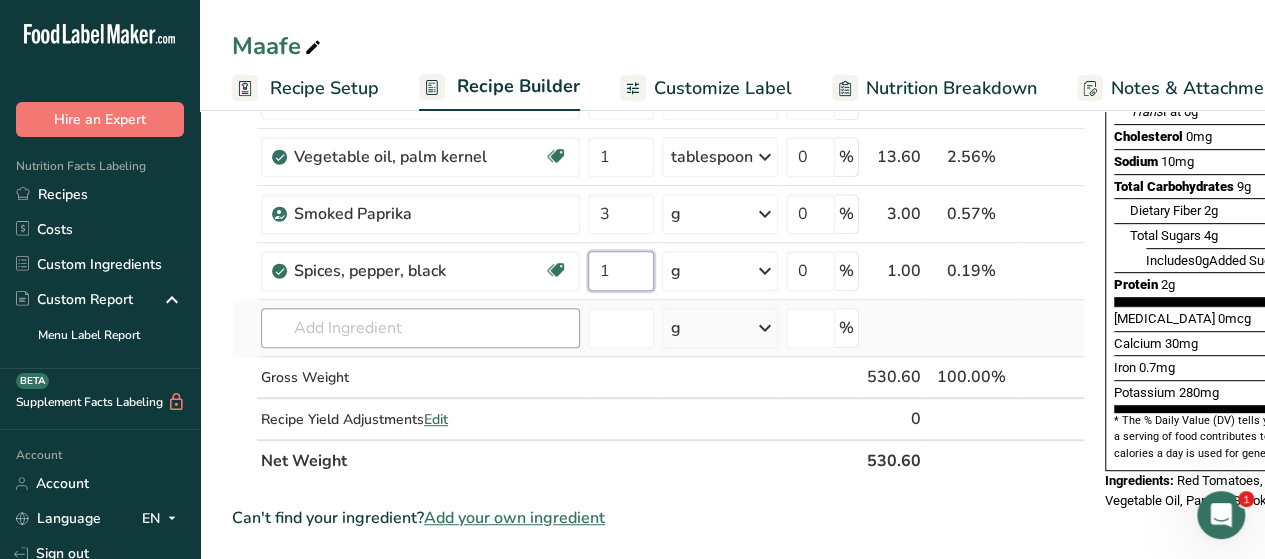 type on "1" 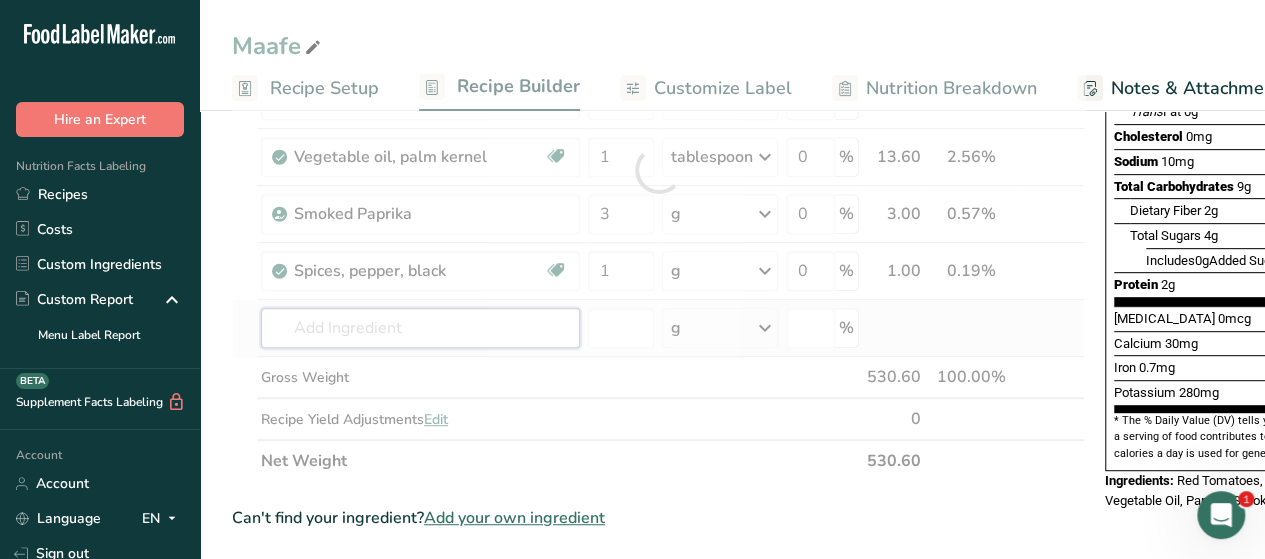click on "Ingredient *
Amount *
Unit *
Waste *   .a-a{fill:#347362;}.b-a{fill:#fff;}          Grams
Percentage
Tomatoes, red, ripe, raw, year round average
Source of Antioxidants
Dairy free
Gluten free
Vegan
Vegetarian
Soy free
300
g
Portions
1 cup cherry tomatoes
1 cup, chopped or sliced
1 Italian tomato
See more
Weight Units
g
kg
mg
See more
Volume Units
l
Volume units require a density conversion. If you know your ingredient's density enter it below. Otherwise, click on "RIA" our AI Regulatory bot - she will be able to help you
lb/ft3
mL" at bounding box center [658, 170] 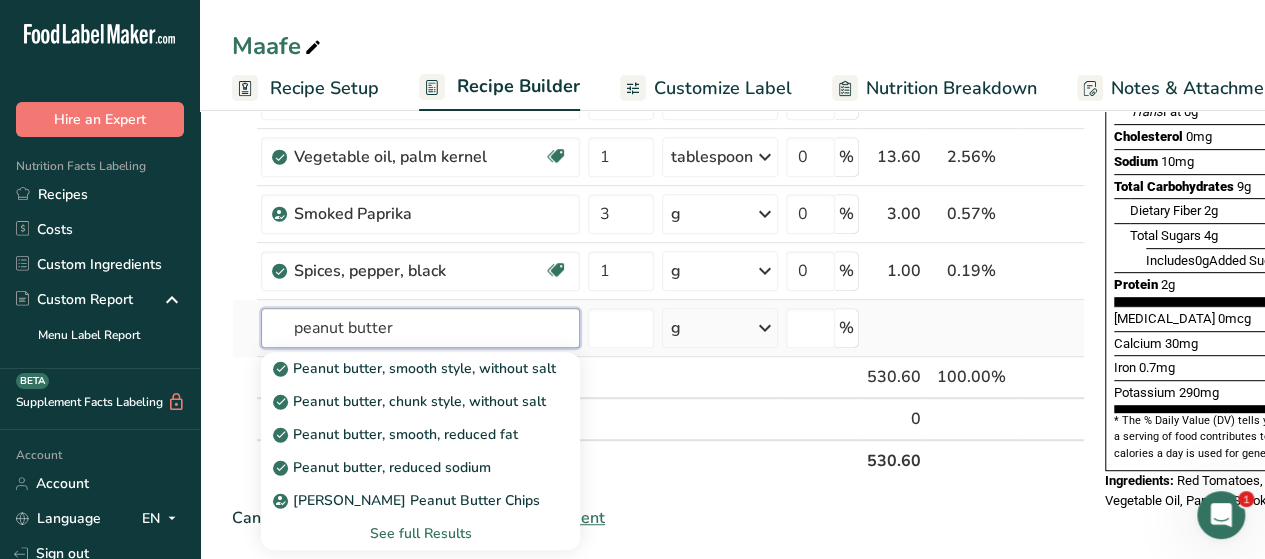 type on "peanut butter" 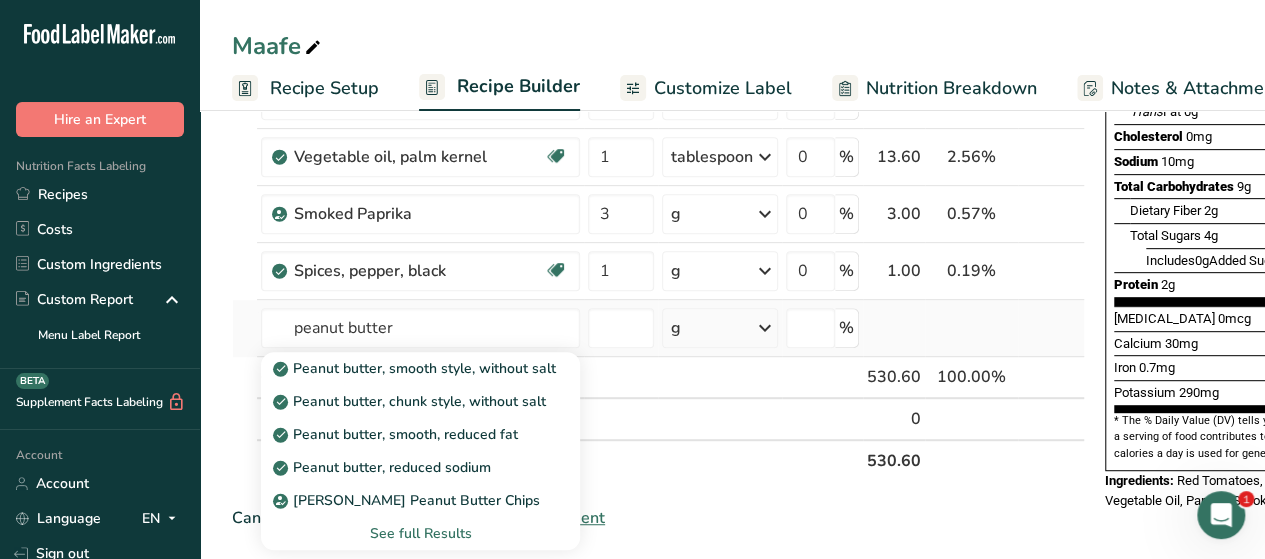 type 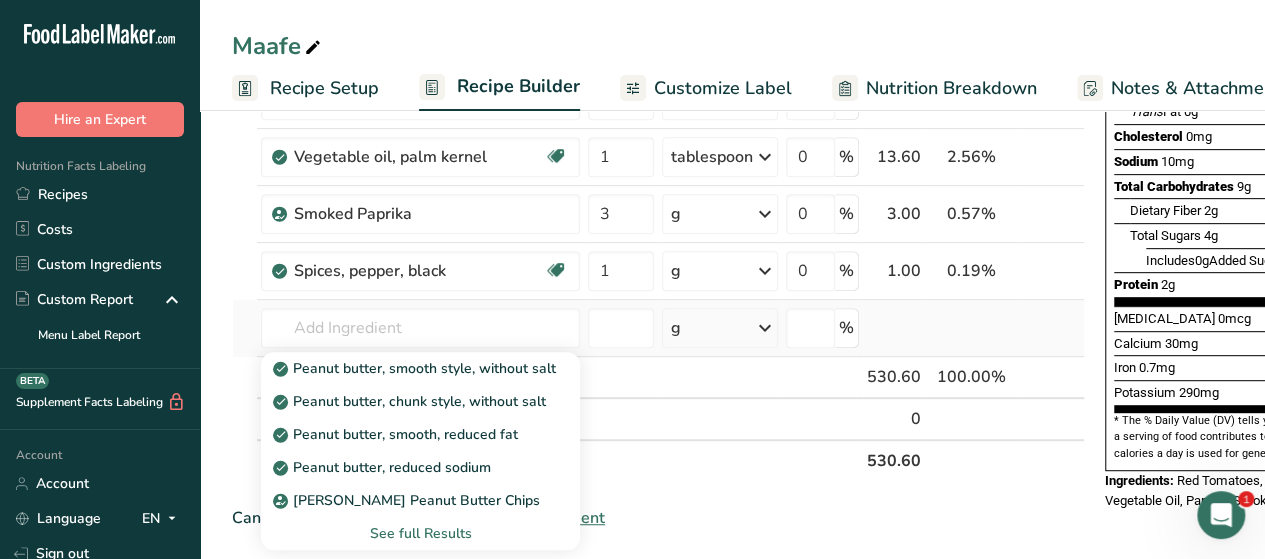 click on "See full Results" at bounding box center [420, 533] 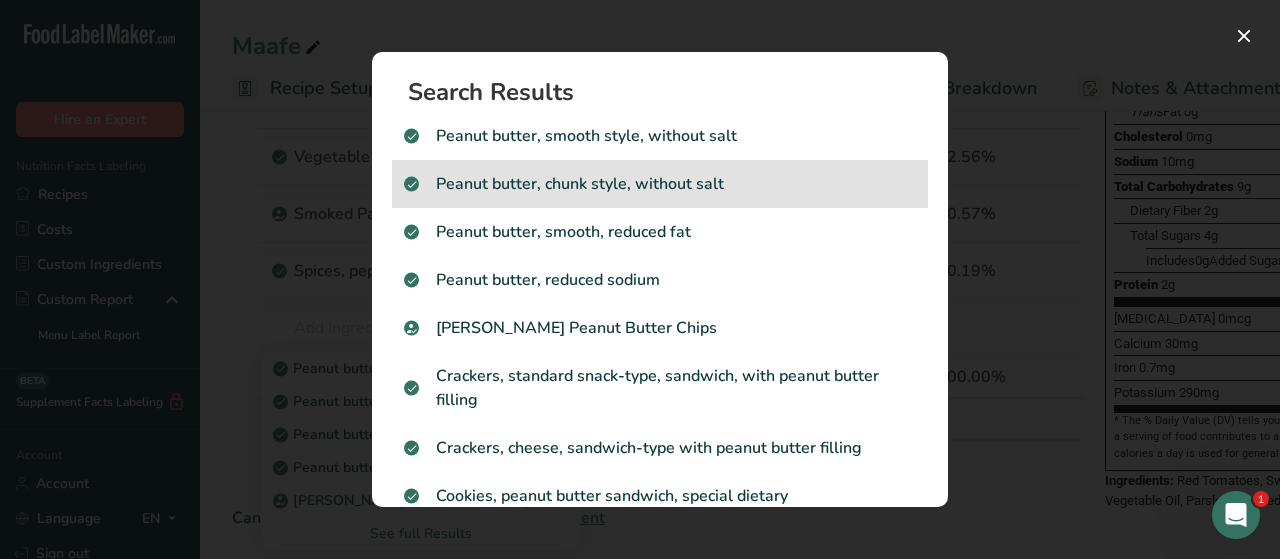 click on "Peanut butter, chunk style, without salt" at bounding box center (660, 184) 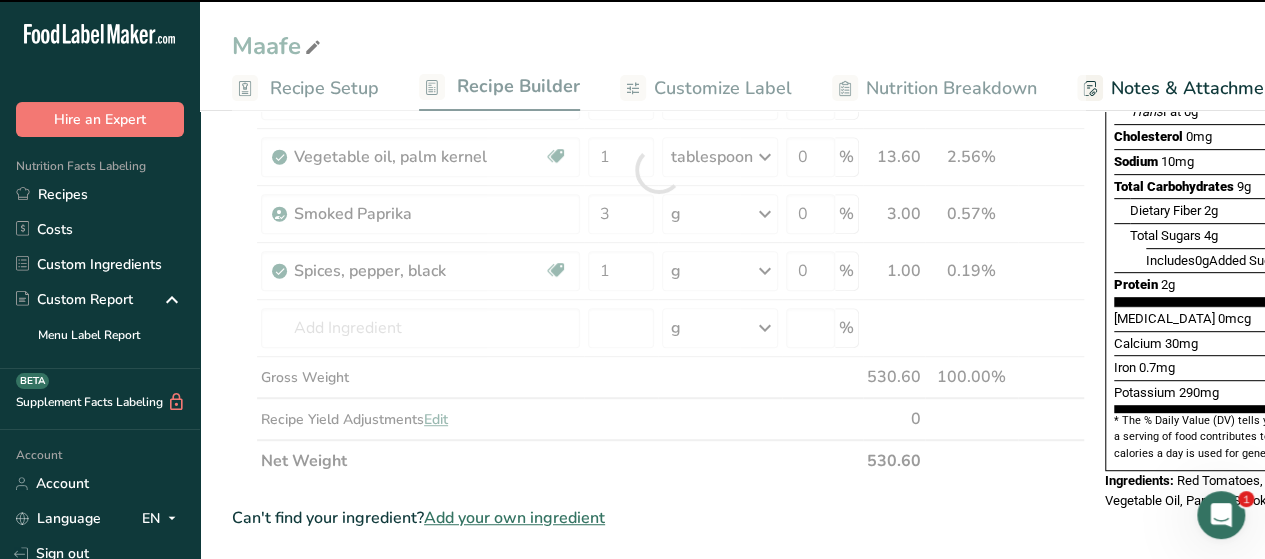 type on "0" 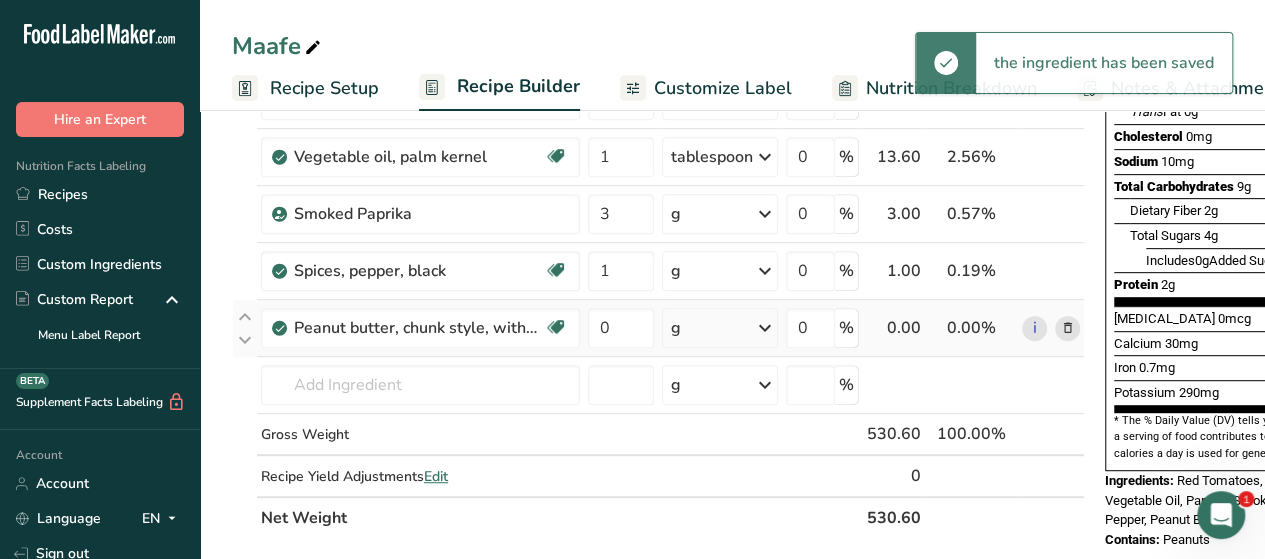 click at bounding box center (765, 328) 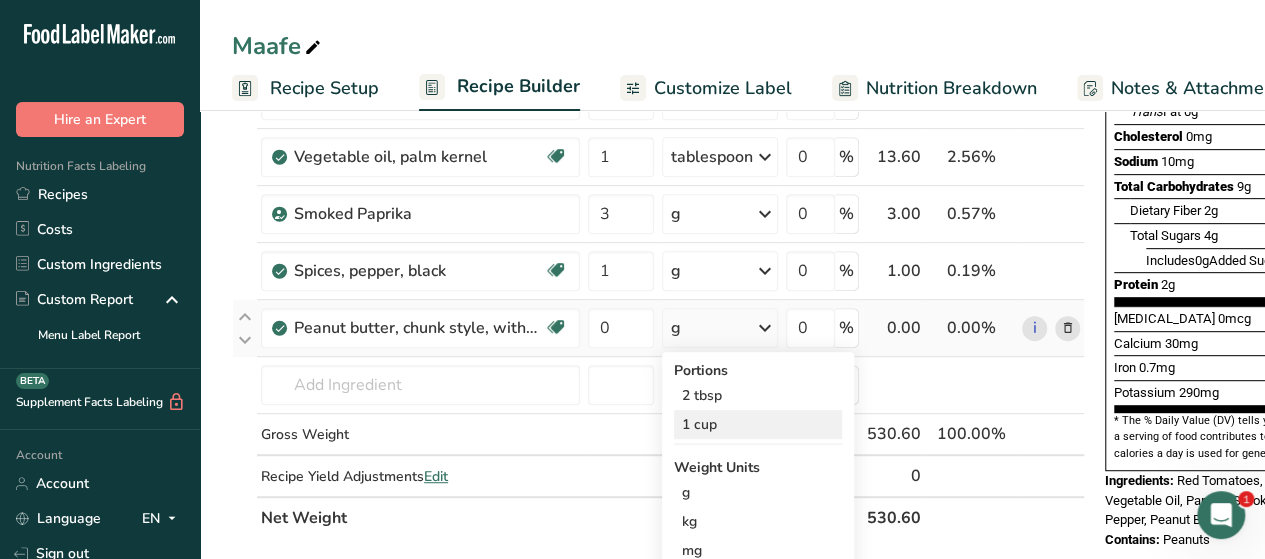 click on "1 cup" at bounding box center (758, 424) 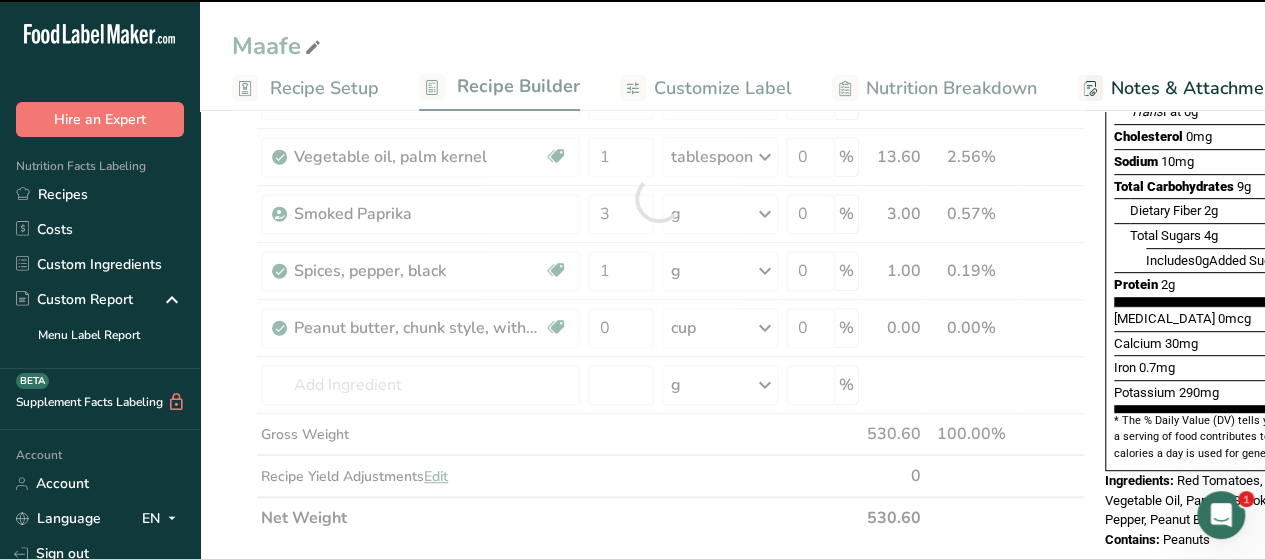 click at bounding box center (658, 198) 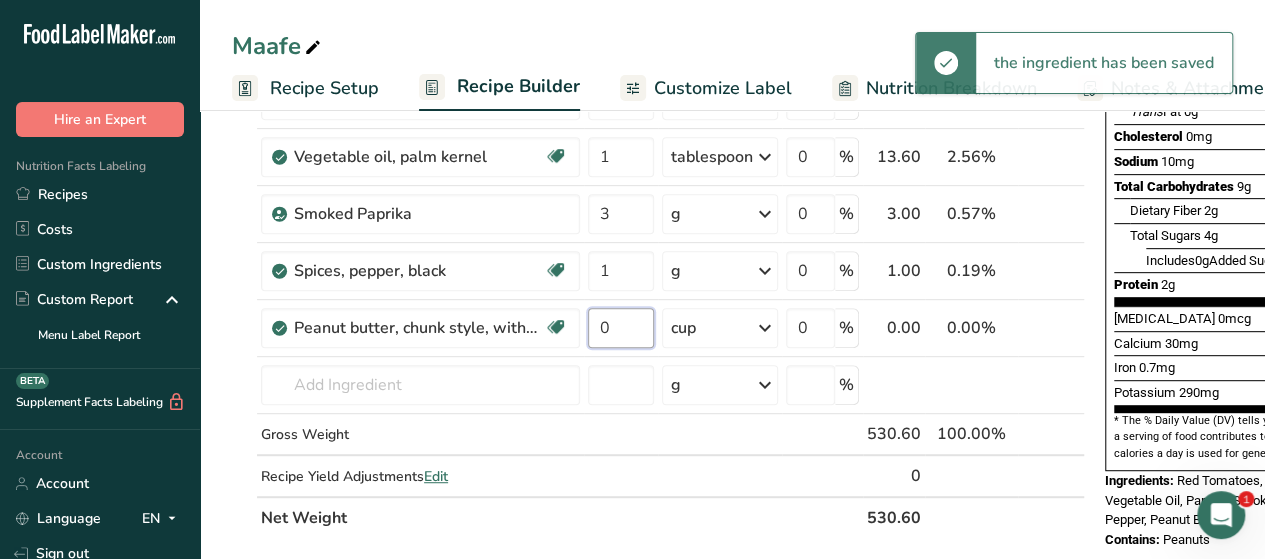 click on "0" at bounding box center [621, 328] 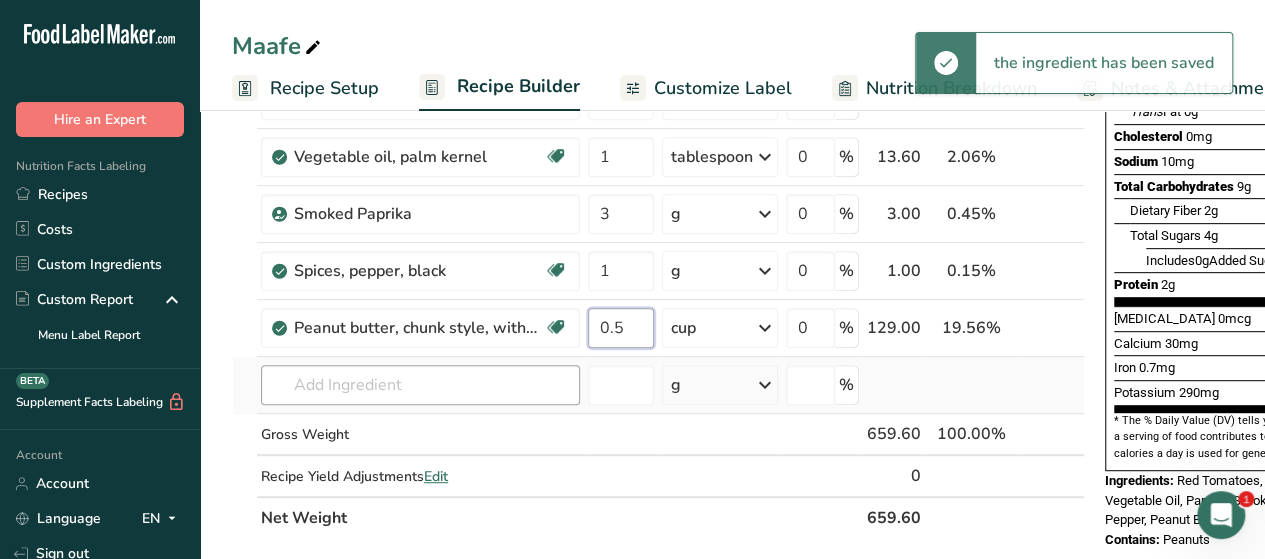 type on "0.5" 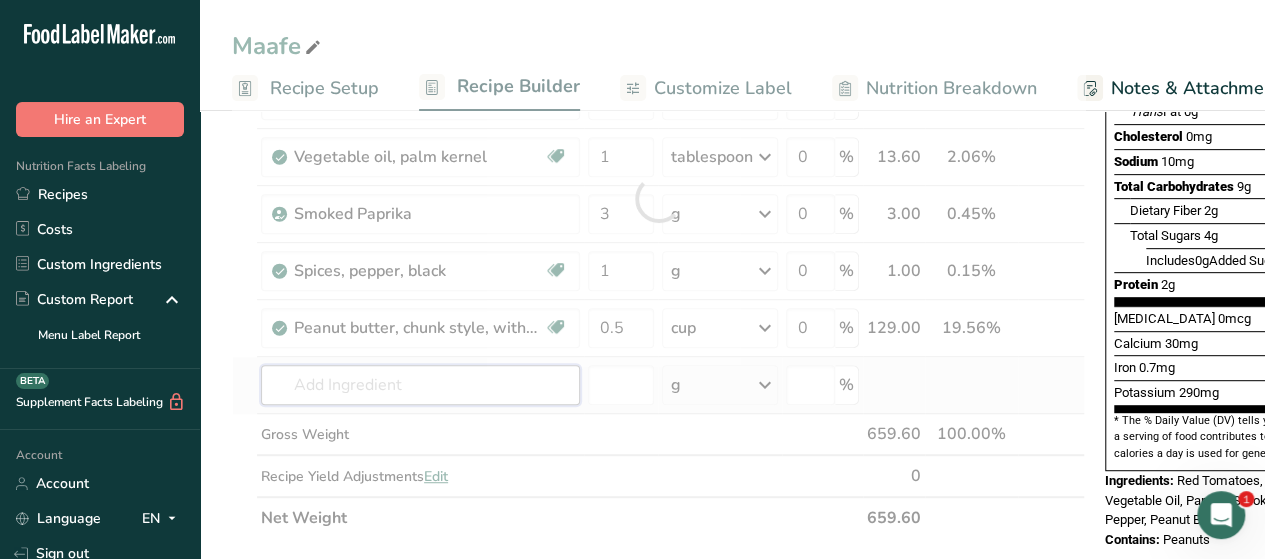 click on "Ingredient *
Amount *
Unit *
Waste *   .a-a{fill:#347362;}.b-a{fill:#fff;}          Grams
Percentage
Tomatoes, red, ripe, raw, year round average
Source of Antioxidants
Dairy free
Gluten free
Vegan
Vegetarian
Soy free
300
g
Portions
1 cup cherry tomatoes
1 cup, chopped or sliced
1 Italian tomato
See more
Weight Units
g
kg
mg
See more
Volume Units
l
Volume units require a density conversion. If you know your ingredient's density enter it below. Otherwise, click on "RIA" our AI Regulatory bot - she will be able to help you
lb/ft3
mL" at bounding box center (658, 198) 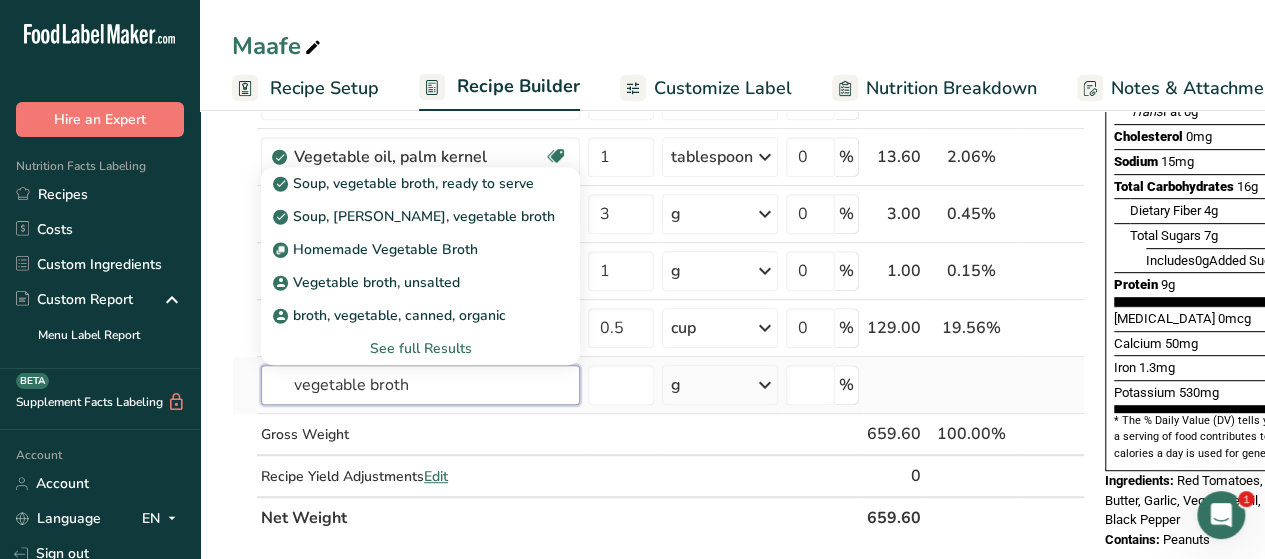 type on "vegetable broth" 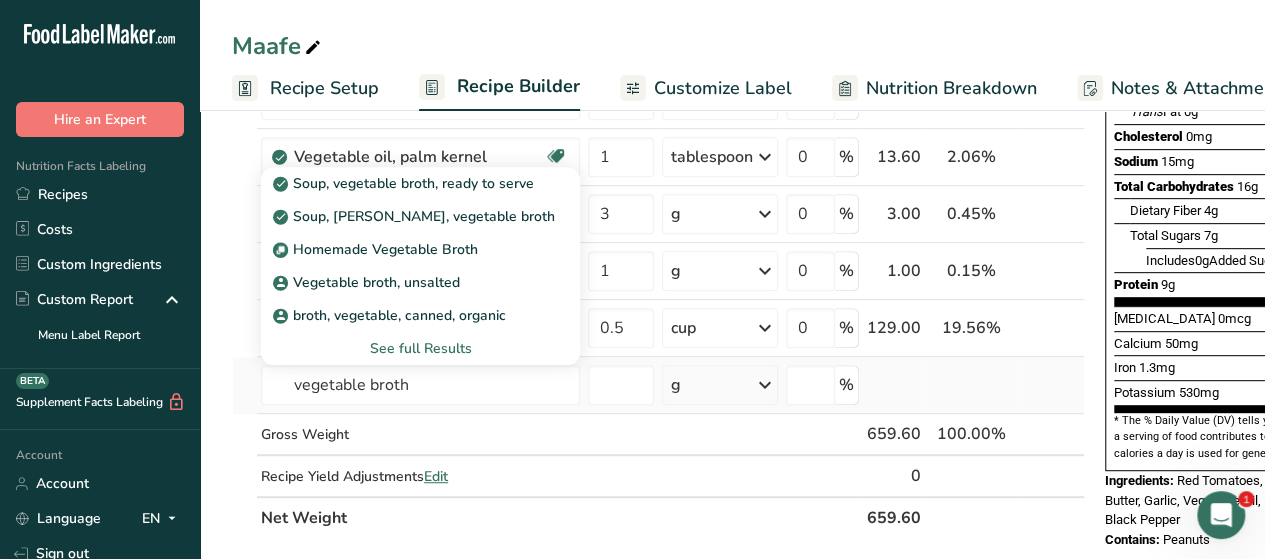 type 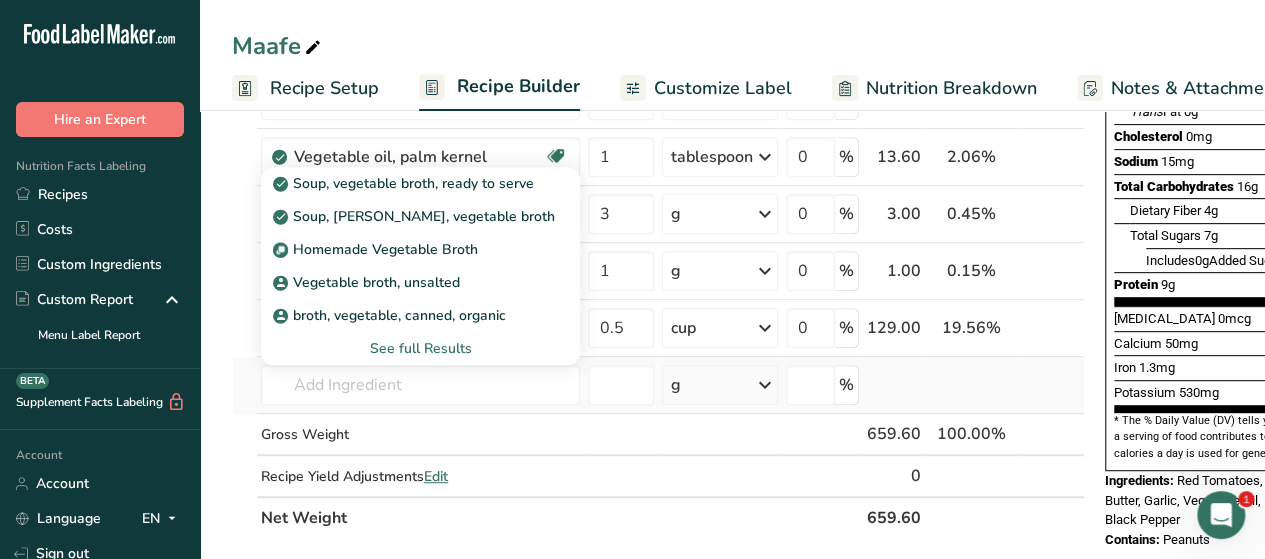 click on "See full Results" at bounding box center [420, 348] 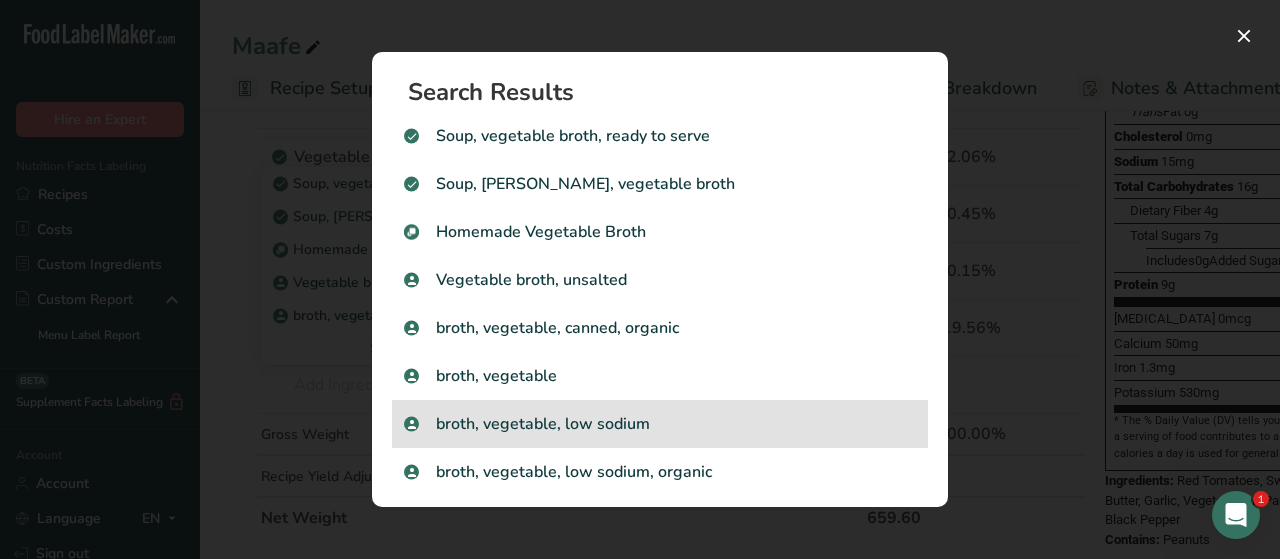 click on "broth, vegetable, low sodium" at bounding box center (660, 424) 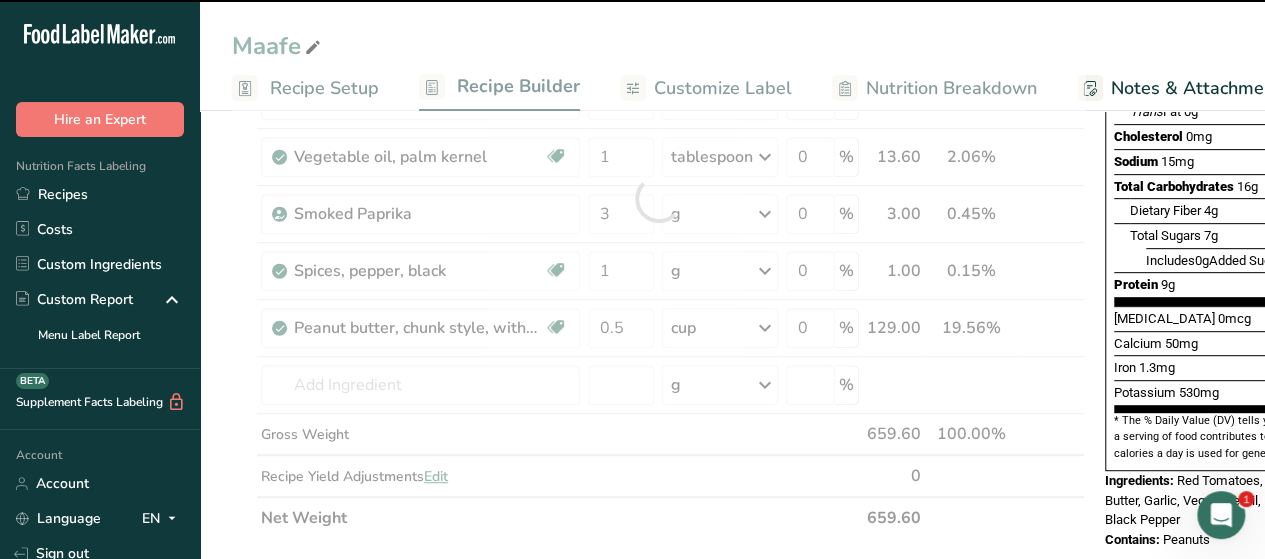 type on "0" 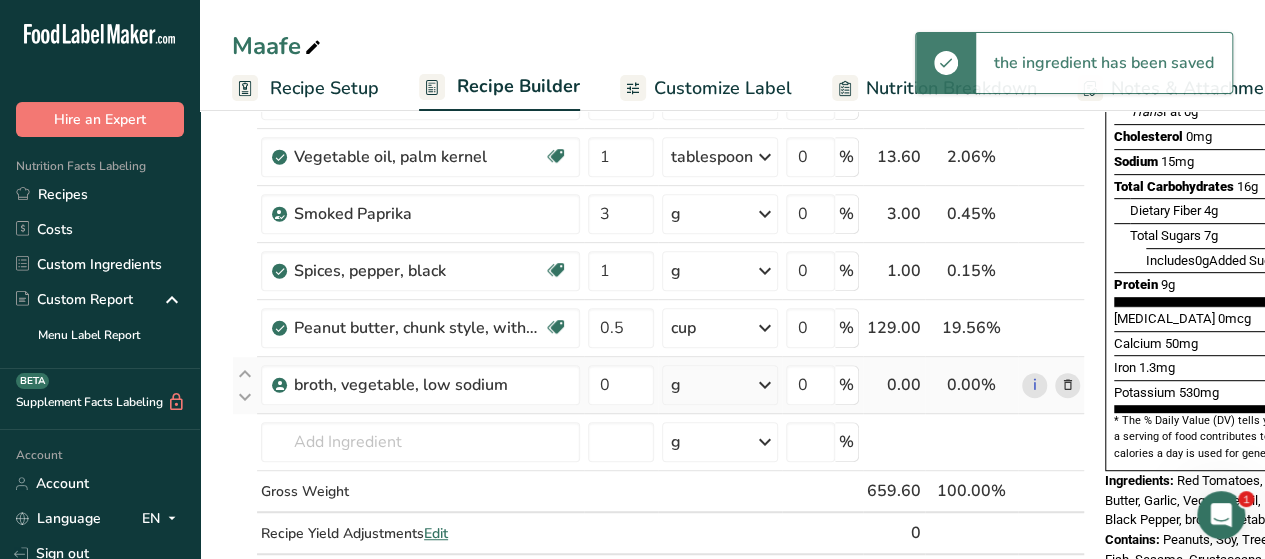 click at bounding box center [765, 385] 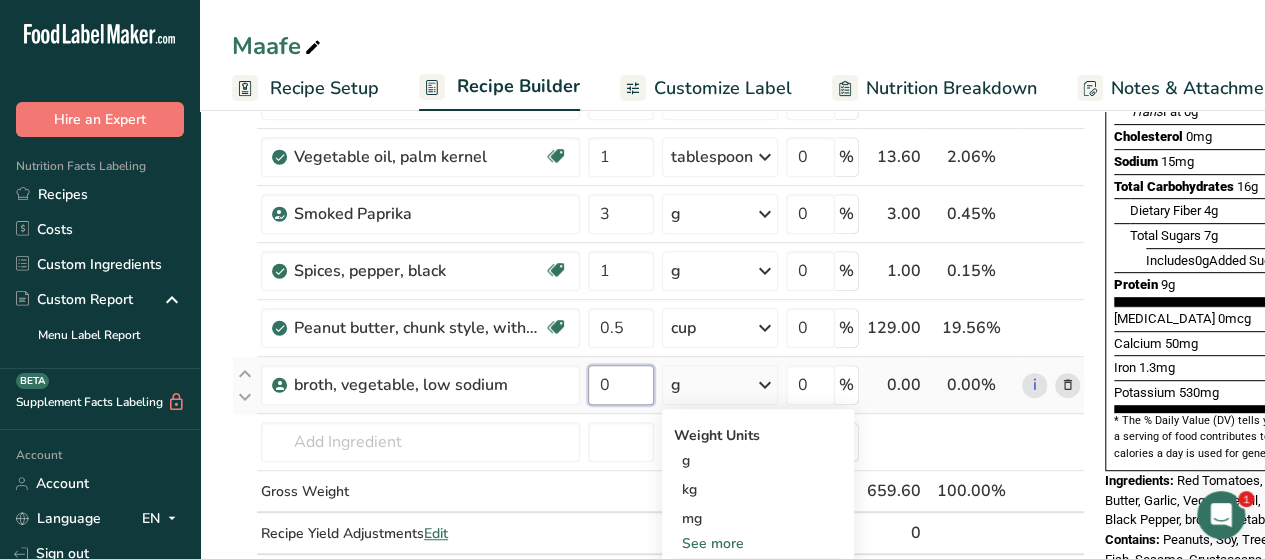 click on "0" at bounding box center (621, 385) 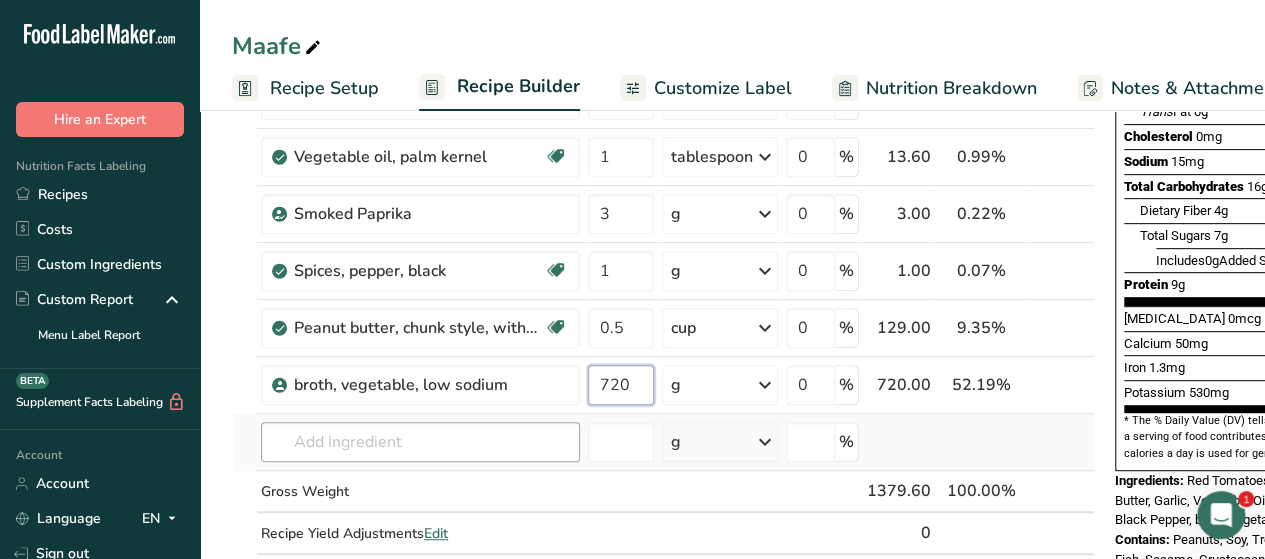 type on "720" 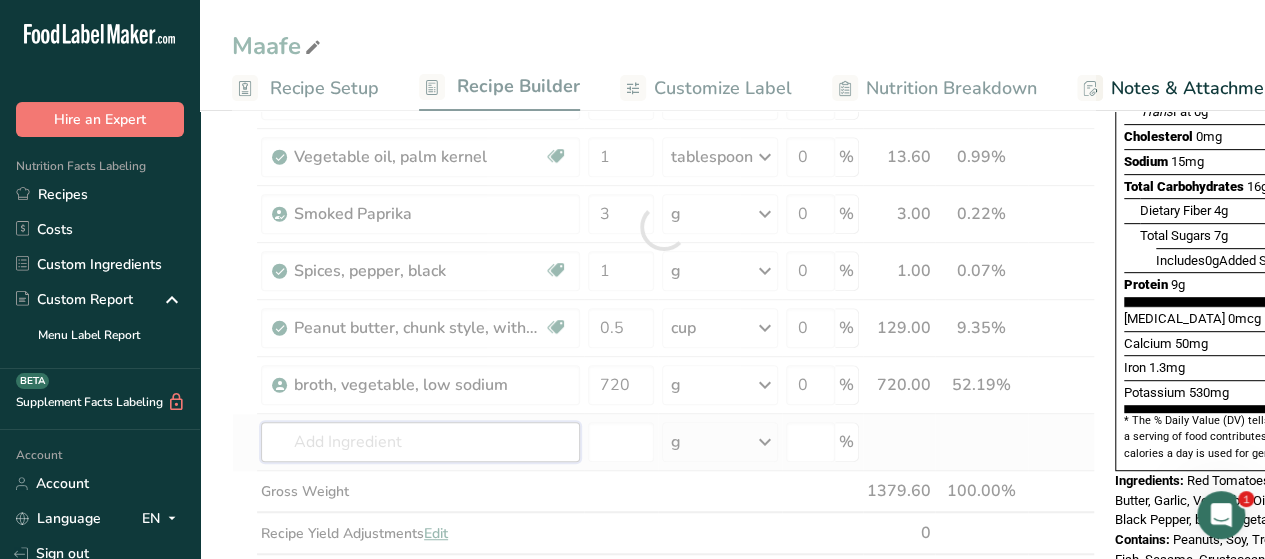 click on "Ingredient *
Amount *
Unit *
Waste *   .a-a{fill:#347362;}.b-a{fill:#fff;}          Grams
Percentage
Tomatoes, red, ripe, raw, year round average
Source of Antioxidants
Dairy free
Gluten free
Vegan
Vegetarian
Soy free
300
g
Portions
1 cup cherry tomatoes
1 cup, chopped or sliced
1 Italian tomato
See more
Weight Units
g
kg
mg
See more
Volume Units
l
Volume units require a density conversion. If you know your ingredient's density enter it below. Otherwise, click on "RIA" our AI Regulatory bot - she will be able to help you
lb/ft3
mL" at bounding box center (663, 227) 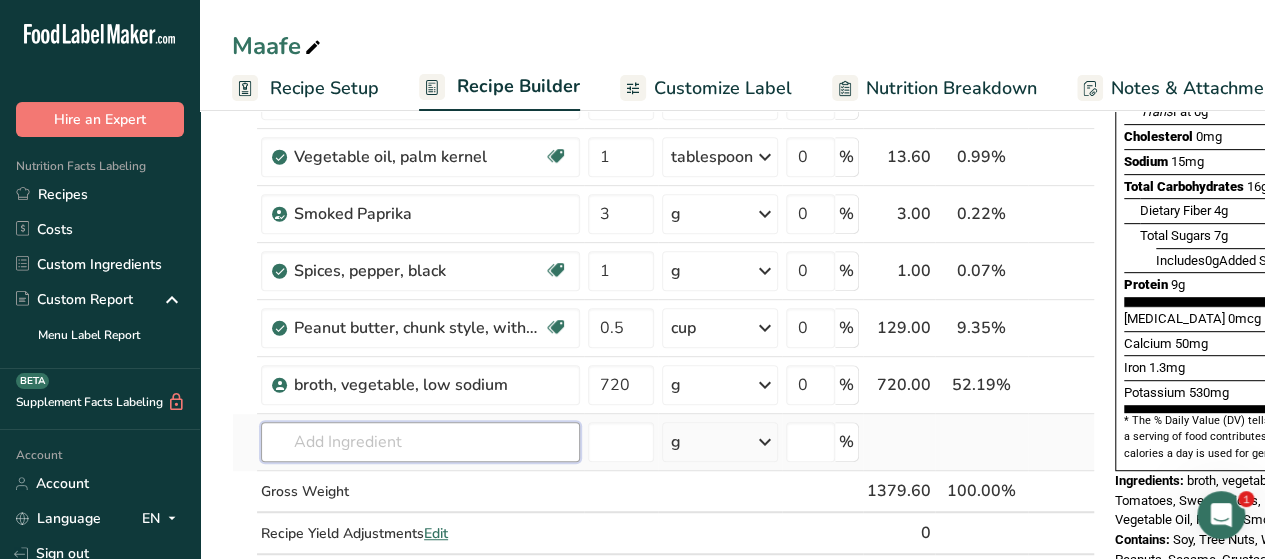 click at bounding box center (420, 442) 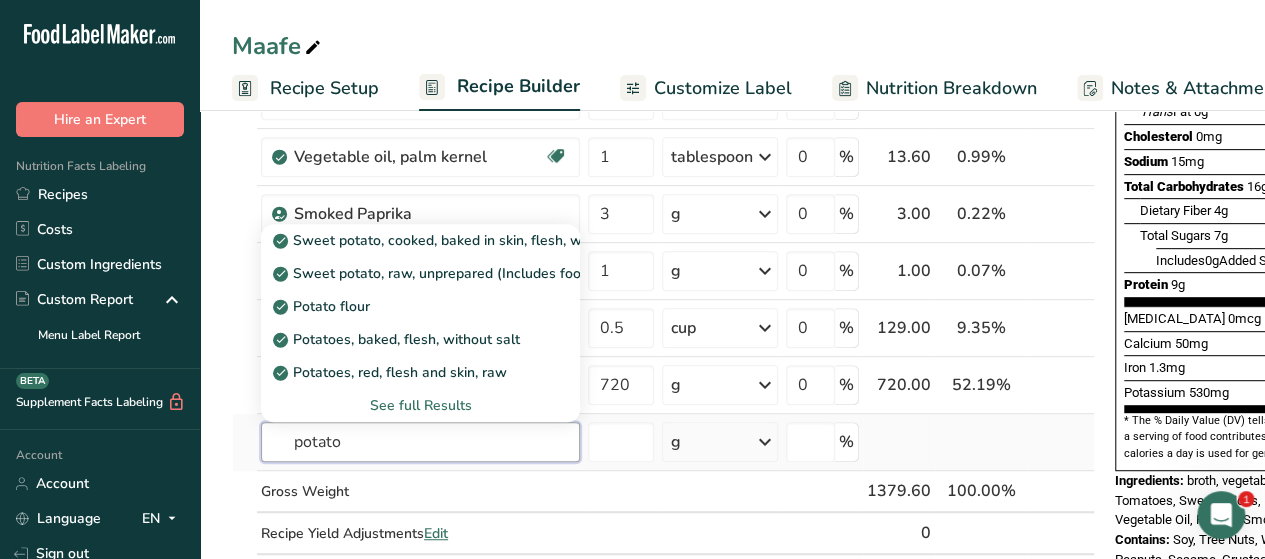 drag, startPoint x: 508, startPoint y: 425, endPoint x: 446, endPoint y: 405, distance: 65.14599 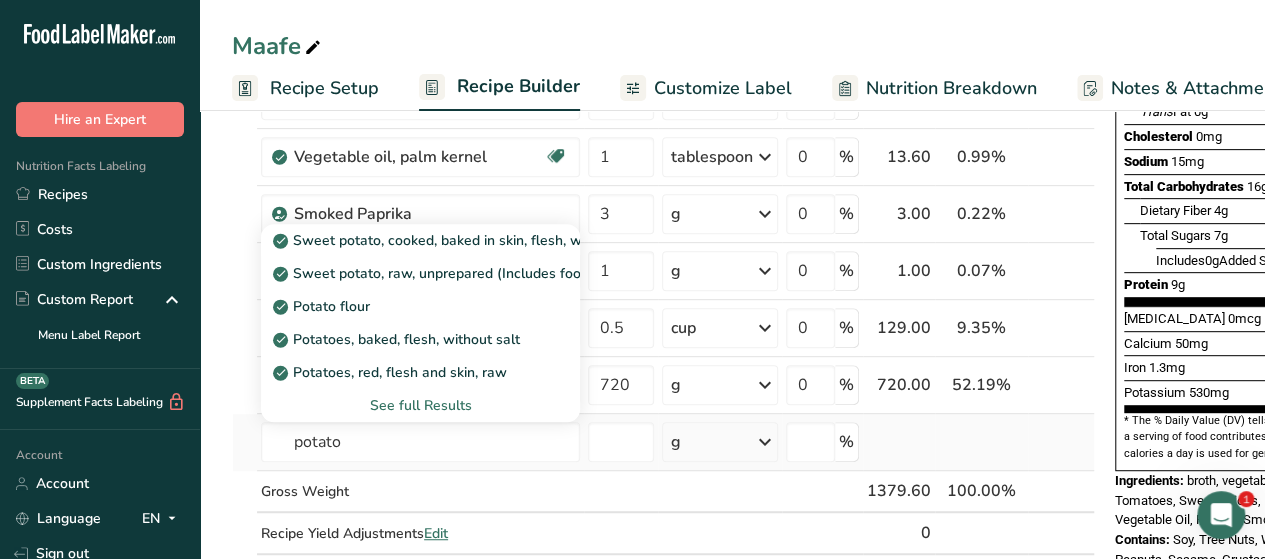 type 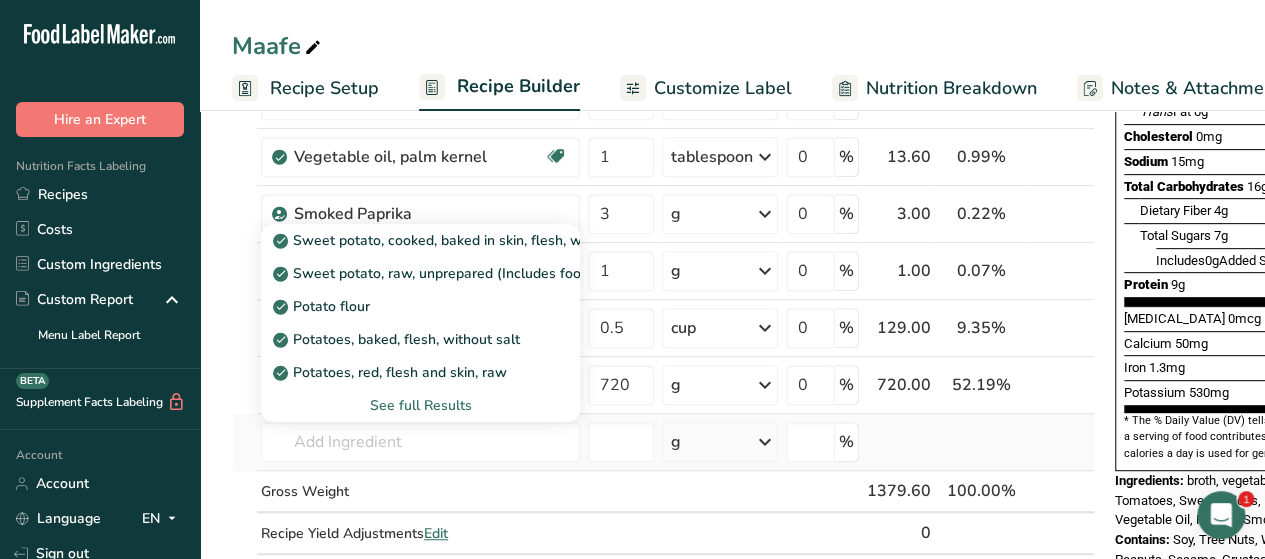 click on "See full Results" at bounding box center [420, 405] 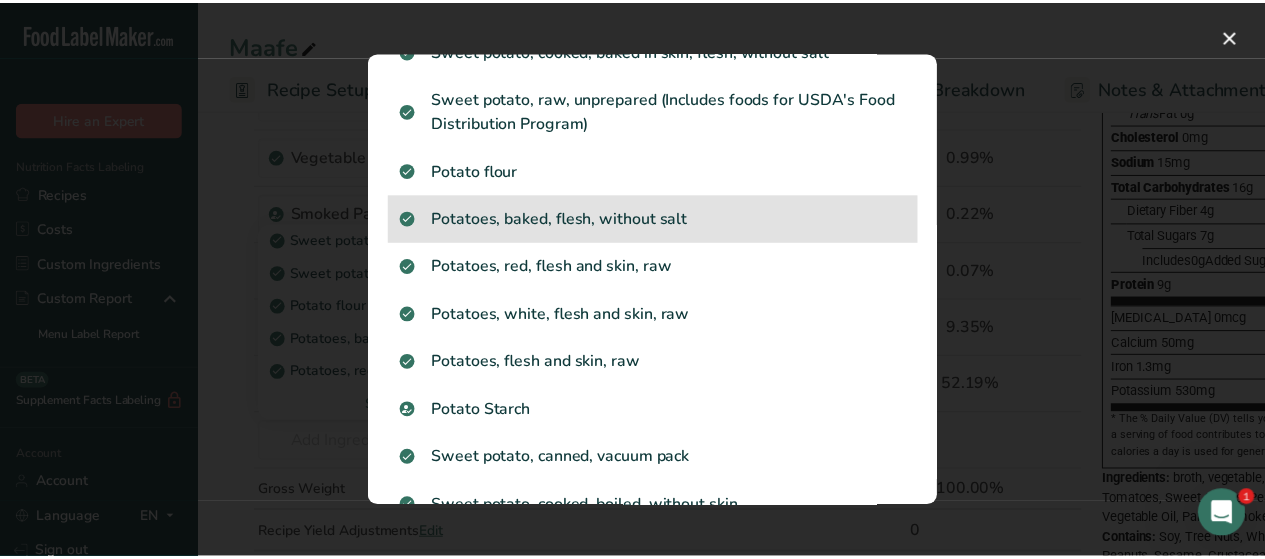 scroll, scrollTop: 86, scrollLeft: 0, axis: vertical 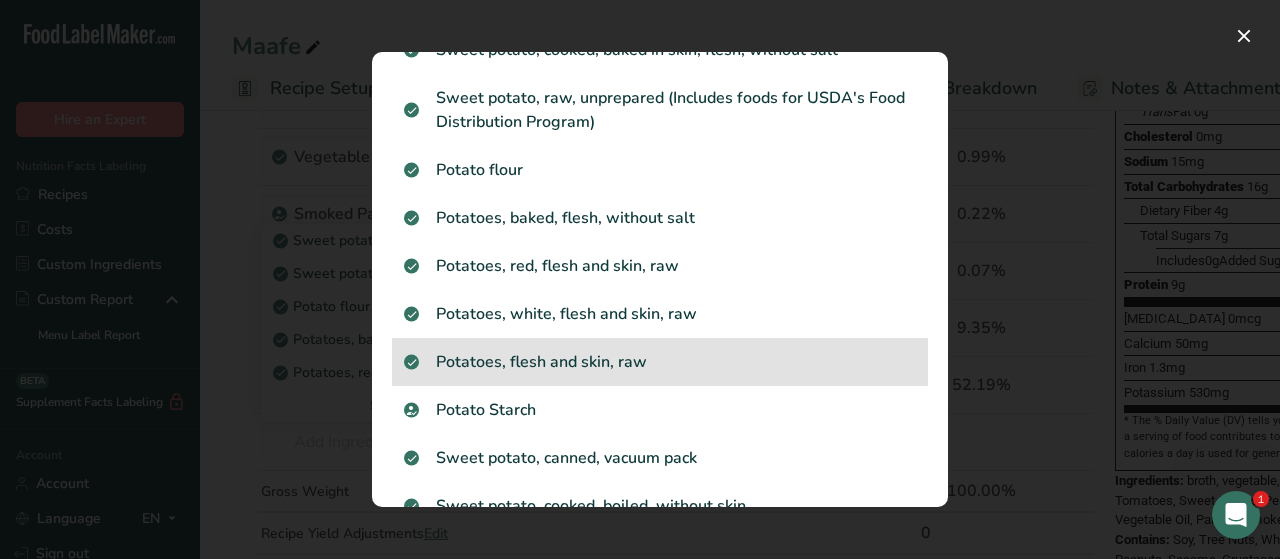 click on "Potatoes, flesh and skin, raw" at bounding box center [660, 362] 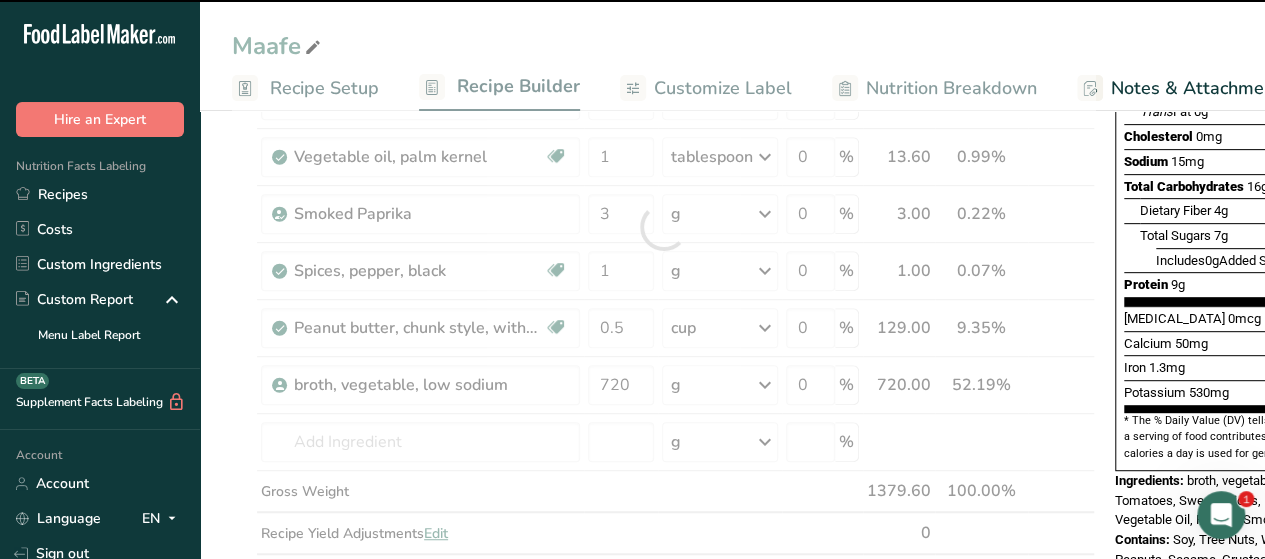 type on "0" 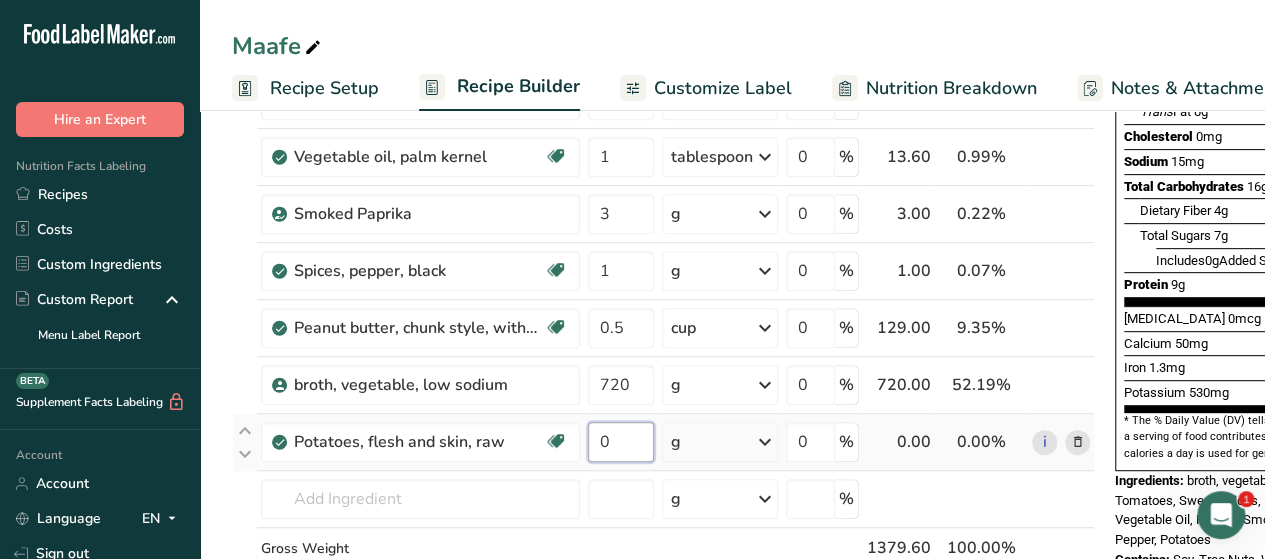 click on "0" at bounding box center [621, 442] 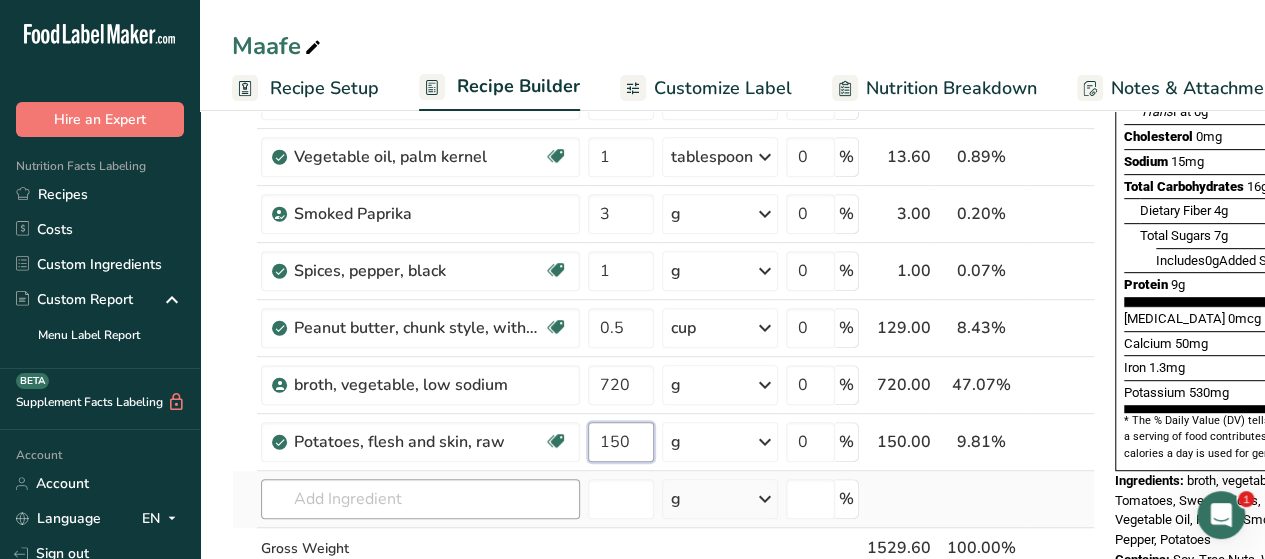 type on "150" 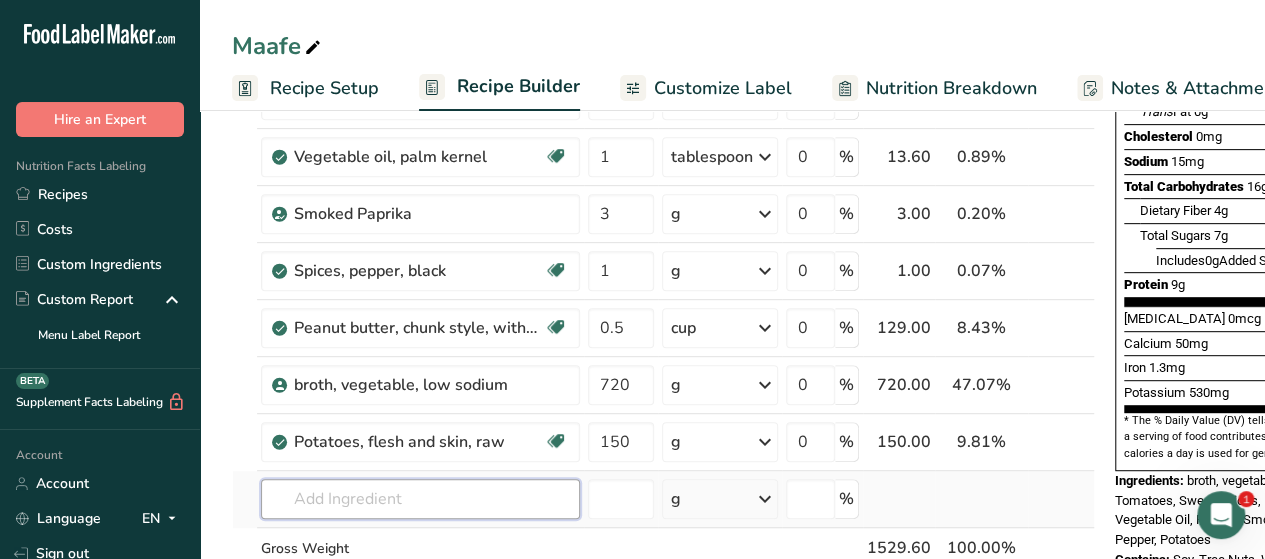 click on "Ingredient *
Amount *
Unit *
Waste *   .a-a{fill:#347362;}.b-a{fill:#fff;}          Grams
Percentage
Tomatoes, red, ripe, raw, year round average
Source of Antioxidants
Dairy free
Gluten free
Vegan
Vegetarian
Soy free
300
g
Portions
1 cup cherry tomatoes
1 cup, chopped or sliced
1 Italian tomato
See more
Weight Units
g
kg
mg
See more
Volume Units
l
Volume units require a density conversion. If you know your ingredient's density enter it below. Otherwise, click on "RIA" our AI Regulatory bot - she will be able to help you
lb/ft3
mL" at bounding box center [663, 255] 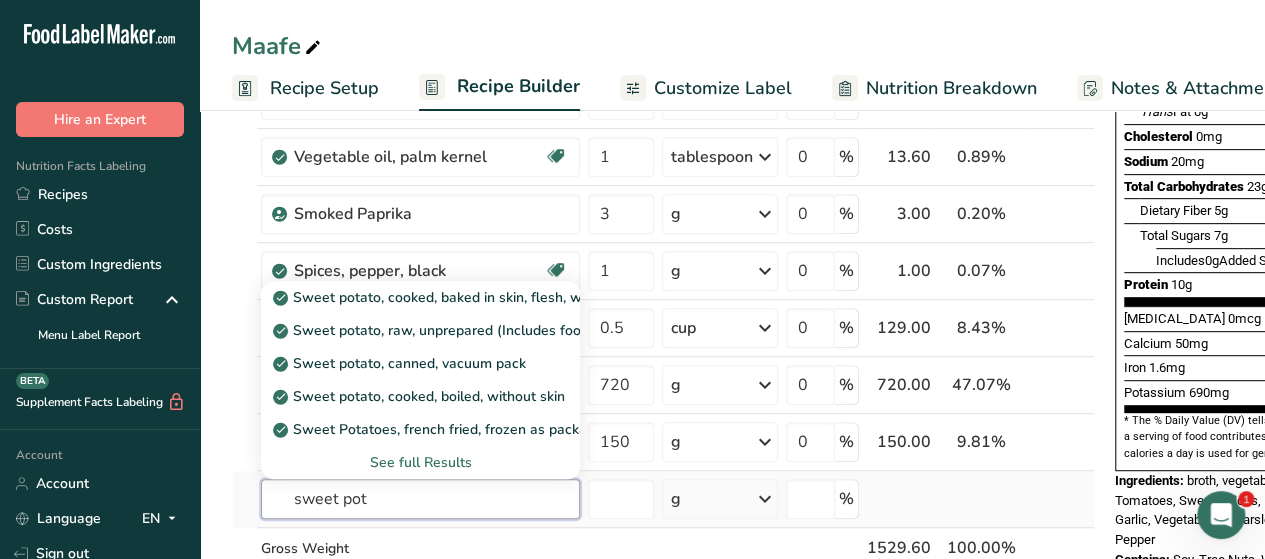 type on "sweet pot" 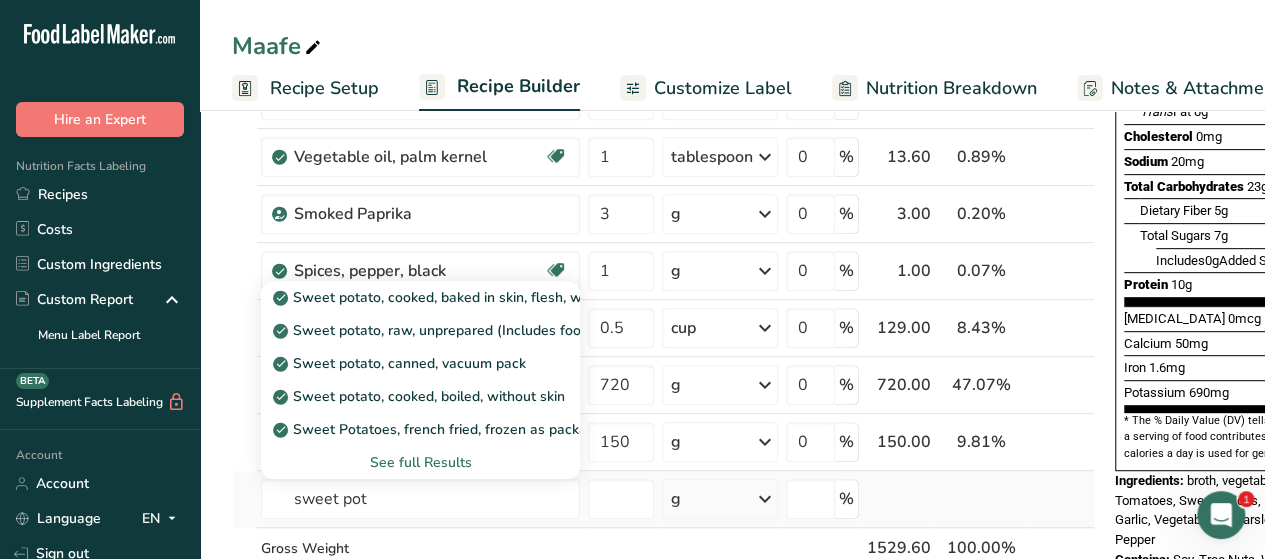 type 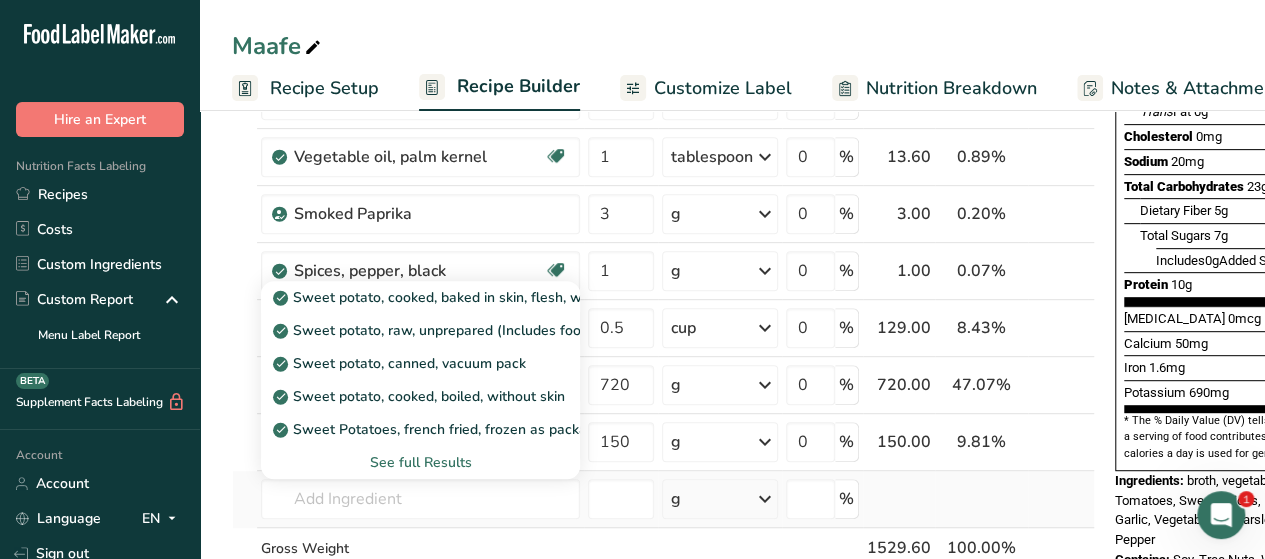 click on "See full Results" at bounding box center [420, 462] 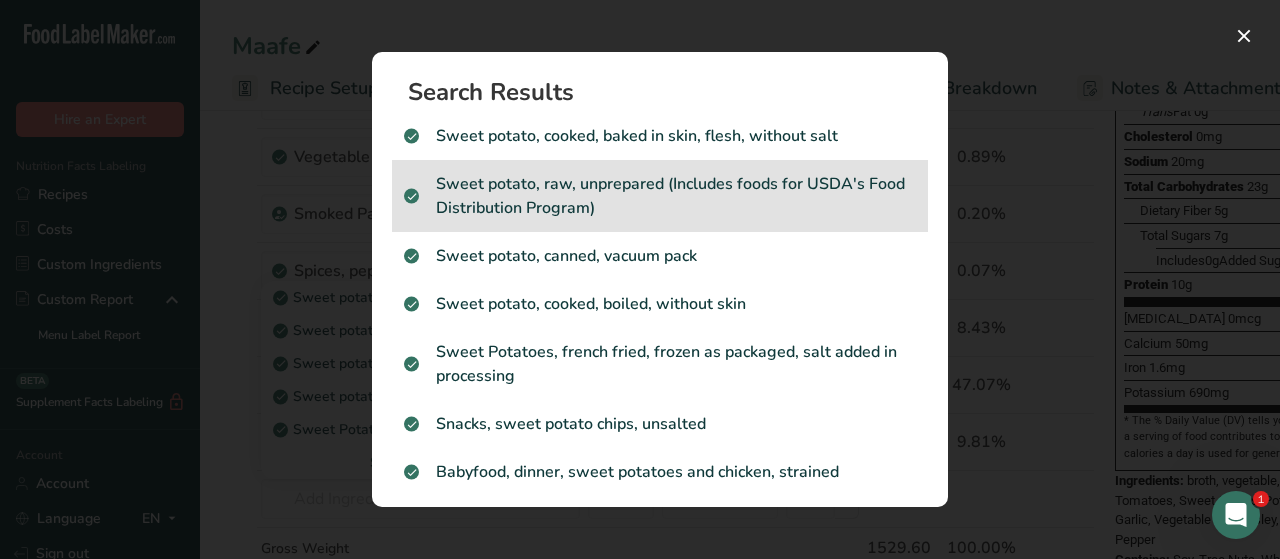click on "Sweet potato, raw, unprepared (Includes foods for USDA's Food Distribution Program)" at bounding box center [660, 196] 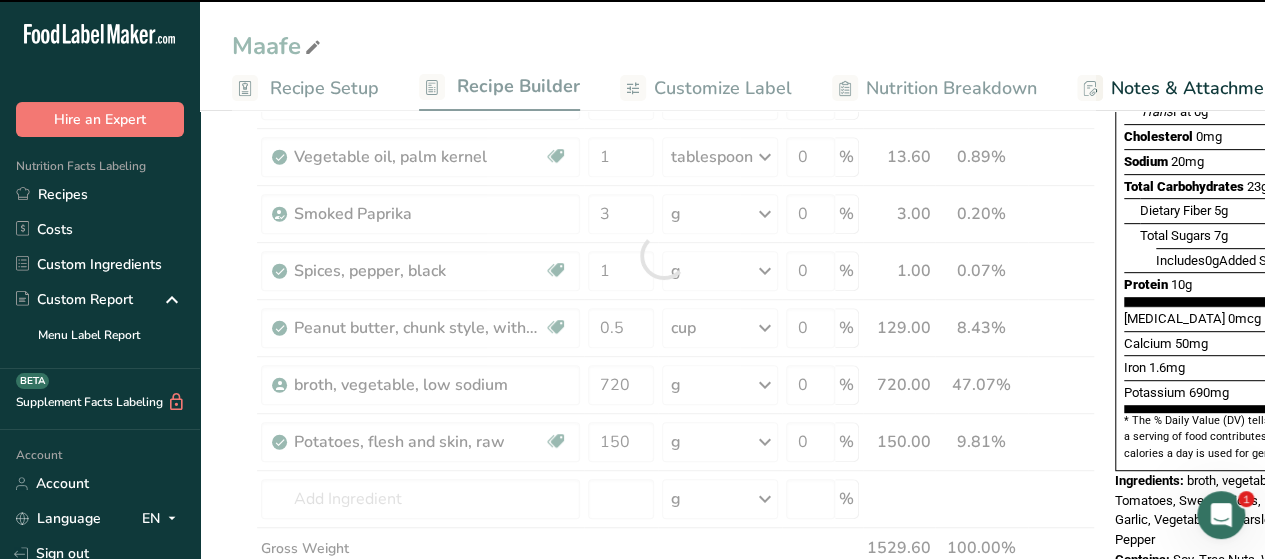 type on "0" 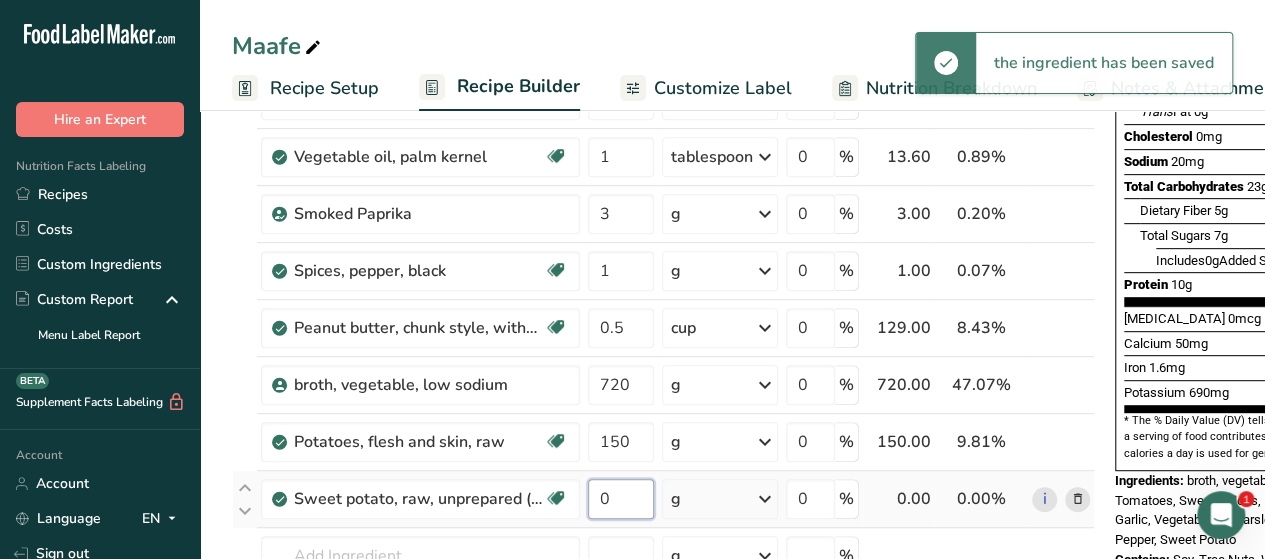 click on "0" at bounding box center [621, 499] 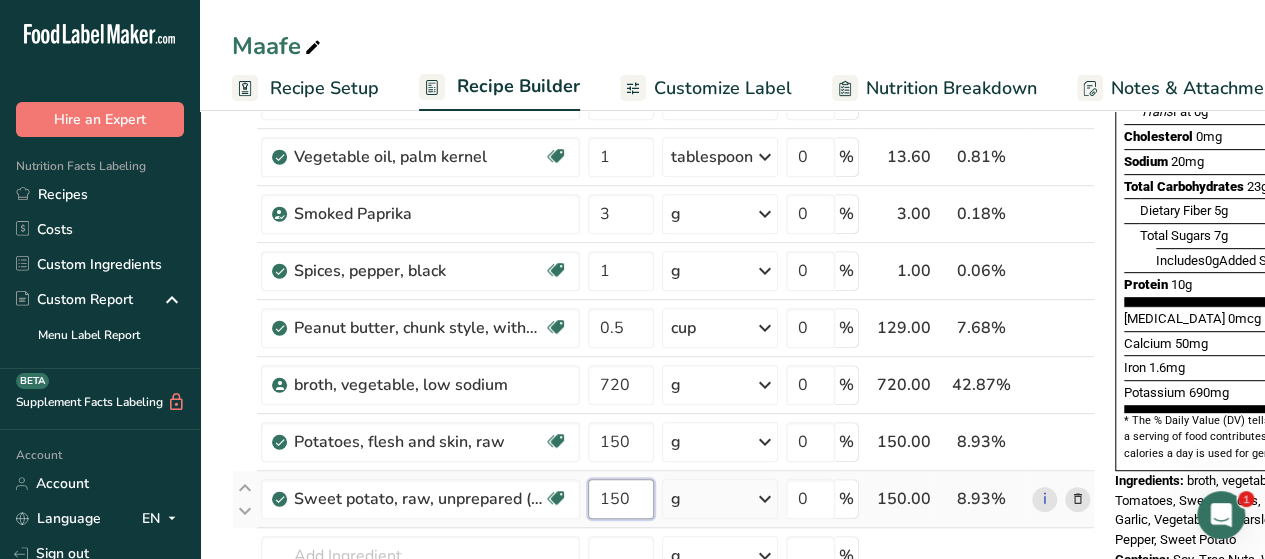 type on "149.999998" 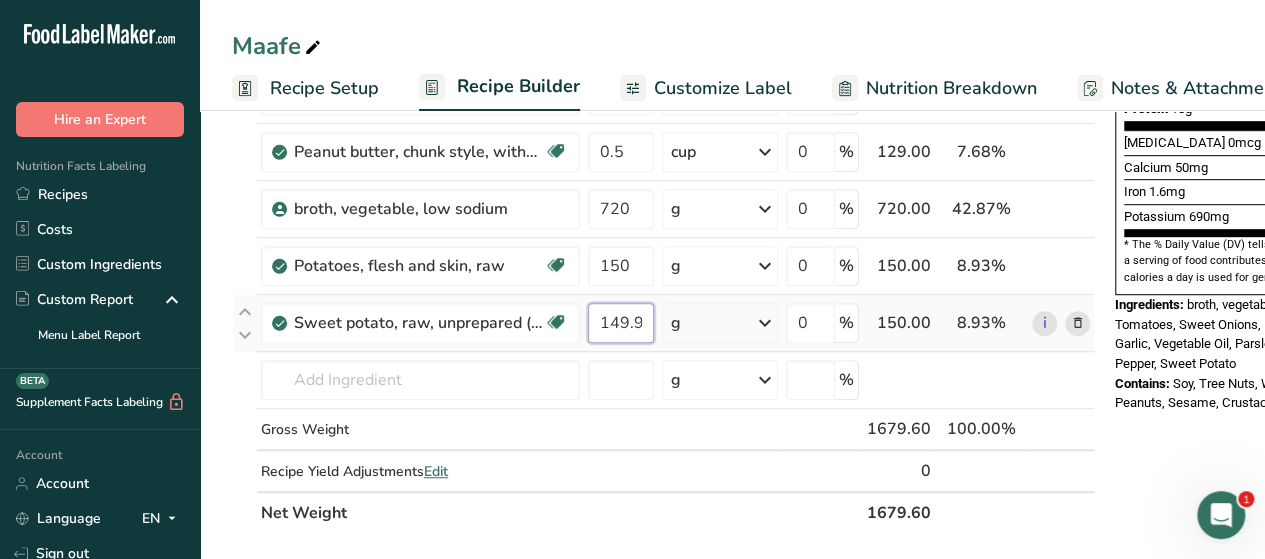 scroll, scrollTop: 540, scrollLeft: 0, axis: vertical 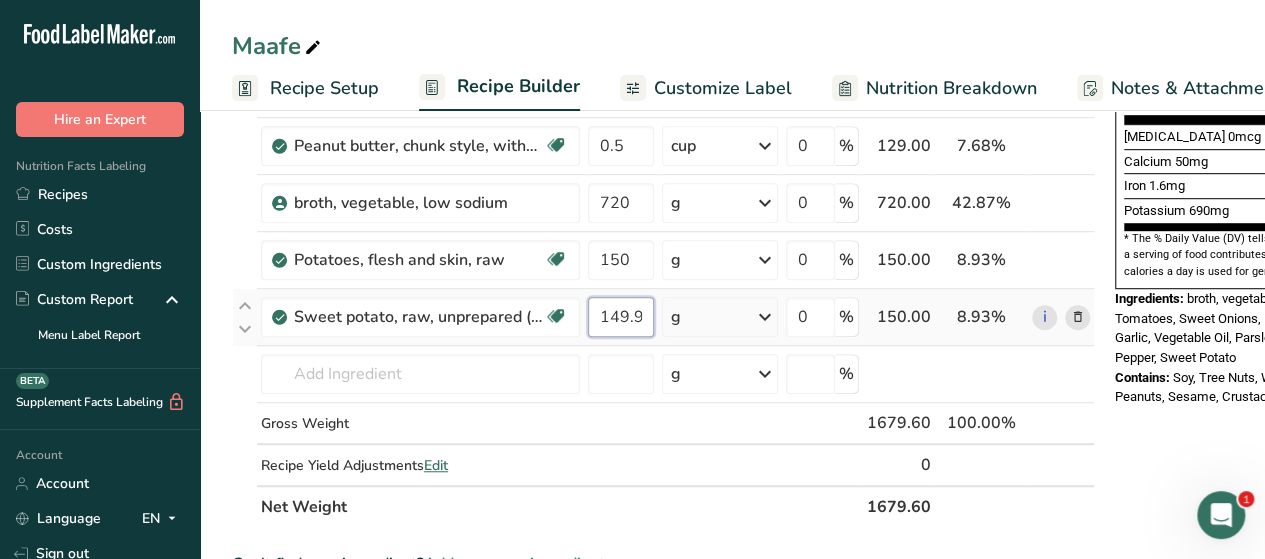 click on "149.999998" at bounding box center (621, 317) 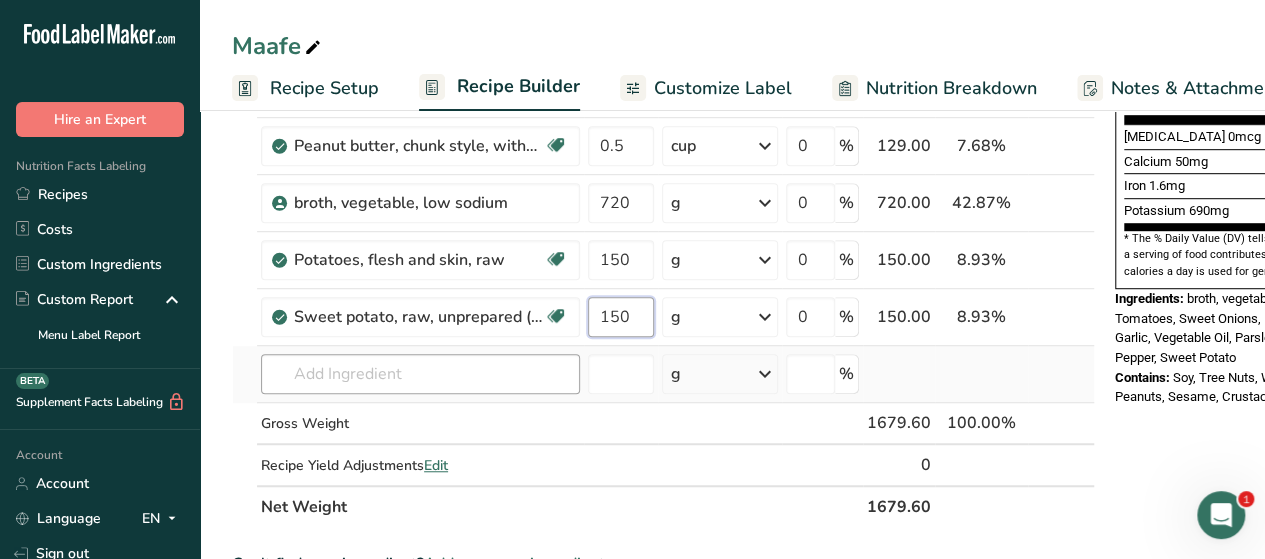 type on "150" 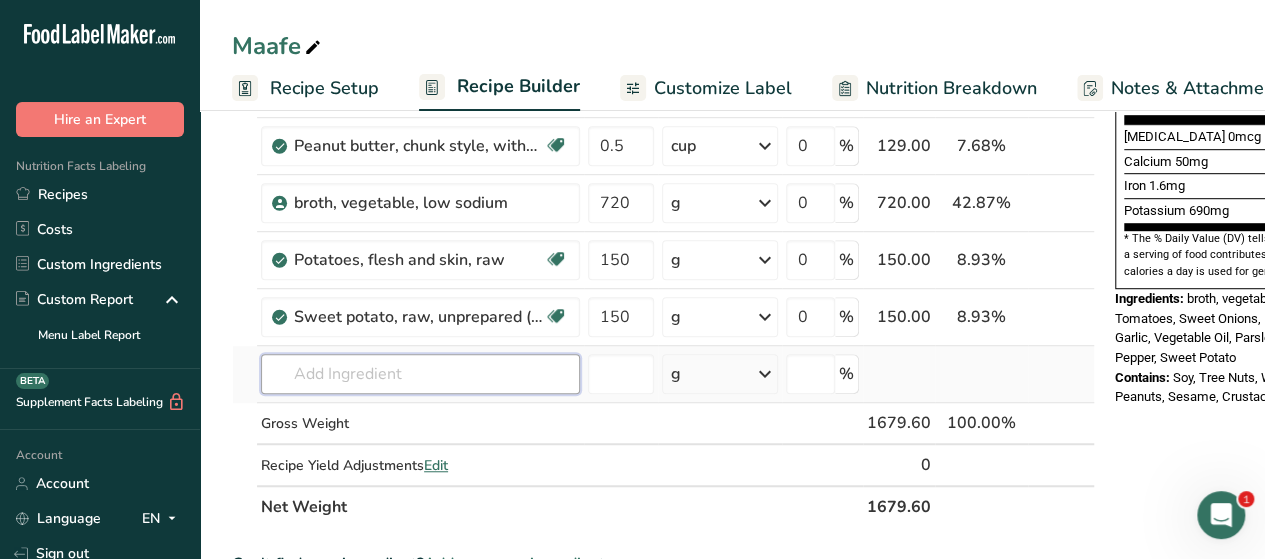 click on "Ingredient *
Amount *
Unit *
Waste *   .a-a{fill:#347362;}.b-a{fill:#fff;}          Grams
Percentage
Tomatoes, red, ripe, raw, year round average
Source of Antioxidants
Dairy free
Gluten free
Vegan
Vegetarian
Soy free
300
g
Portions
1 cup cherry tomatoes
1 cup, chopped or sliced
1 Italian tomato
See more
Weight Units
g
kg
mg
See more
Volume Units
l
Volume units require a density conversion. If you know your ingredient's density enter it below. Otherwise, click on "RIA" our AI Regulatory bot - she will be able to help you
lb/ft3
mL" at bounding box center [663, 102] 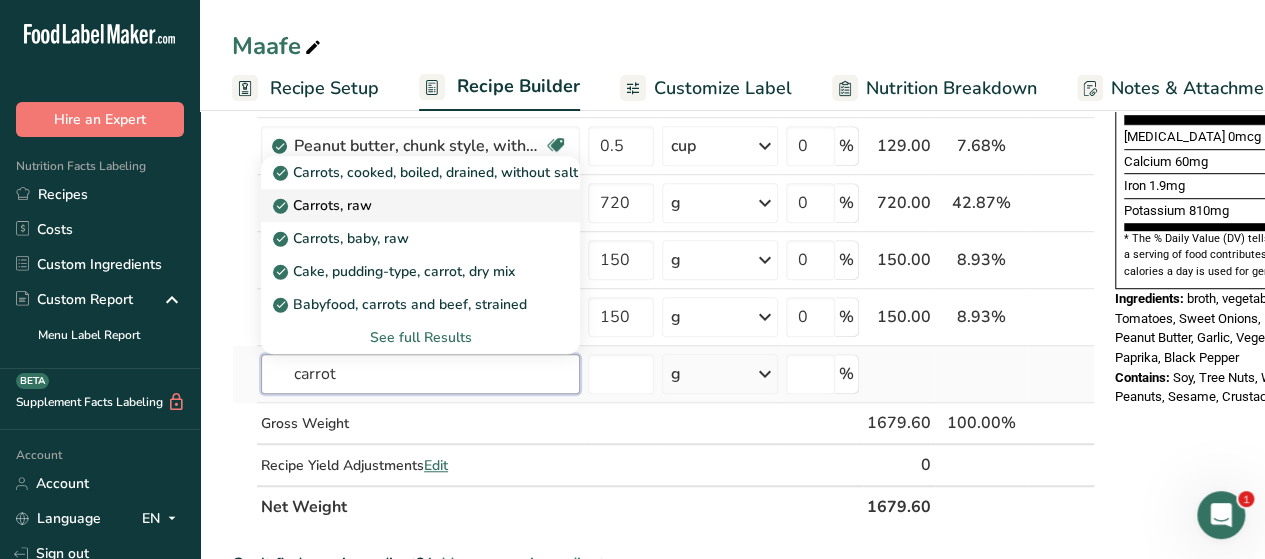 type on "carrot" 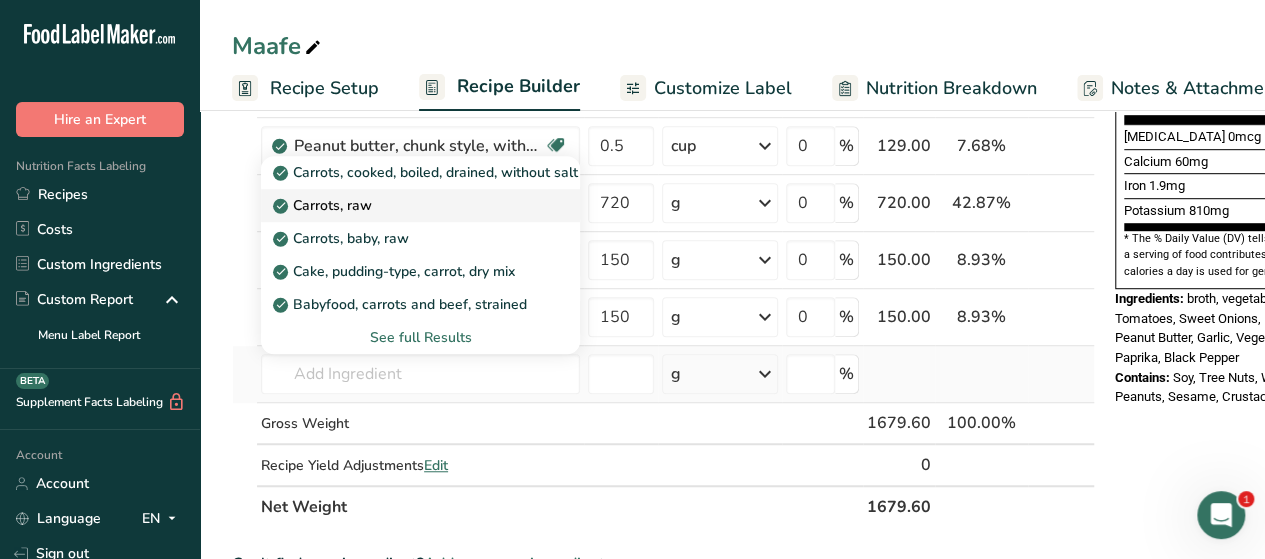 click on "Carrots, raw" at bounding box center (404, 205) 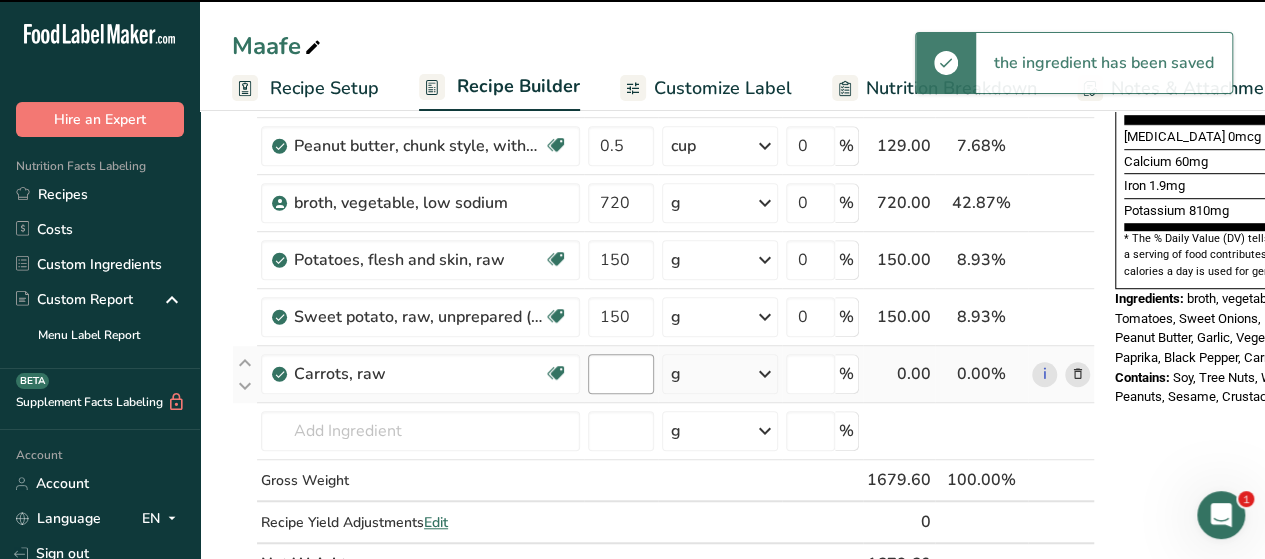 type on "0" 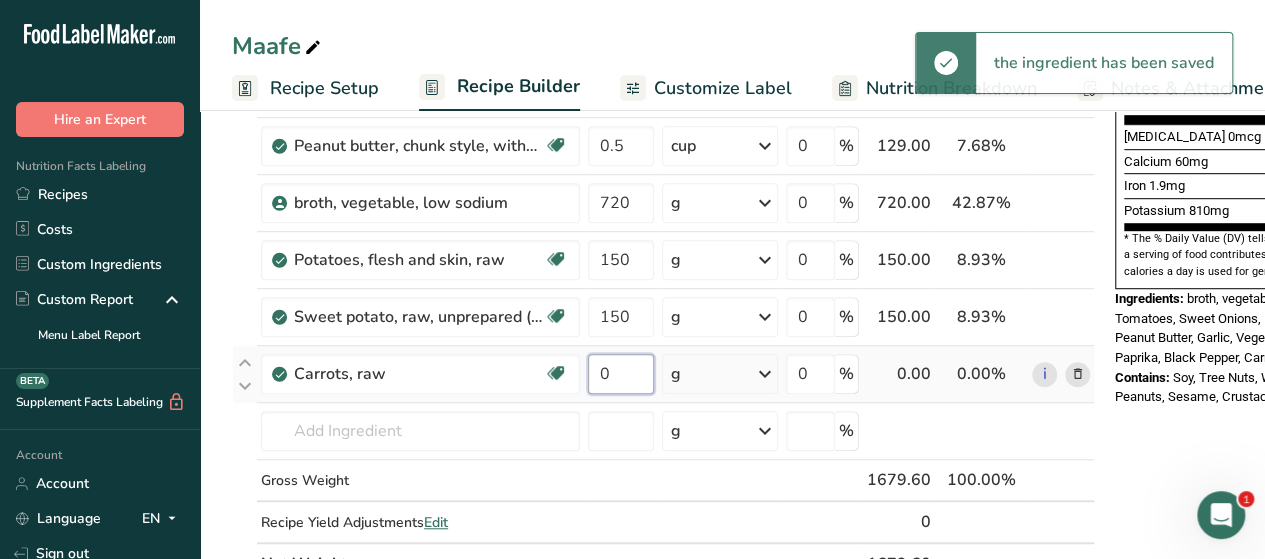 click on "0" at bounding box center (621, 374) 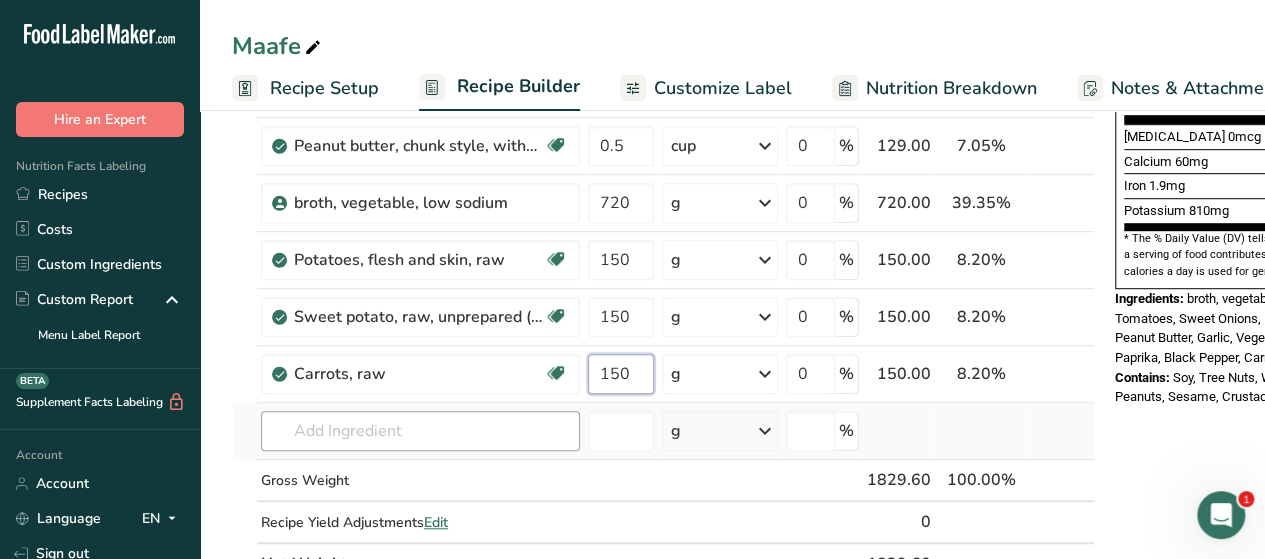 type on "150" 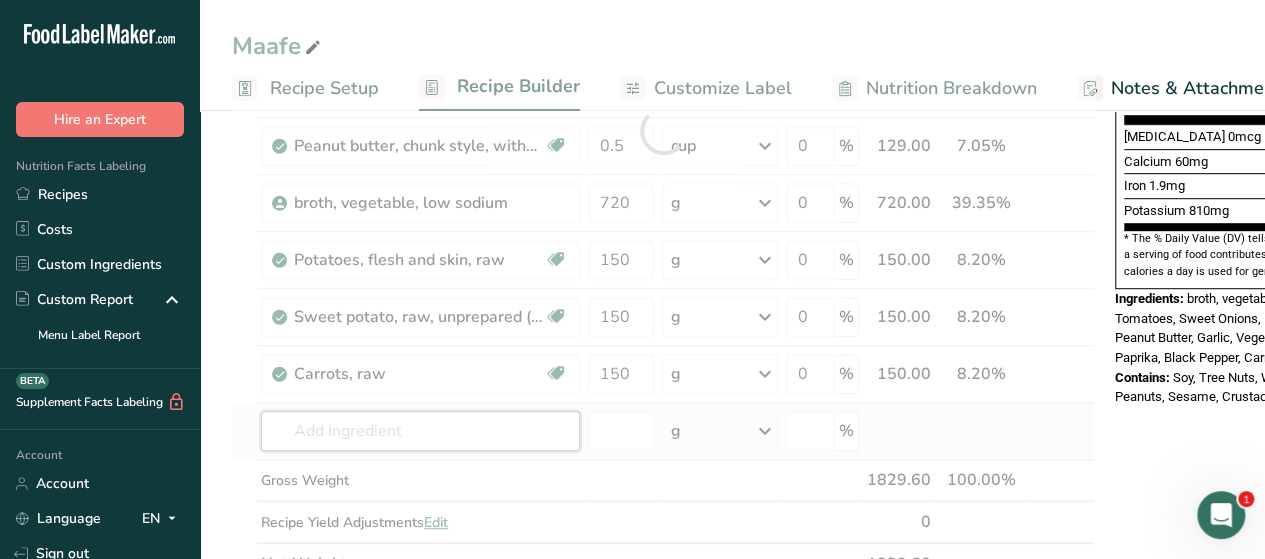 click on "Ingredient *
Amount *
Unit *
Waste *   .a-a{fill:#347362;}.b-a{fill:#fff;}          Grams
Percentage
Tomatoes, red, ripe, raw, year round average
Source of Antioxidants
Dairy free
Gluten free
Vegan
Vegetarian
Soy free
300
g
Portions
1 cup cherry tomatoes
1 cup, chopped or sliced
1 Italian tomato
See more
Weight Units
g
kg
mg
See more
Volume Units
l
Volume units require a density conversion. If you know your ingredient's density enter it below. Otherwise, click on "RIA" our AI Regulatory bot - she will be able to help you
lb/ft3
mL" at bounding box center [663, 130] 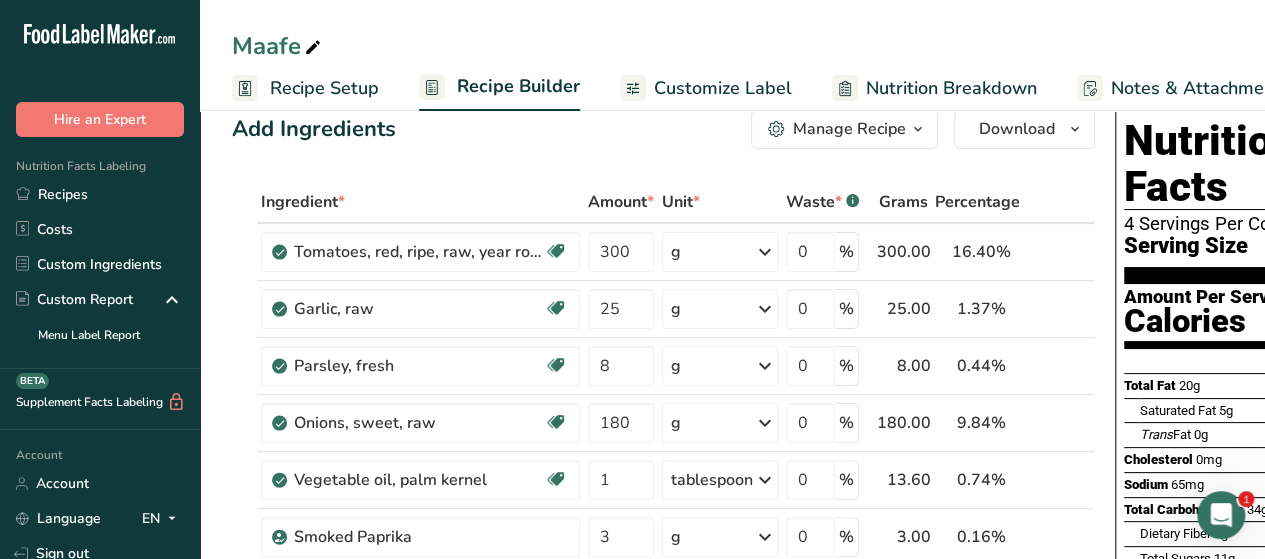 scroll, scrollTop: 0, scrollLeft: 0, axis: both 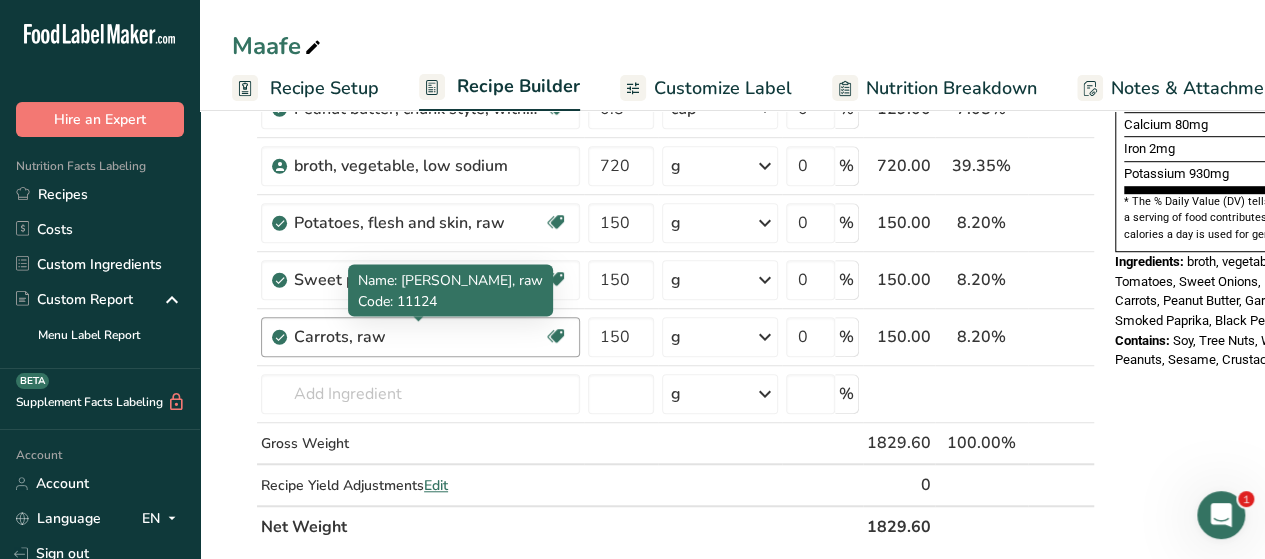 click on "Carrots, raw" at bounding box center [419, 337] 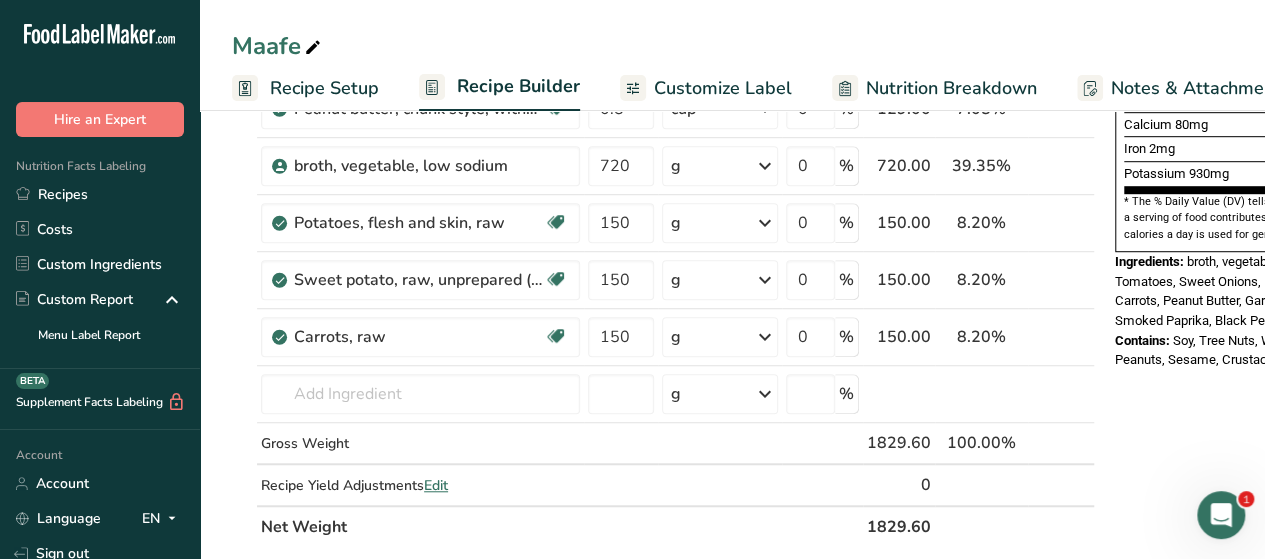 click at bounding box center (1078, 337) 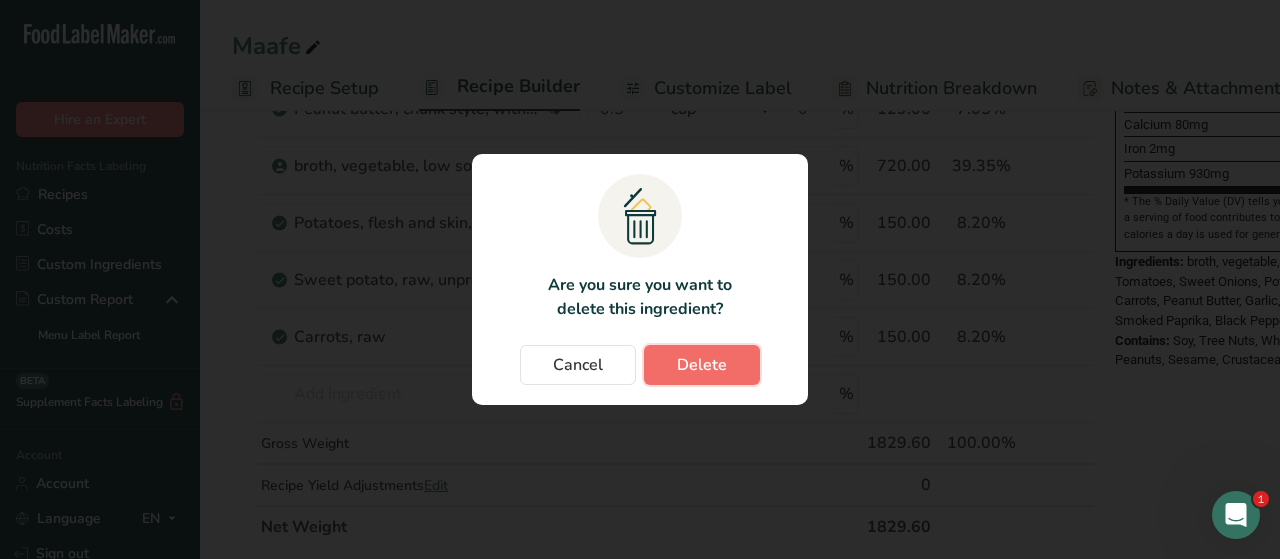 click on "Delete" at bounding box center (702, 365) 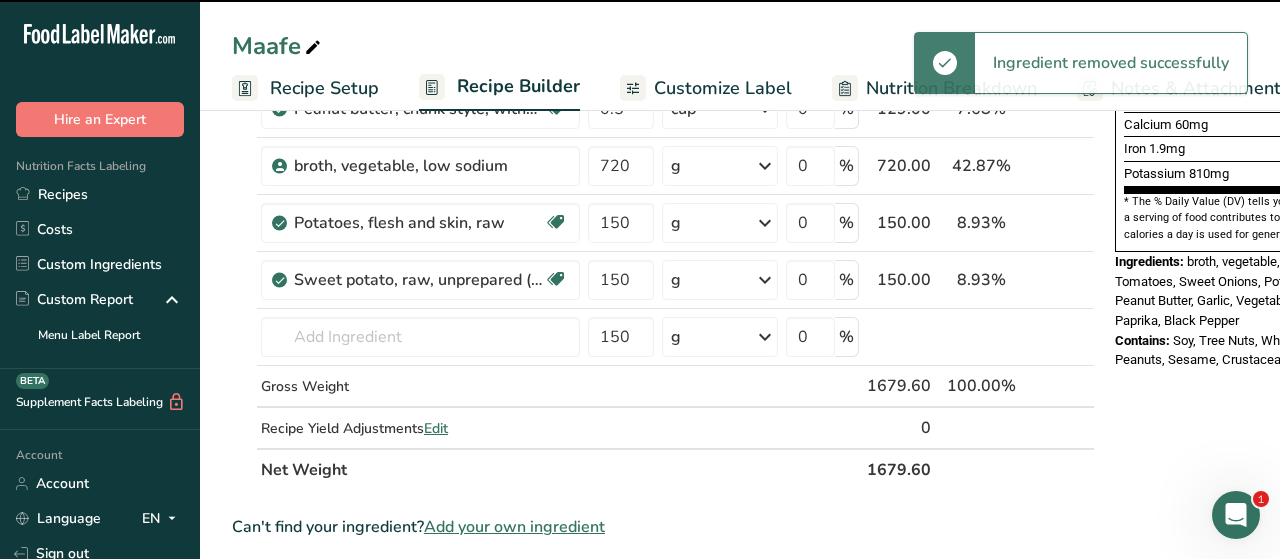 type 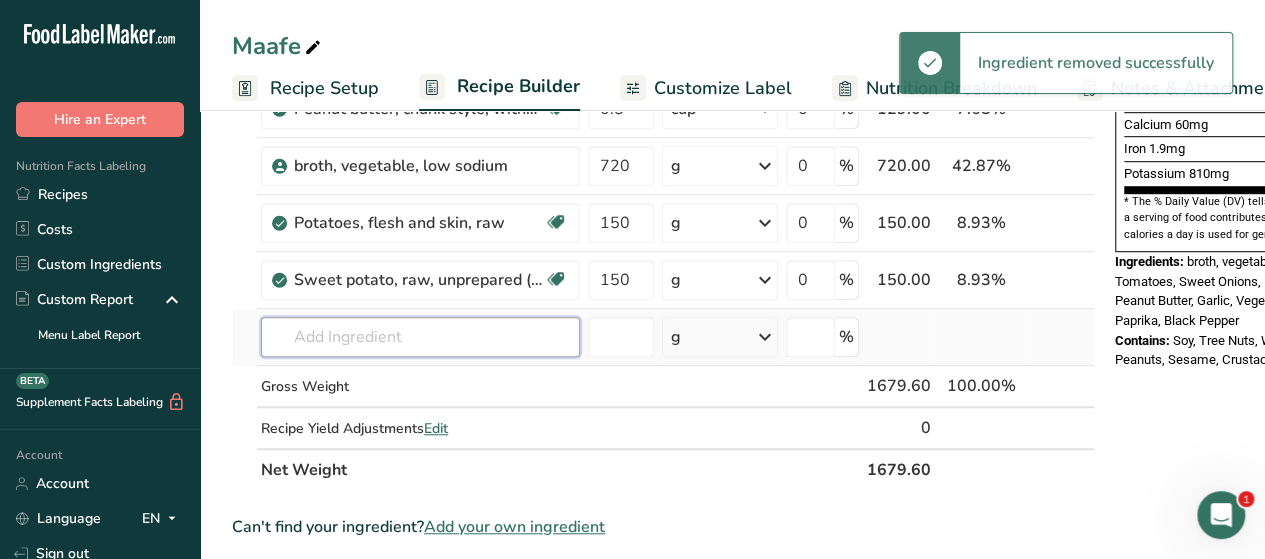 click at bounding box center [420, 337] 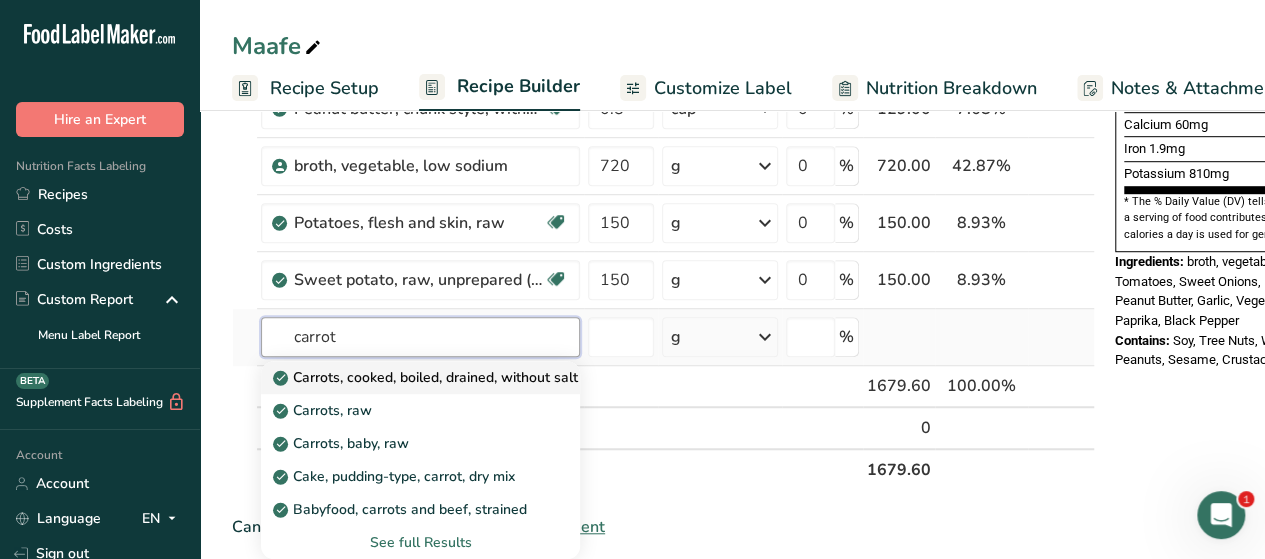 type on "carrot" 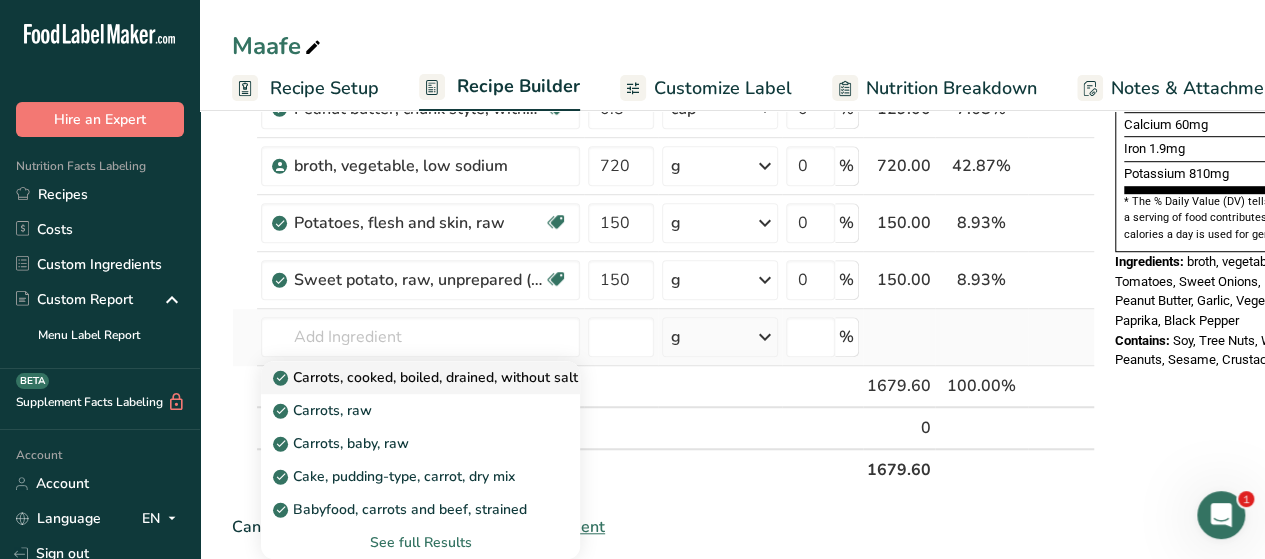 click on "Carrots, cooked, boiled, drained, without salt" at bounding box center [427, 377] 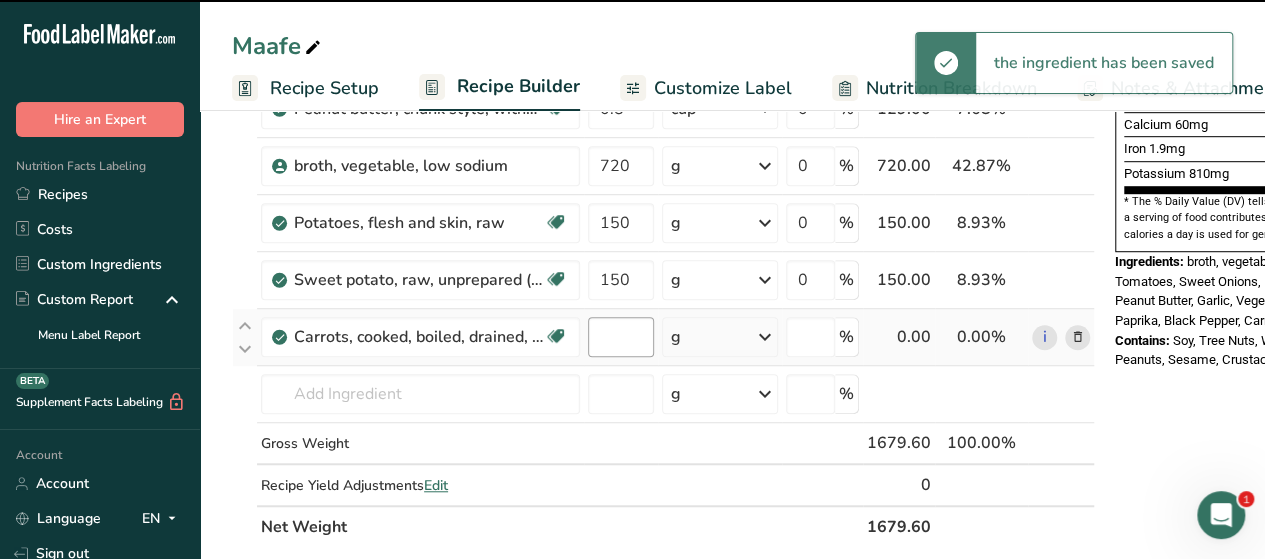 type on "0" 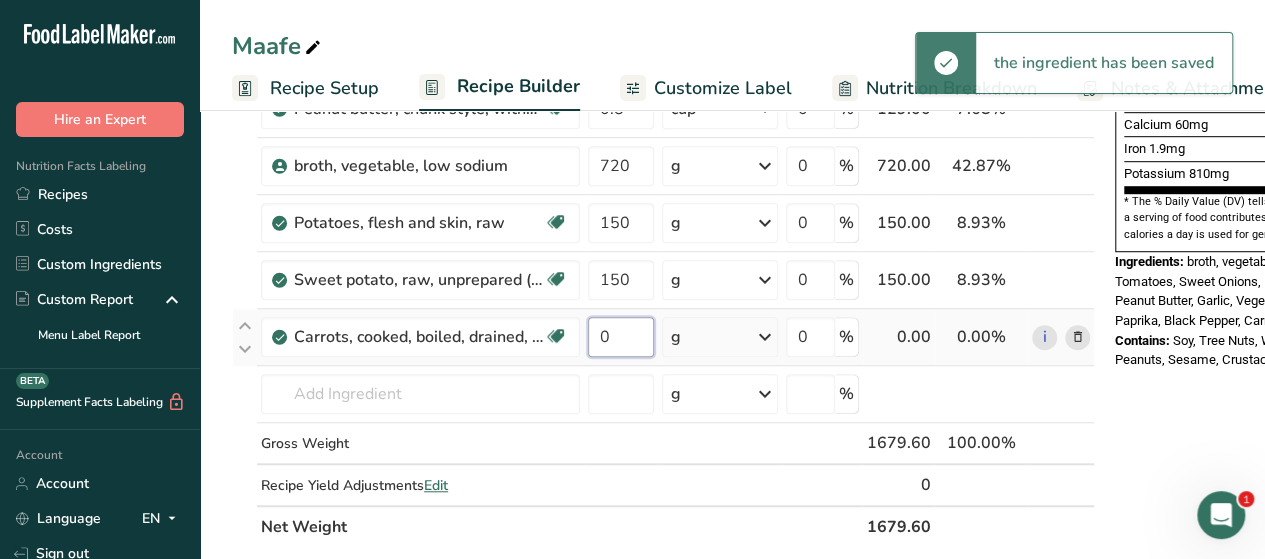 click on "0" at bounding box center [621, 337] 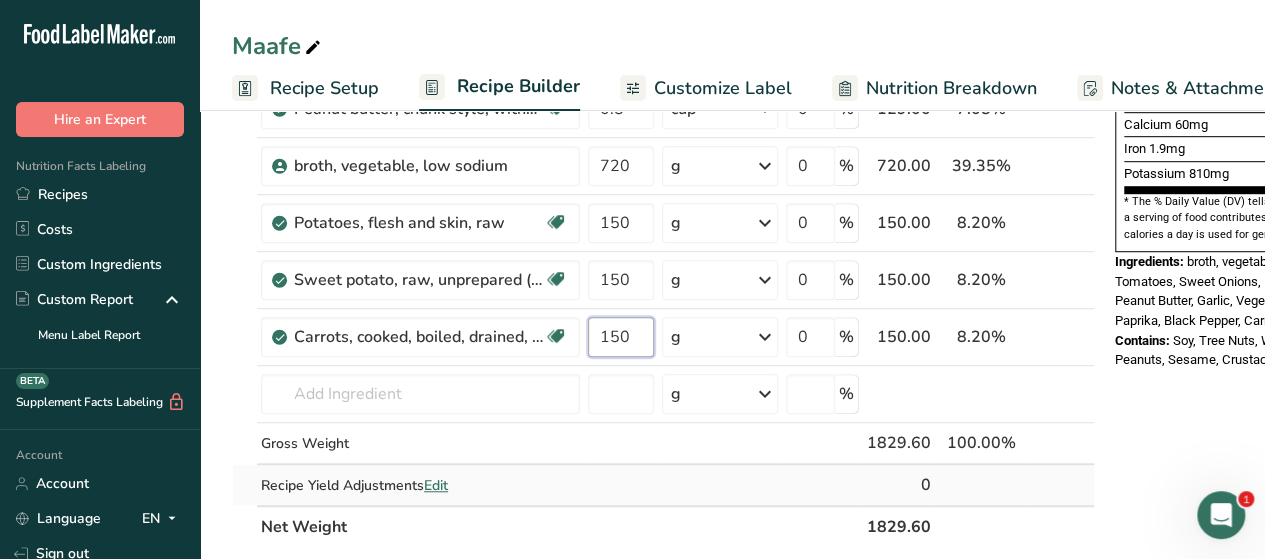 type on "150" 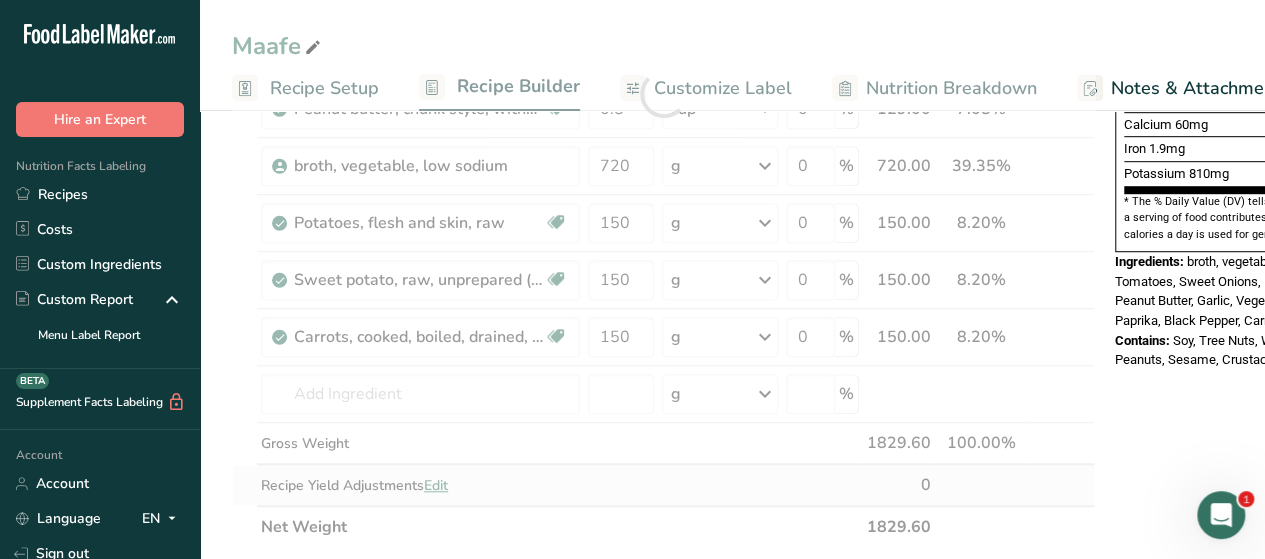click on "Ingredient *
Amount *
Unit *
Waste *   .a-a{fill:#347362;}.b-a{fill:#fff;}          Grams
Percentage
Tomatoes, red, ripe, raw, year round average
Source of Antioxidants
Dairy free
Gluten free
Vegan
Vegetarian
Soy free
300
g
Portions
1 cup cherry tomatoes
1 cup, chopped or sliced
1 Italian tomato
See more
Weight Units
g
kg
mg
See more
Volume Units
l
Volume units require a density conversion. If you know your ingredient's density enter it below. Otherwise, click on "RIA" our AI Regulatory bot - she will be able to help you
lb/ft3
mL" at bounding box center (663, 93) 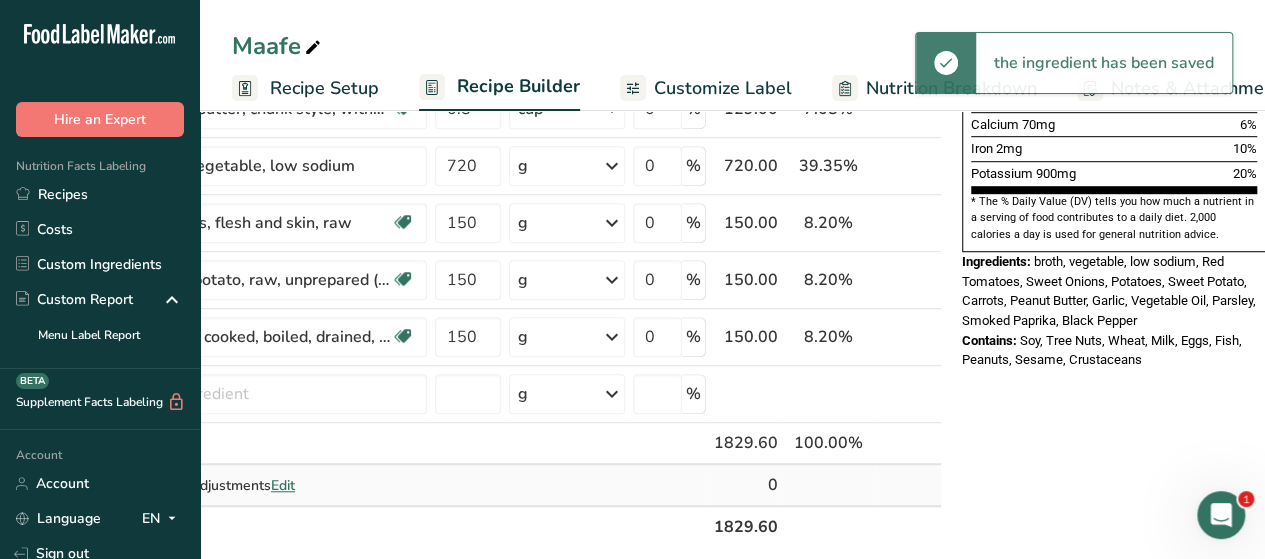scroll, scrollTop: 0, scrollLeft: 157, axis: horizontal 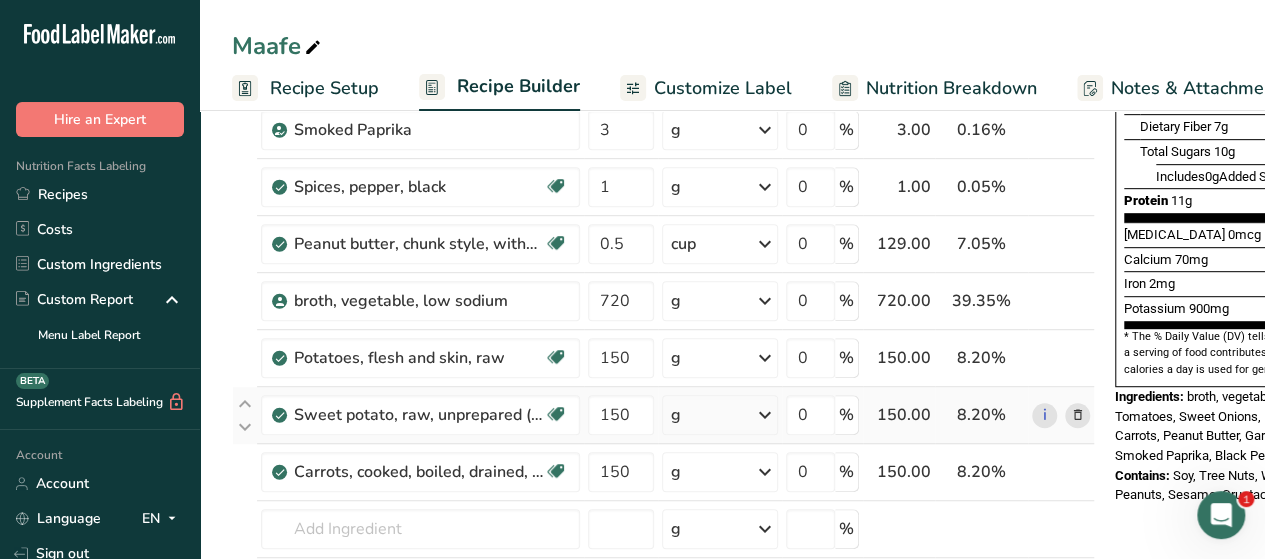 click at bounding box center (1078, 415) 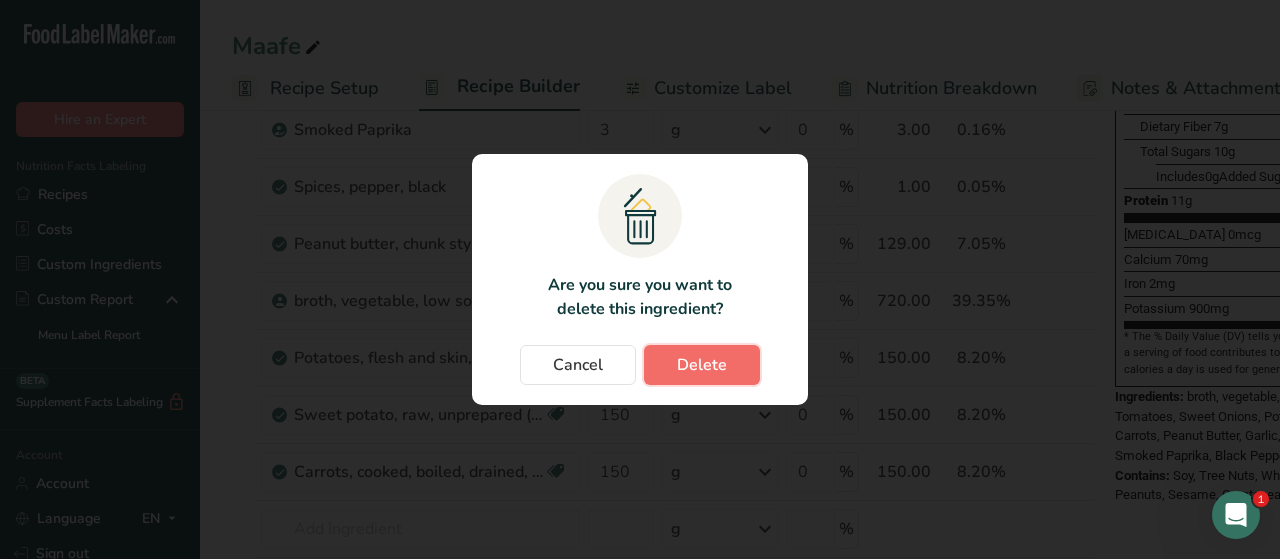 click on "Delete" at bounding box center (702, 365) 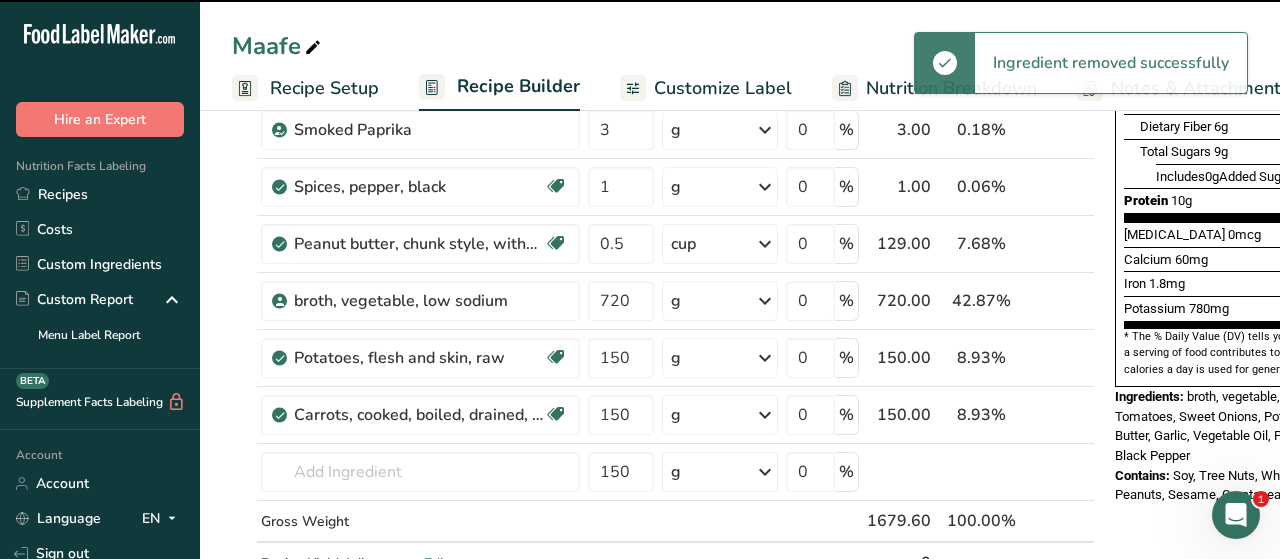 type 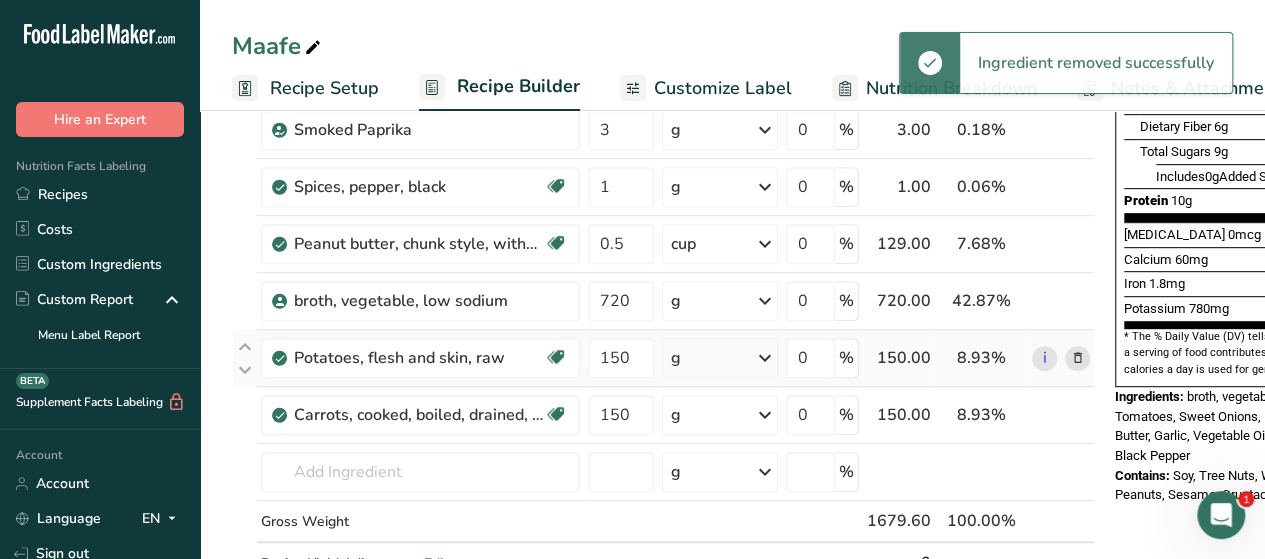 click at bounding box center [1078, 358] 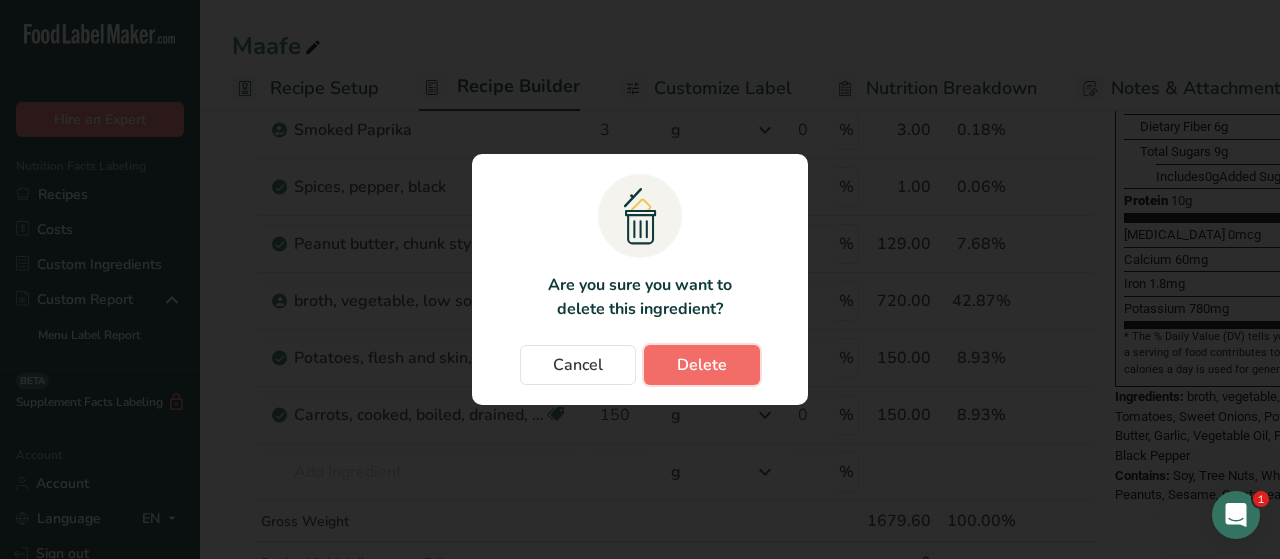 click on "Delete" at bounding box center (702, 365) 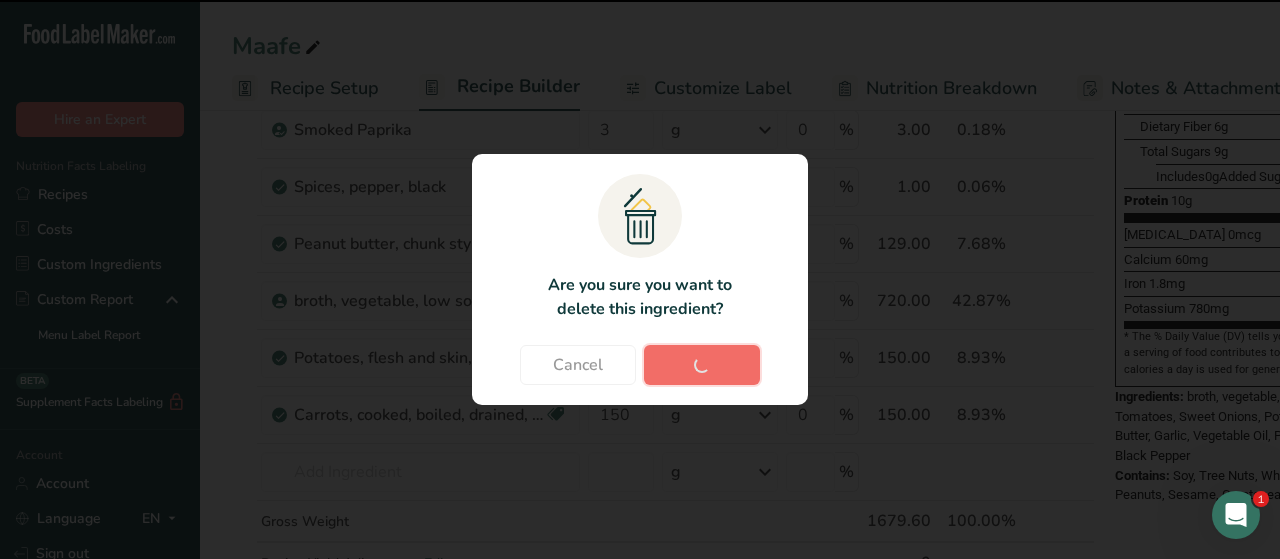 type 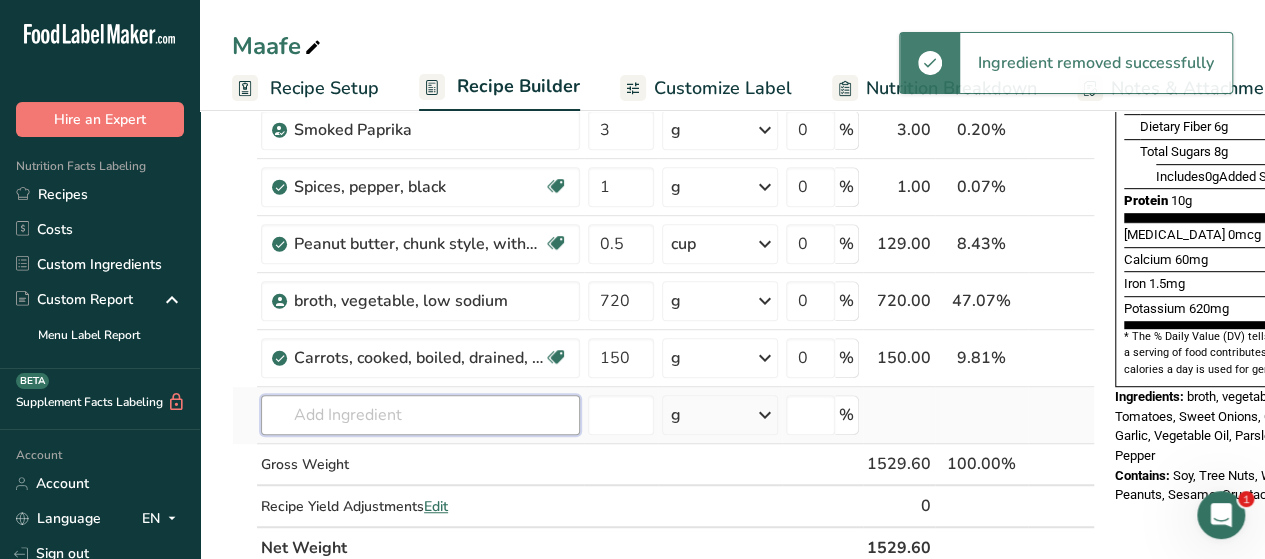 click at bounding box center [420, 415] 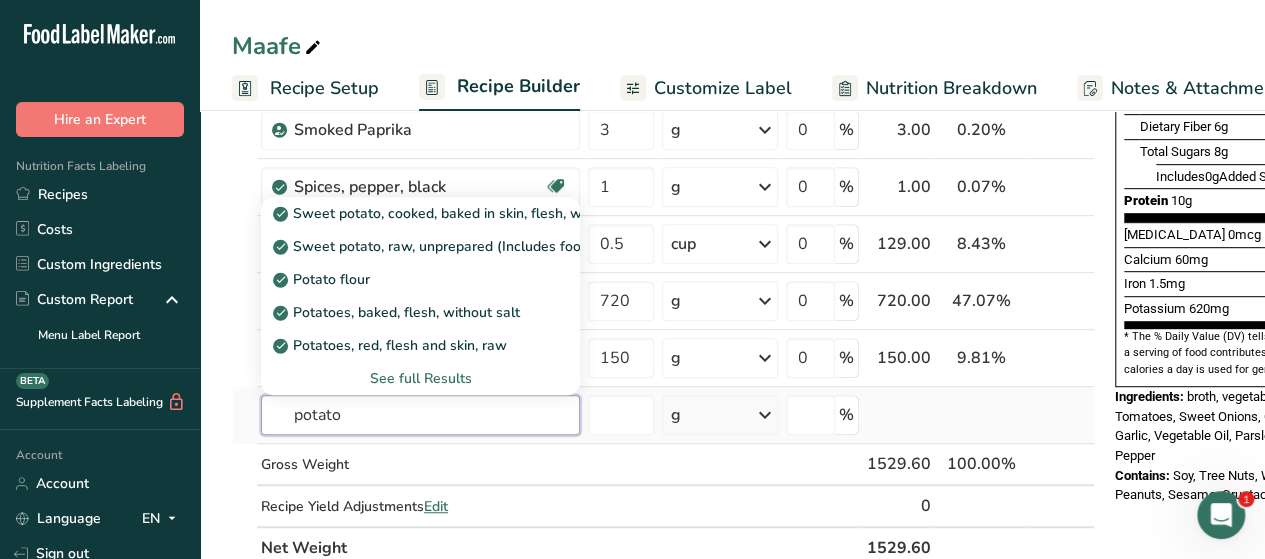 type on "potato" 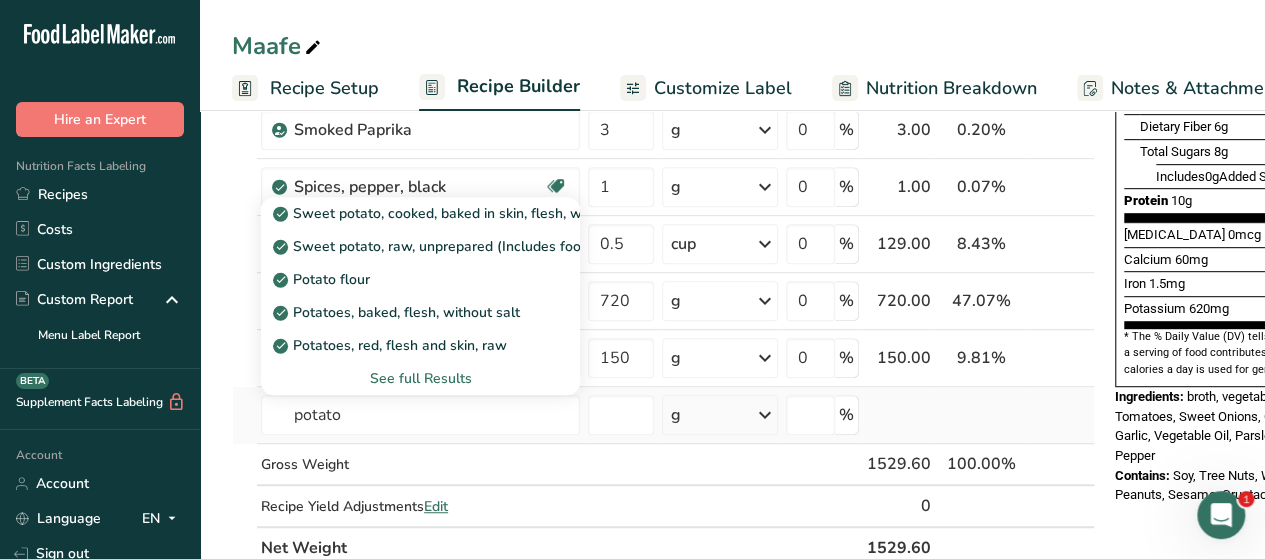 type 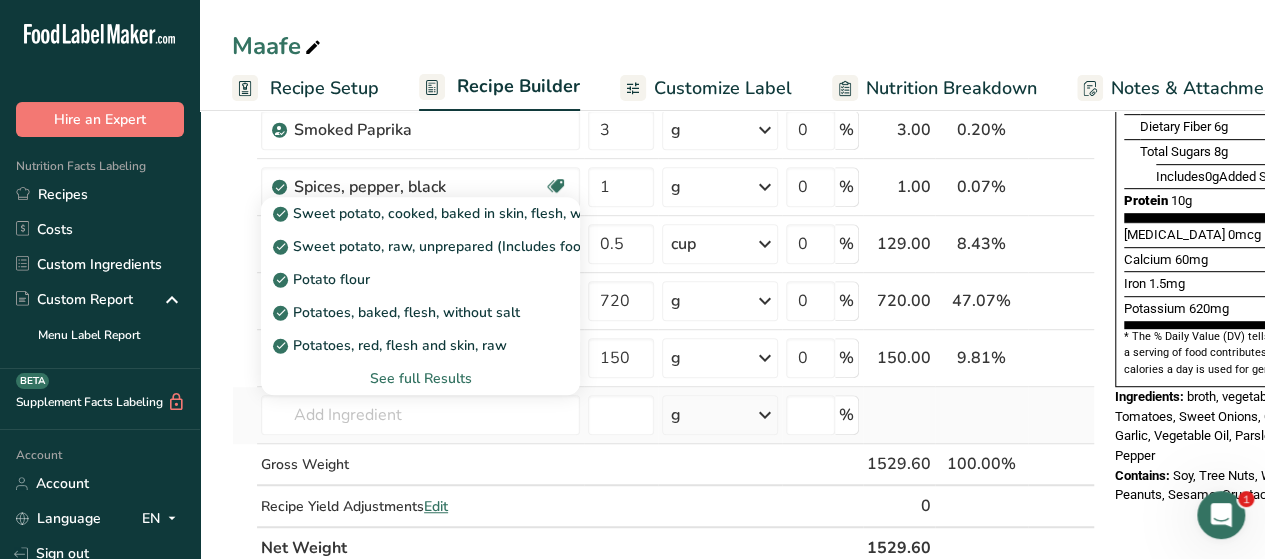 click on "See full Results" at bounding box center (420, 378) 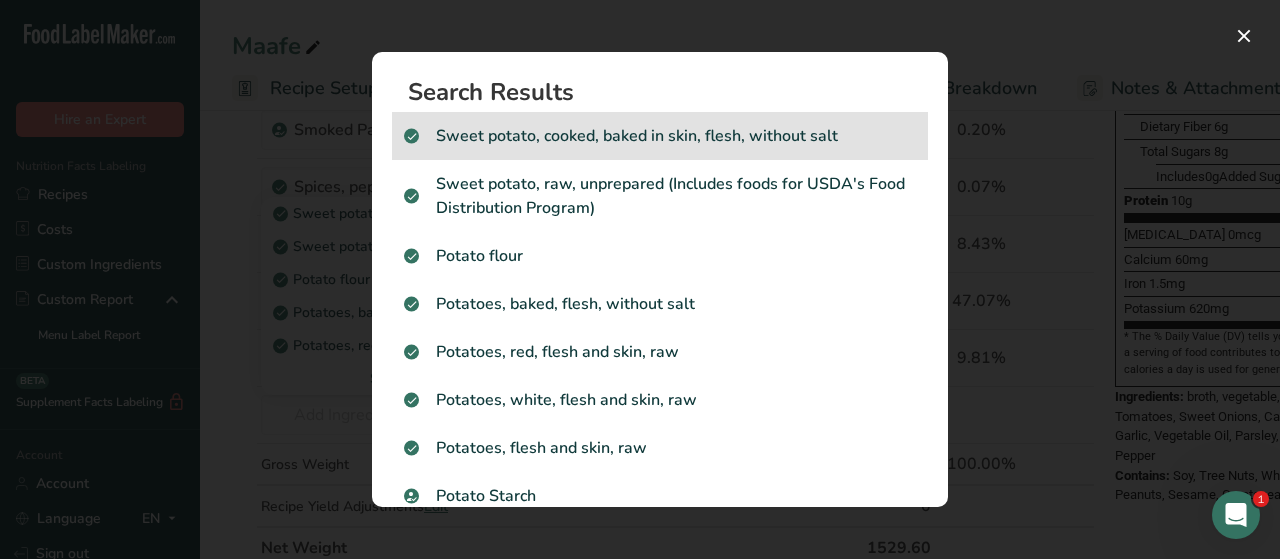 click on "Sweet potato, cooked, baked in skin, flesh, without salt" at bounding box center [660, 136] 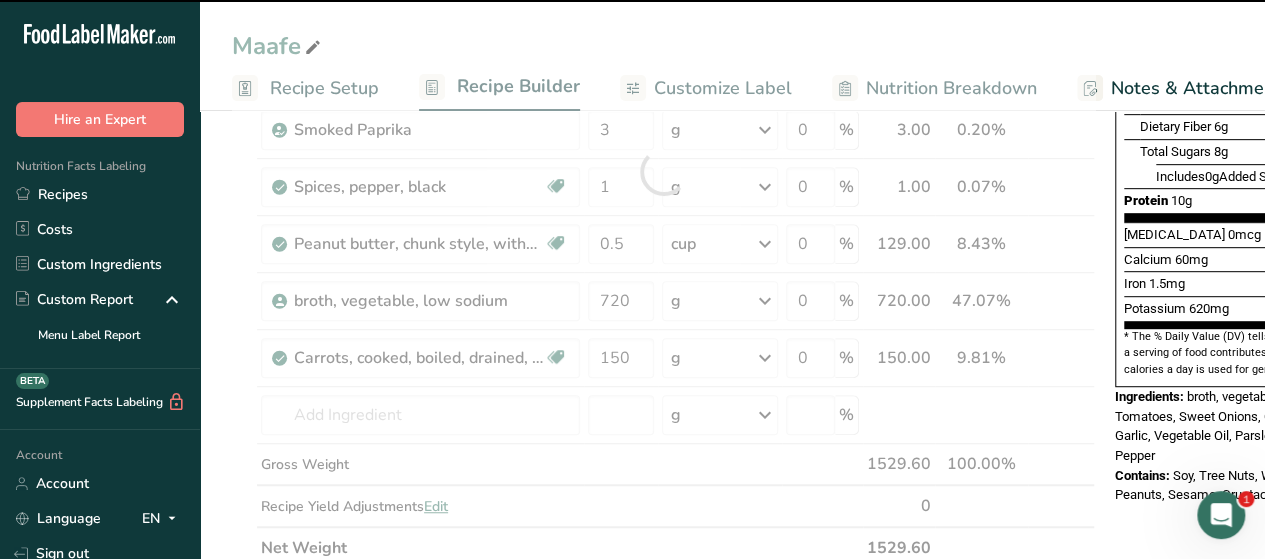 type on "0" 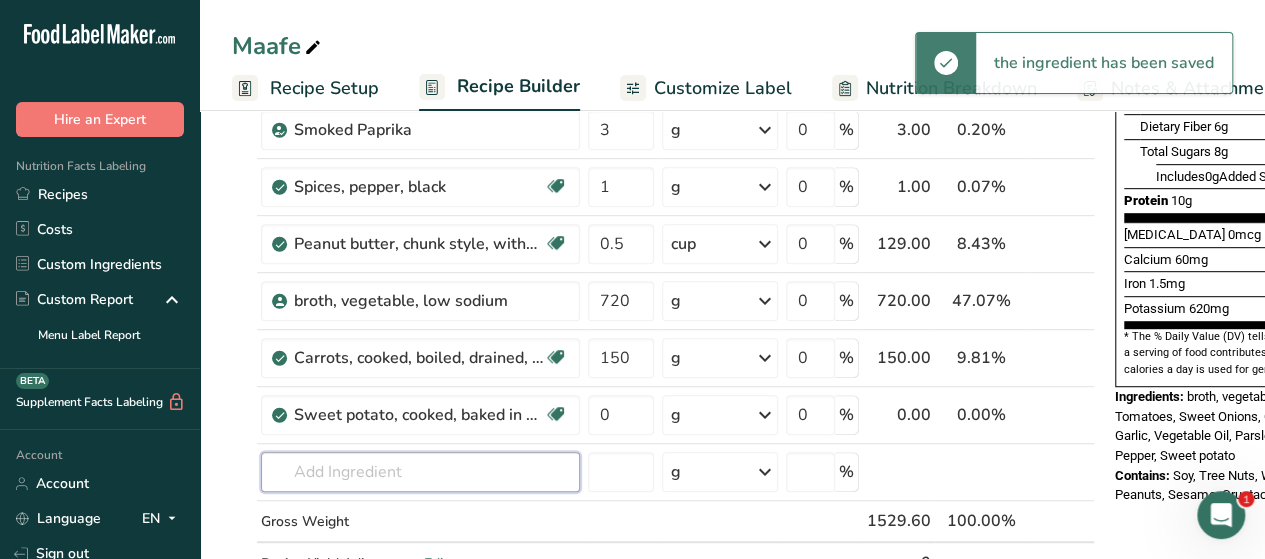 click at bounding box center [420, 472] 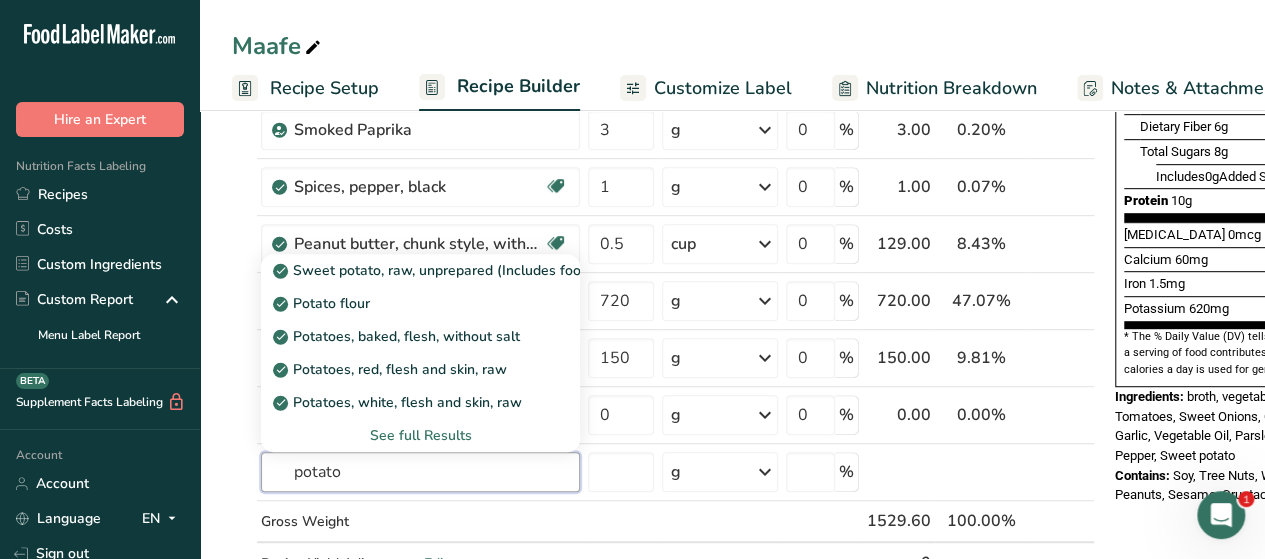 type on "potato" 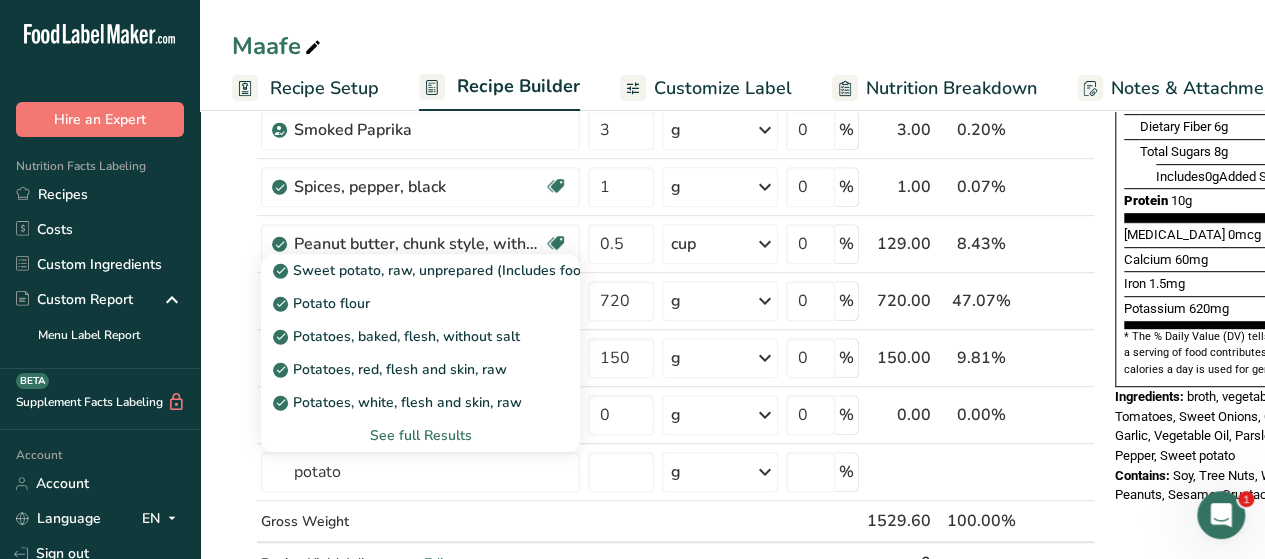click on "See full Results" at bounding box center (420, 435) 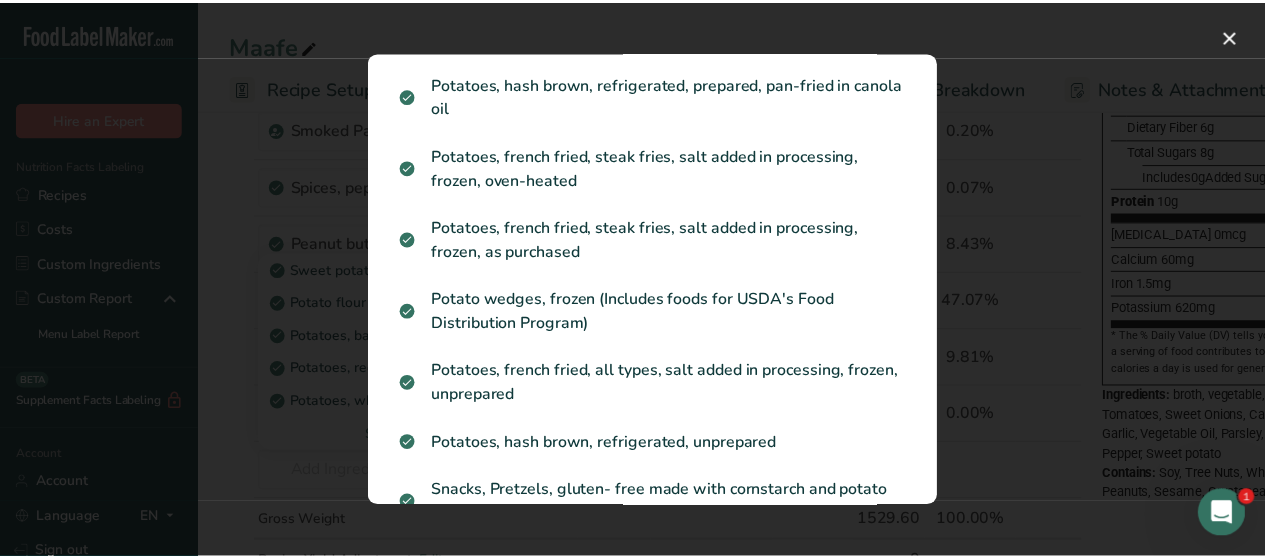 scroll, scrollTop: 0, scrollLeft: 0, axis: both 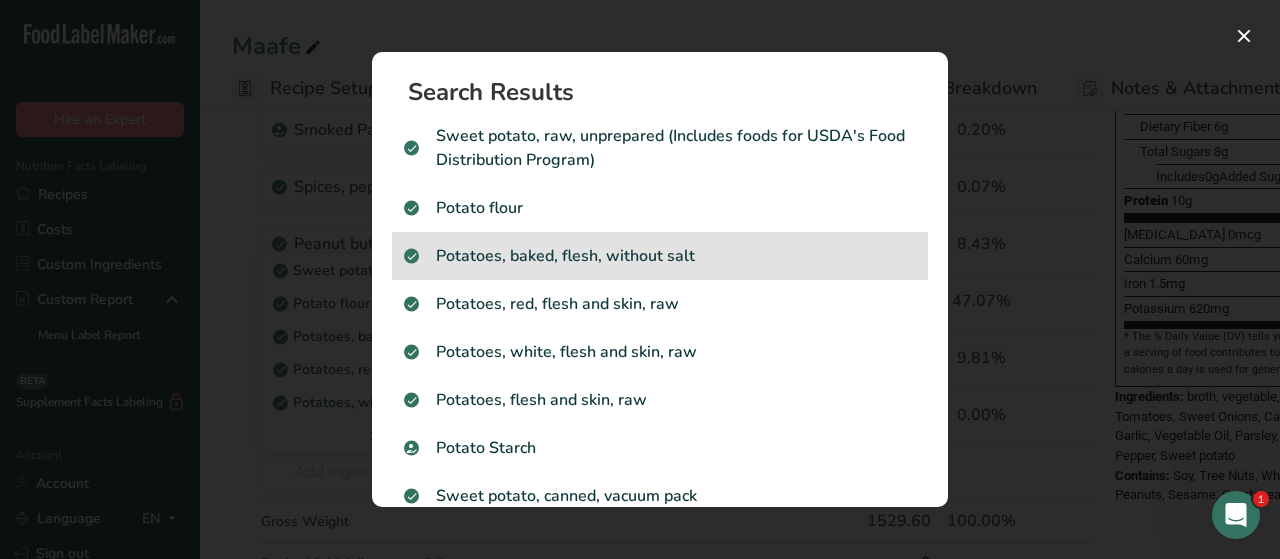 click on "Potatoes, baked, flesh, without salt" at bounding box center (660, 256) 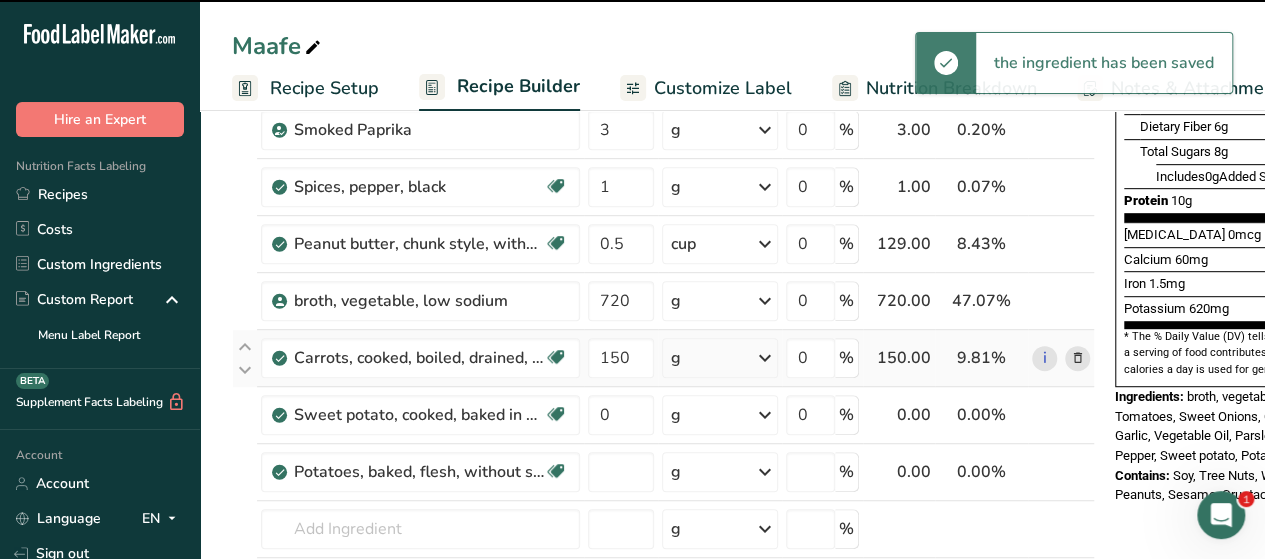 type on "0" 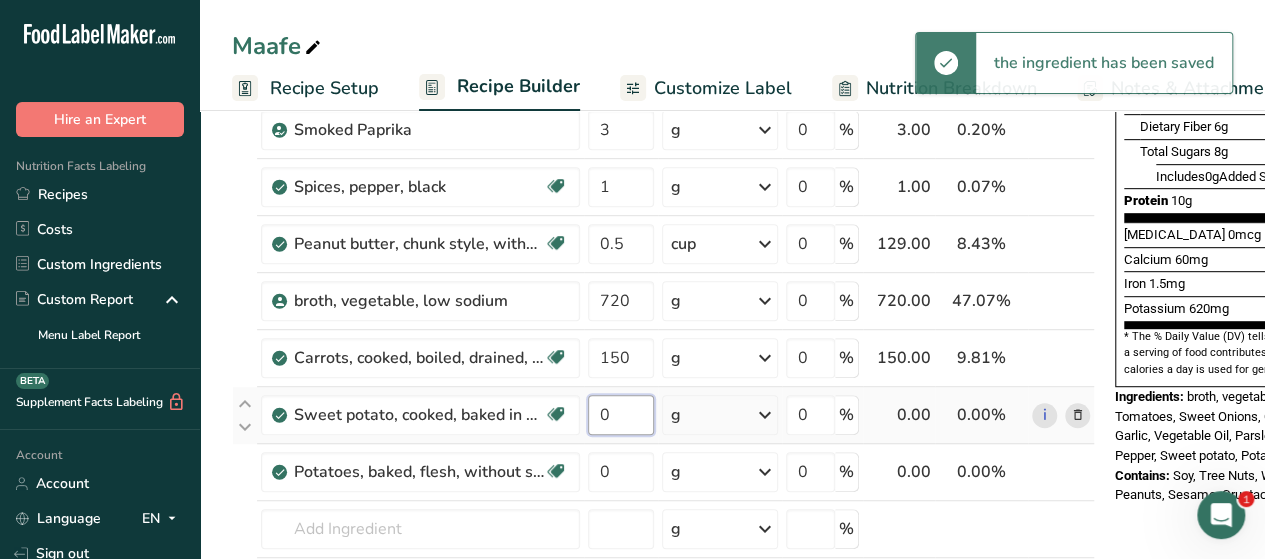 click on "0" at bounding box center [621, 415] 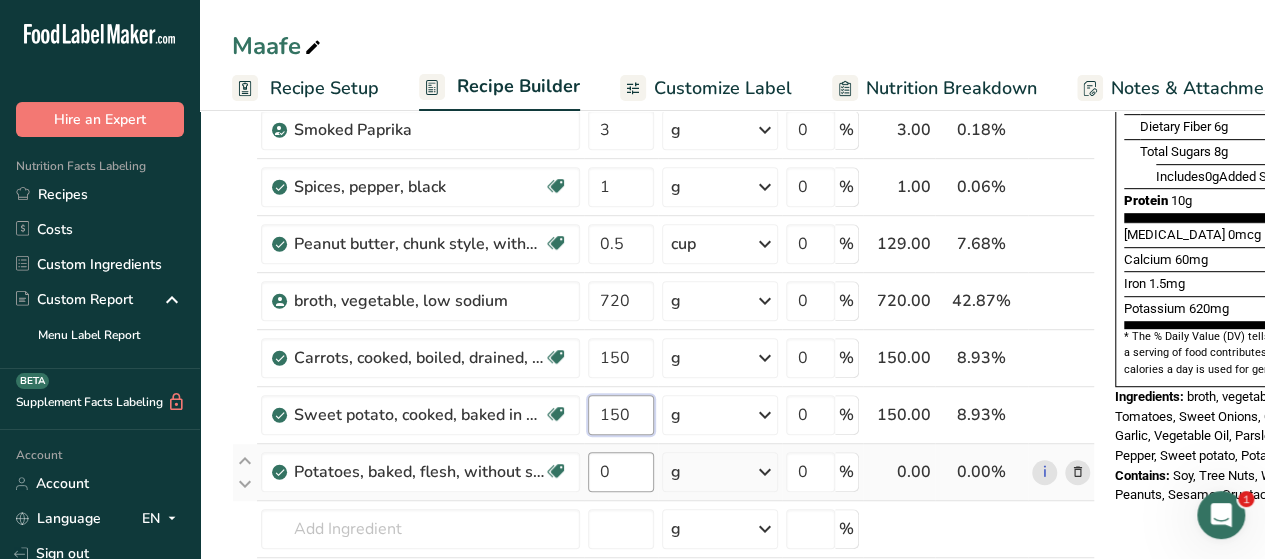 type on "150" 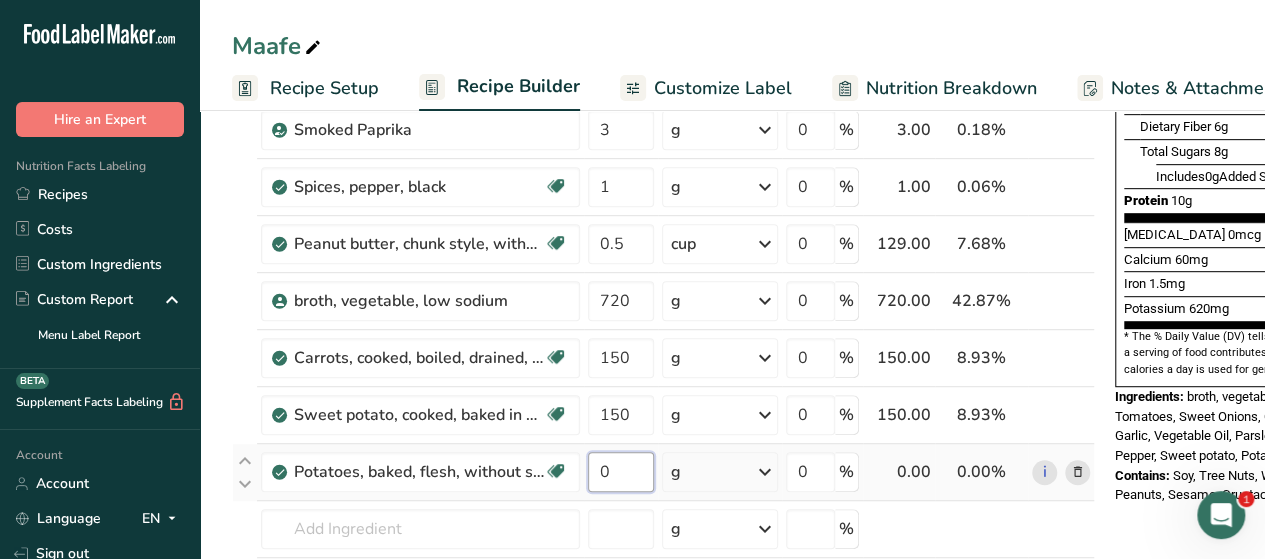 click on "Ingredient *
Amount *
Unit *
Waste *   .a-a{fill:#347362;}.b-a{fill:#fff;}          Grams
Percentage
Tomatoes, red, ripe, raw, year round average
Source of Antioxidants
Dairy free
Gluten free
Vegan
Vegetarian
Soy free
300
g
Portions
1 cup cherry tomatoes
1 cup, chopped or sliced
1 Italian tomato
See more
Weight Units
g
kg
mg
See more
Volume Units
l
Volume units require a density conversion. If you know your ingredient's density enter it below. Otherwise, click on "RIA" our AI Regulatory bot - she will be able to help you
lb/ft3
mL" at bounding box center (663, 228) 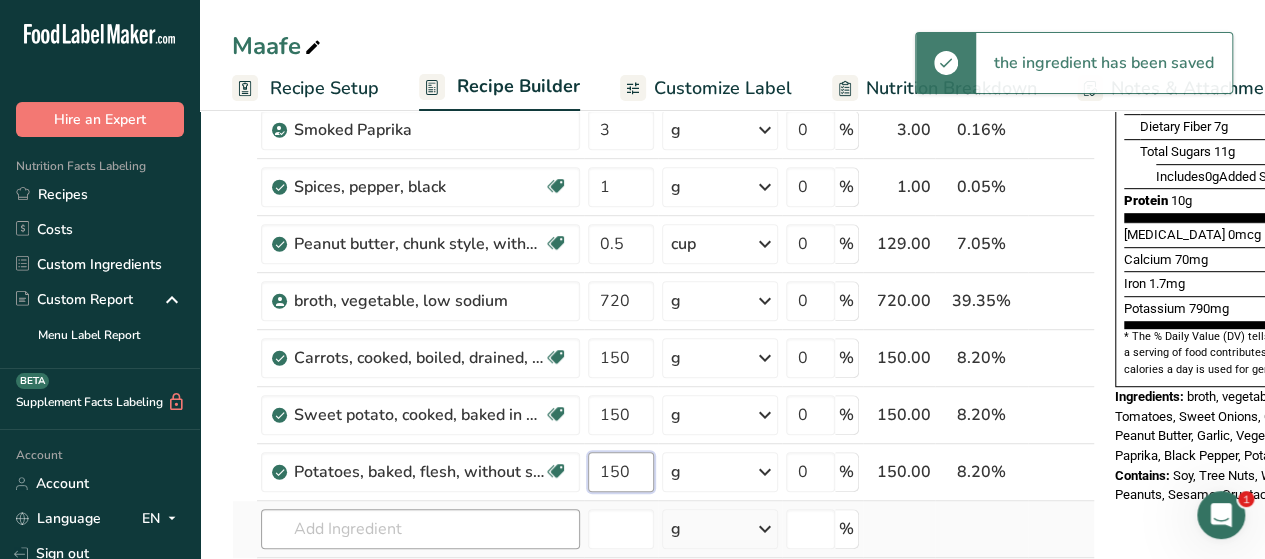 type on "150" 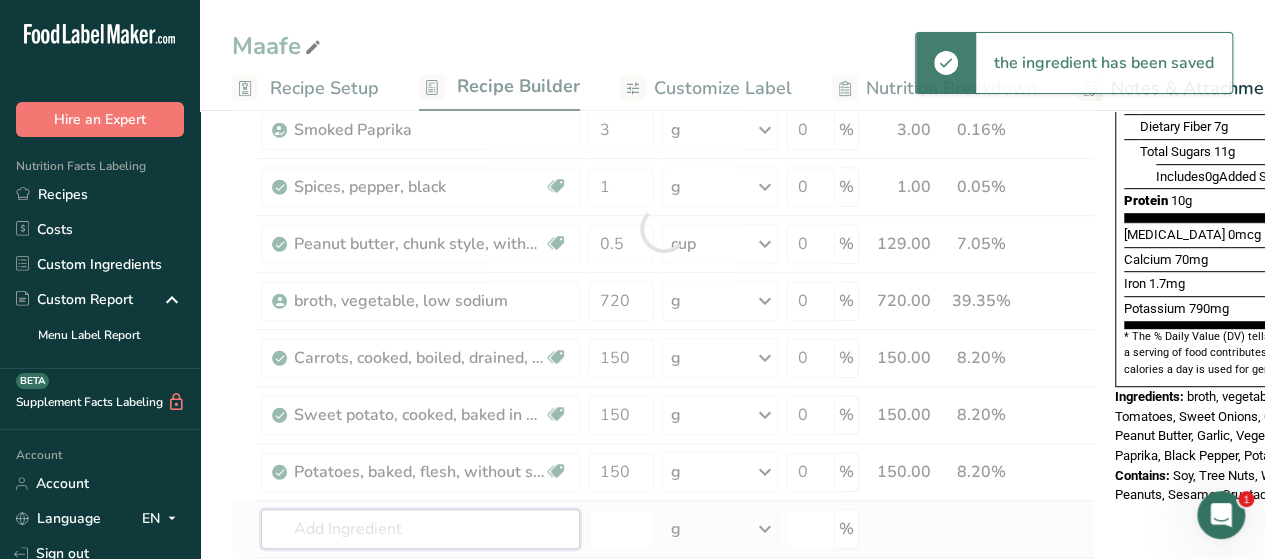 click on "Ingredient *
Amount *
Unit *
Waste *   .a-a{fill:#347362;}.b-a{fill:#fff;}          Grams
Percentage
Tomatoes, red, ripe, raw, year round average
Source of Antioxidants
Dairy free
Gluten free
Vegan
Vegetarian
Soy free
300
g
Portions
1 cup cherry tomatoes
1 cup, chopped or sliced
1 Italian tomato
See more
Weight Units
g
kg
mg
See more
Volume Units
l
Volume units require a density conversion. If you know your ingredient's density enter it below. Otherwise, click on "RIA" our AI Regulatory bot - she will be able to help you
lb/ft3
mL" at bounding box center (663, 228) 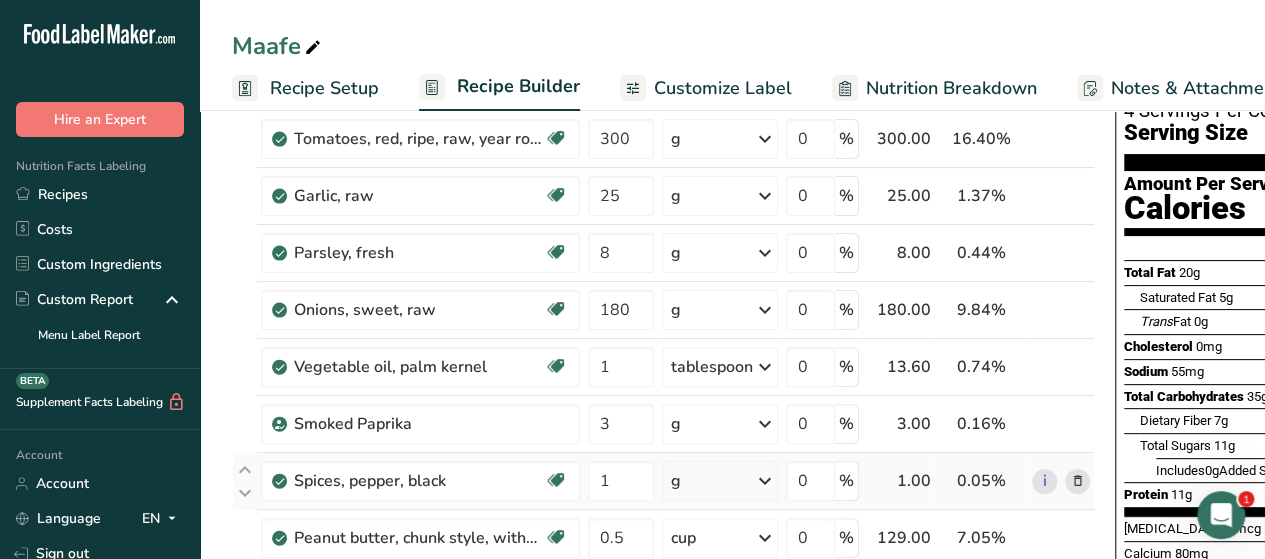 scroll, scrollTop: 112, scrollLeft: 0, axis: vertical 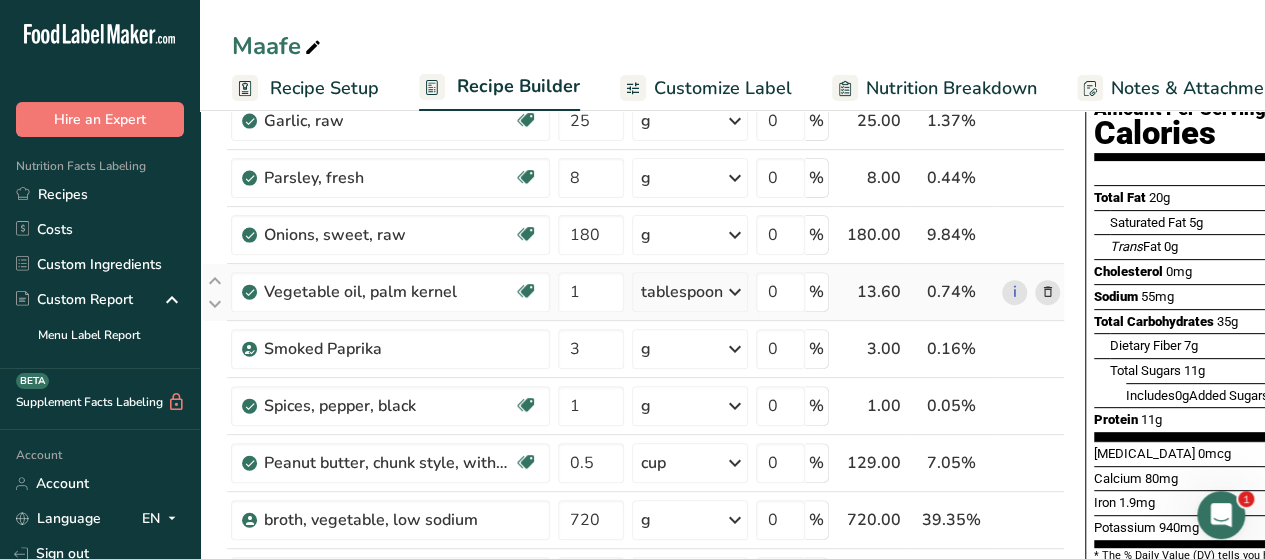 click at bounding box center [1048, 292] 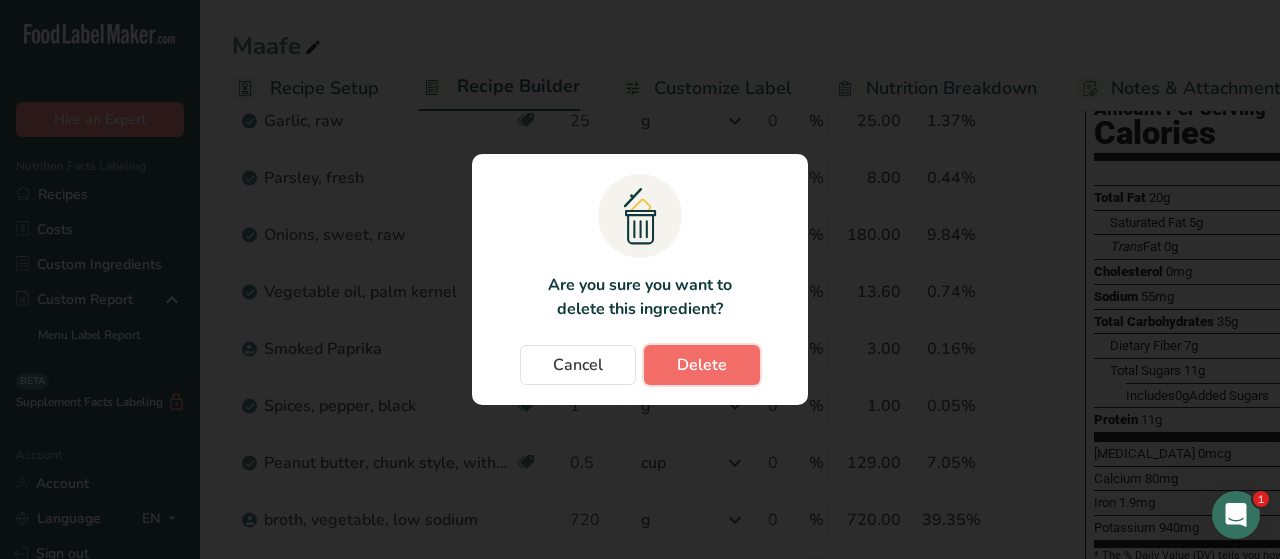 click on "Delete" at bounding box center (702, 365) 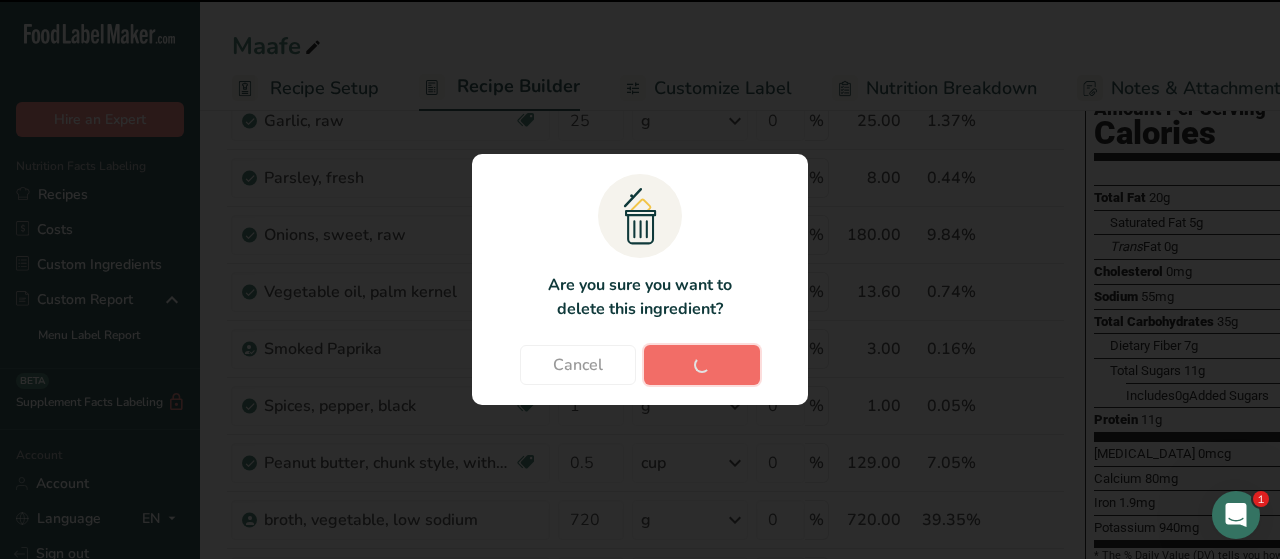 type on "3" 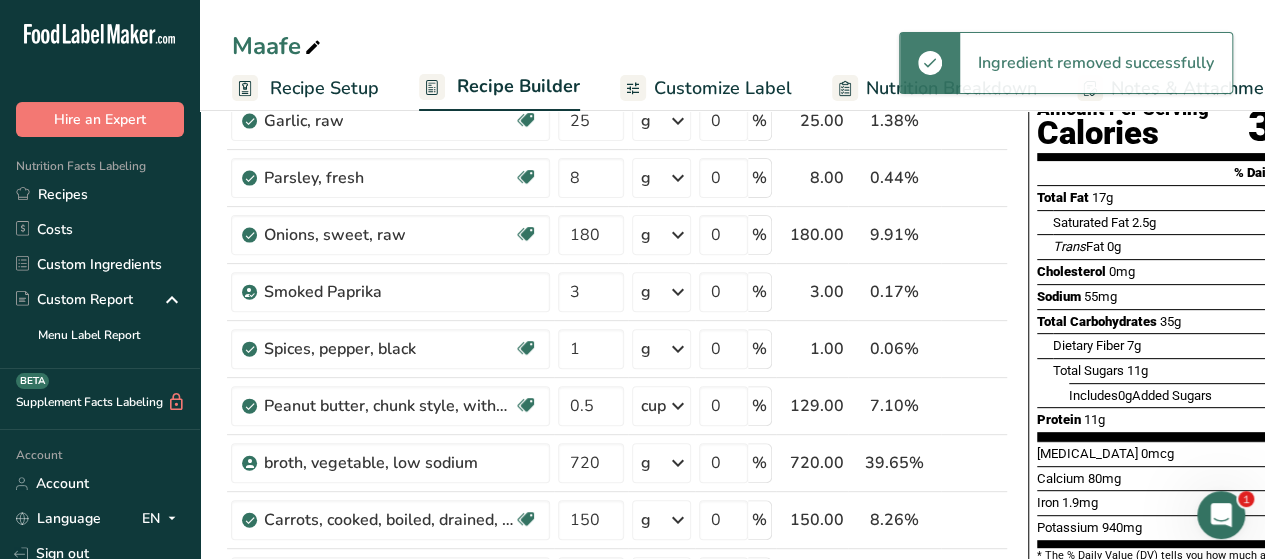 scroll, scrollTop: 0, scrollLeft: 101, axis: horizontal 